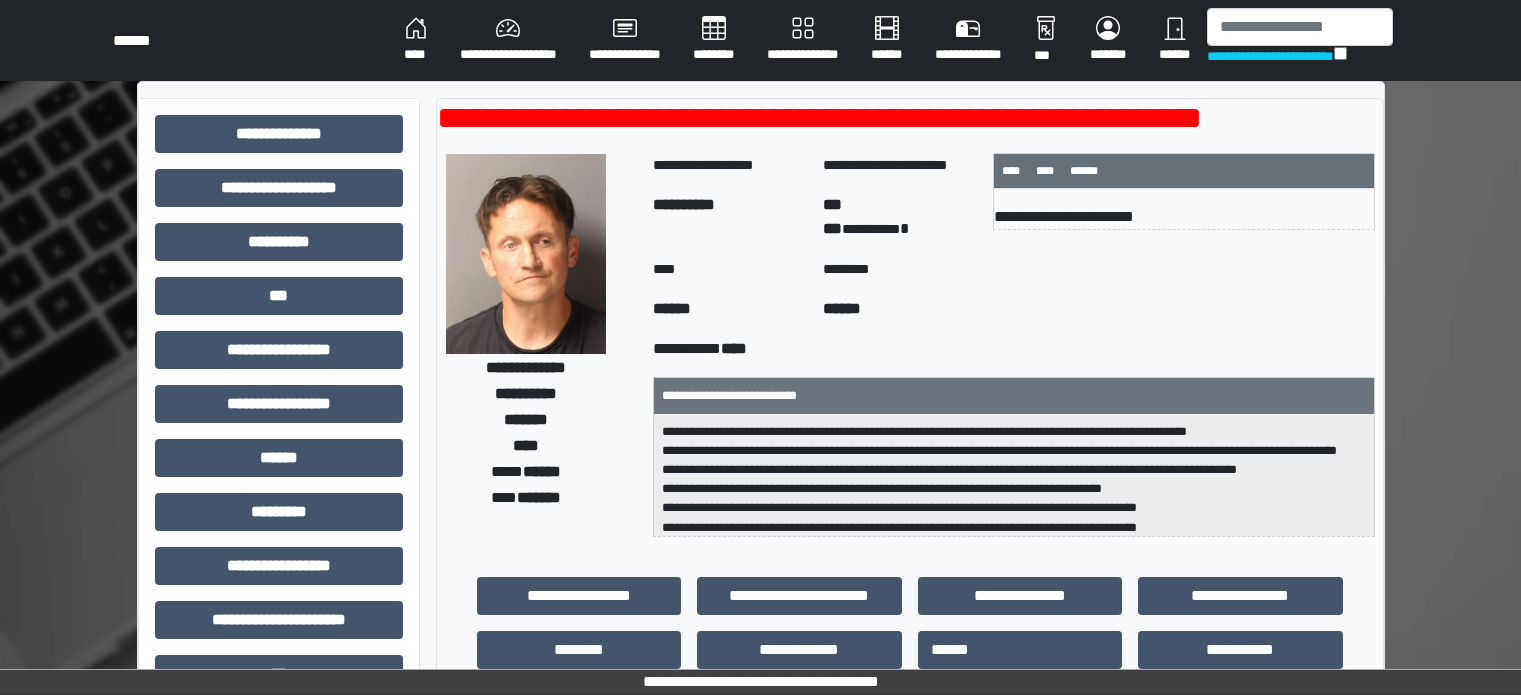 select on "**" 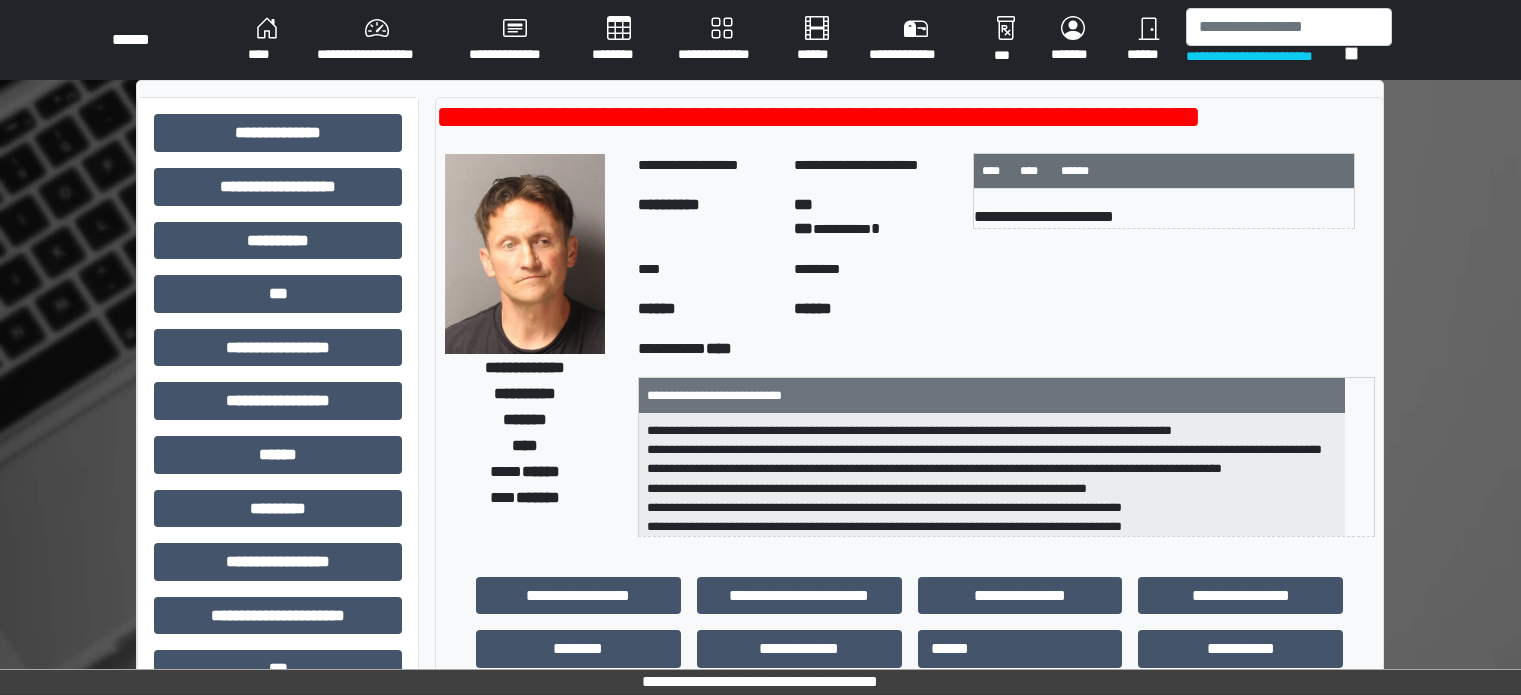 scroll, scrollTop: 300, scrollLeft: 0, axis: vertical 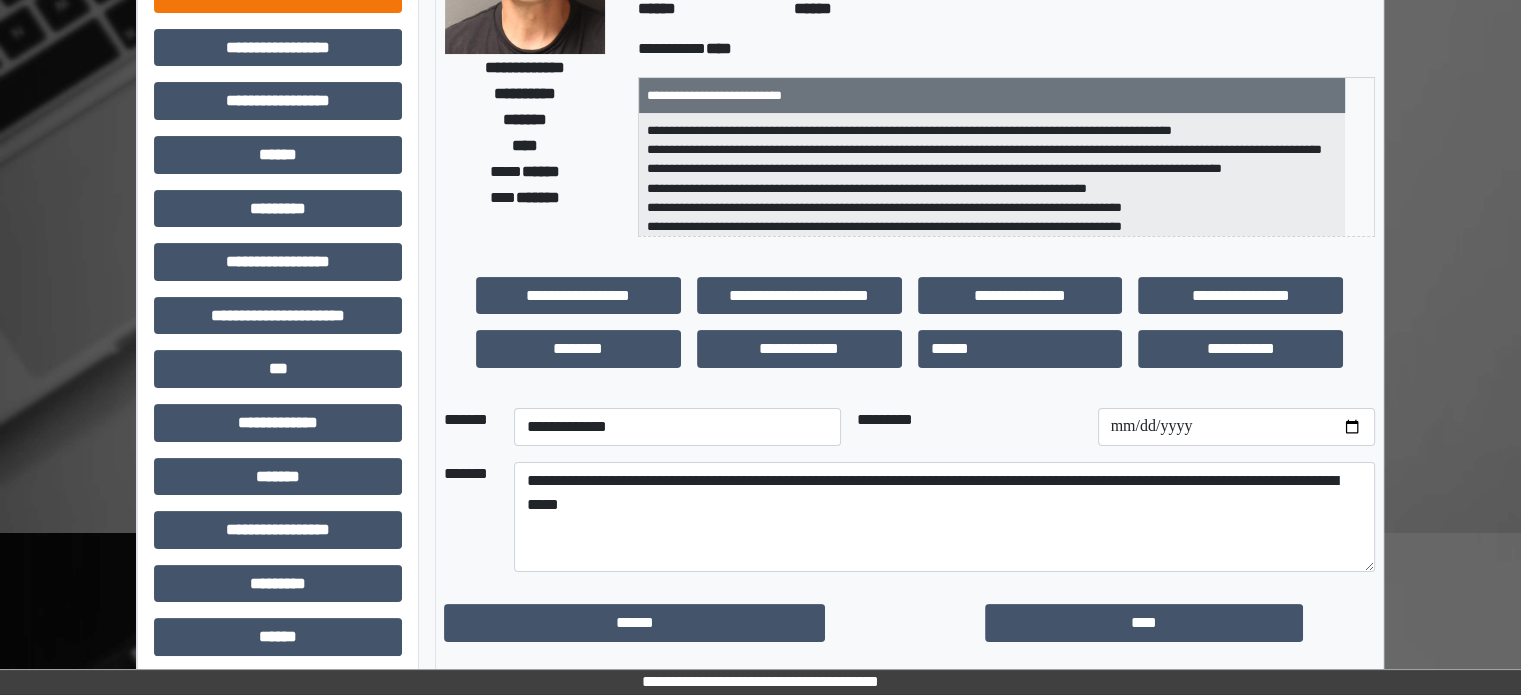 type on "**********" 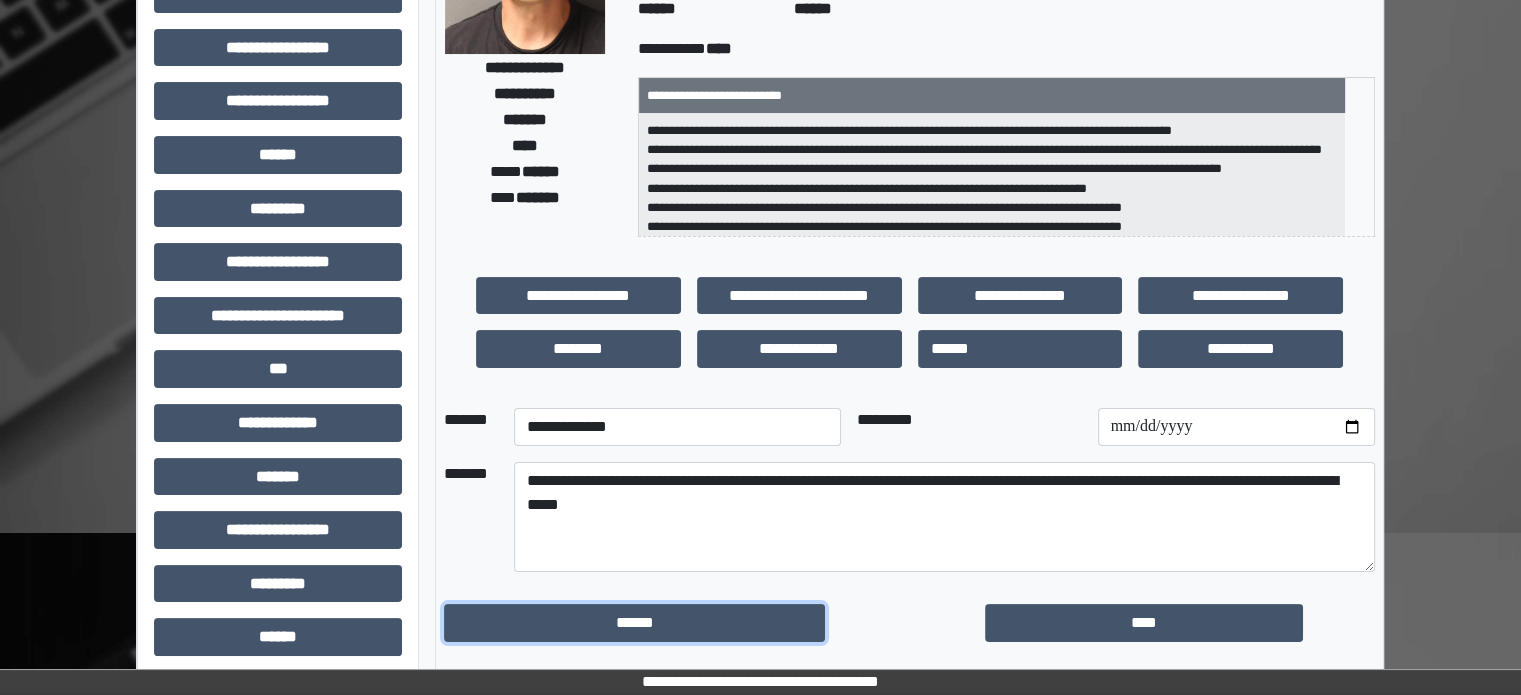 drag, startPoint x: 393, startPoint y: 2, endPoint x: 736, endPoint y: 625, distance: 711.1807 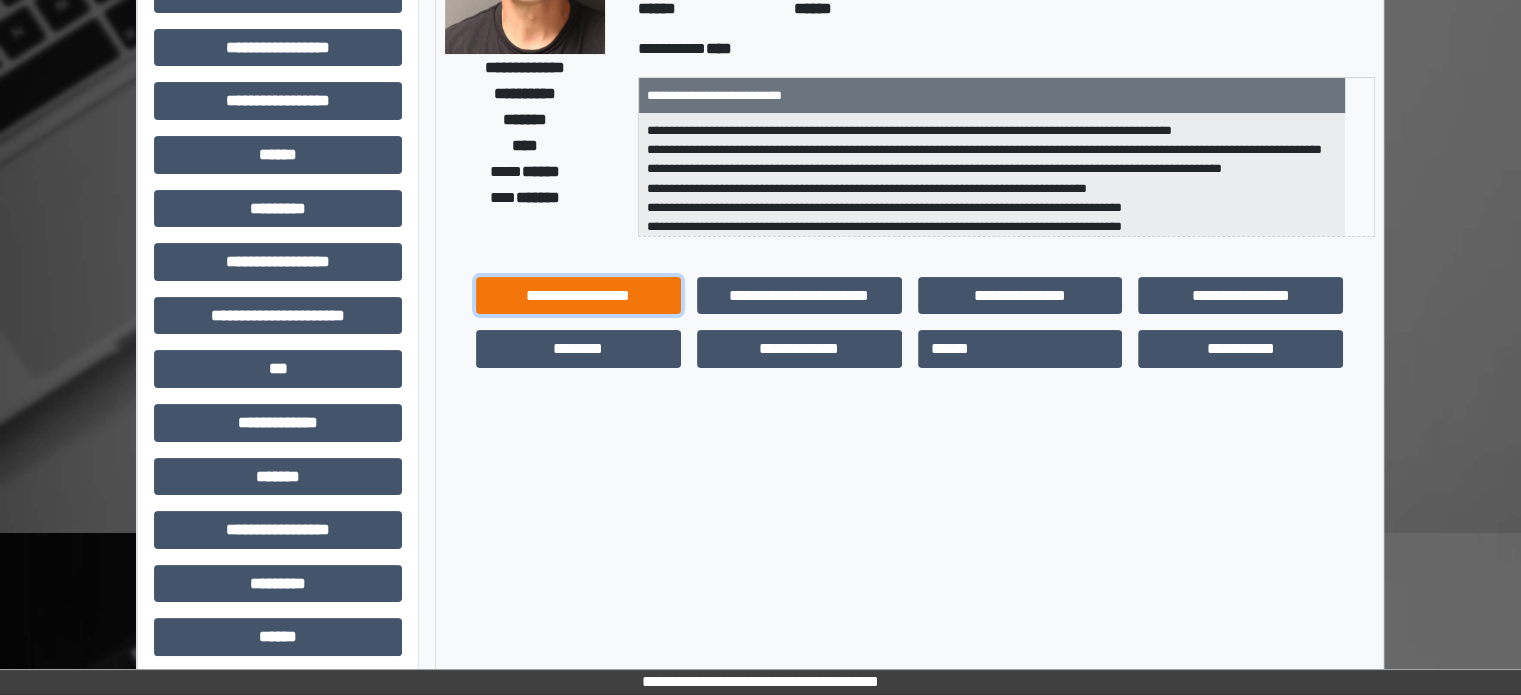 click on "**********" at bounding box center (578, 296) 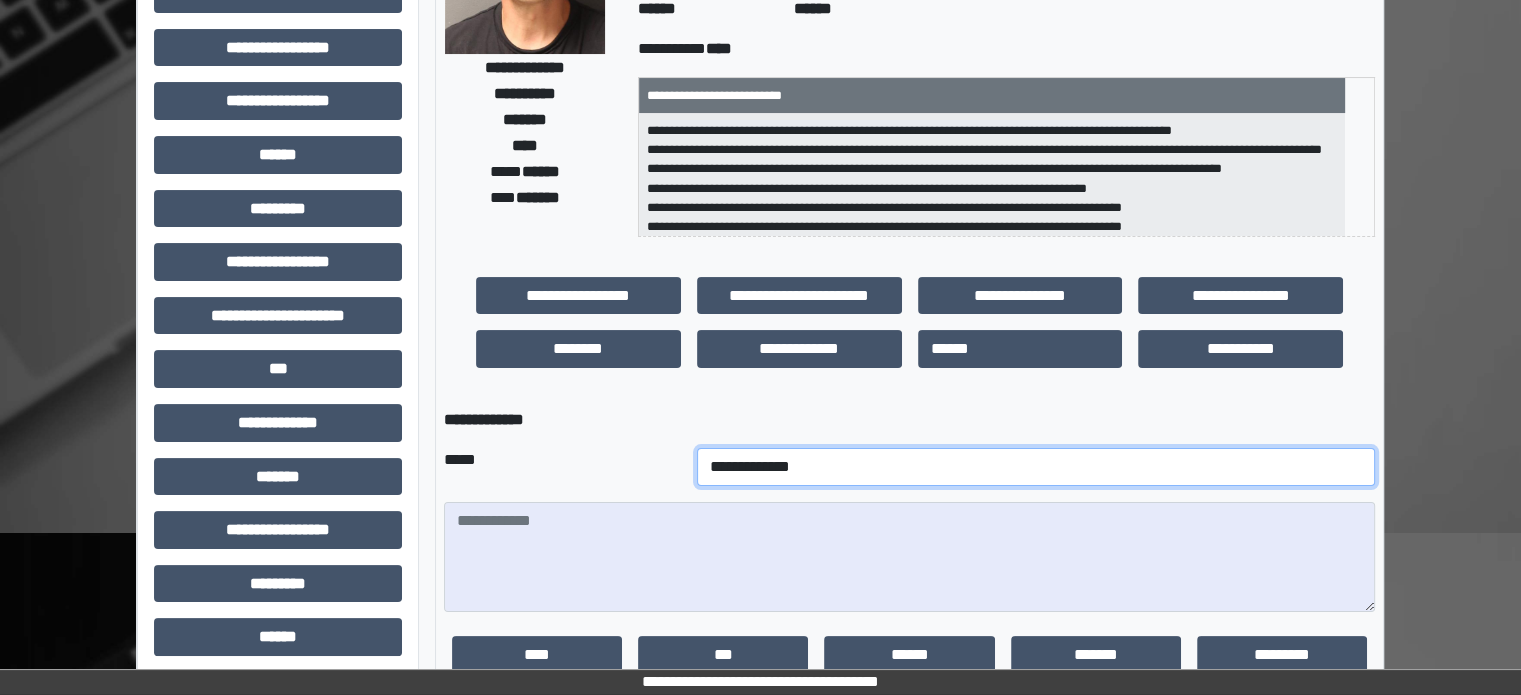 click on "**********" at bounding box center (1036, 467) 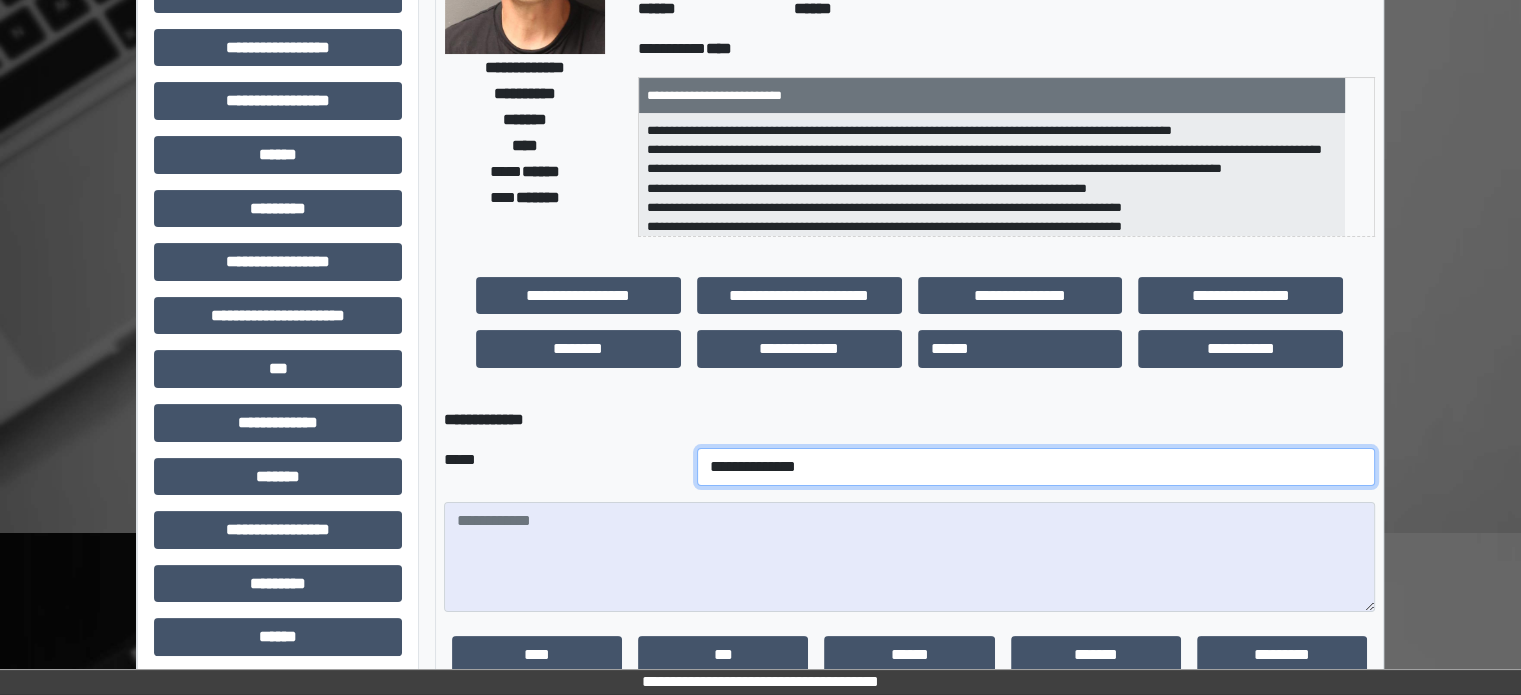 click on "**********" at bounding box center [1036, 467] 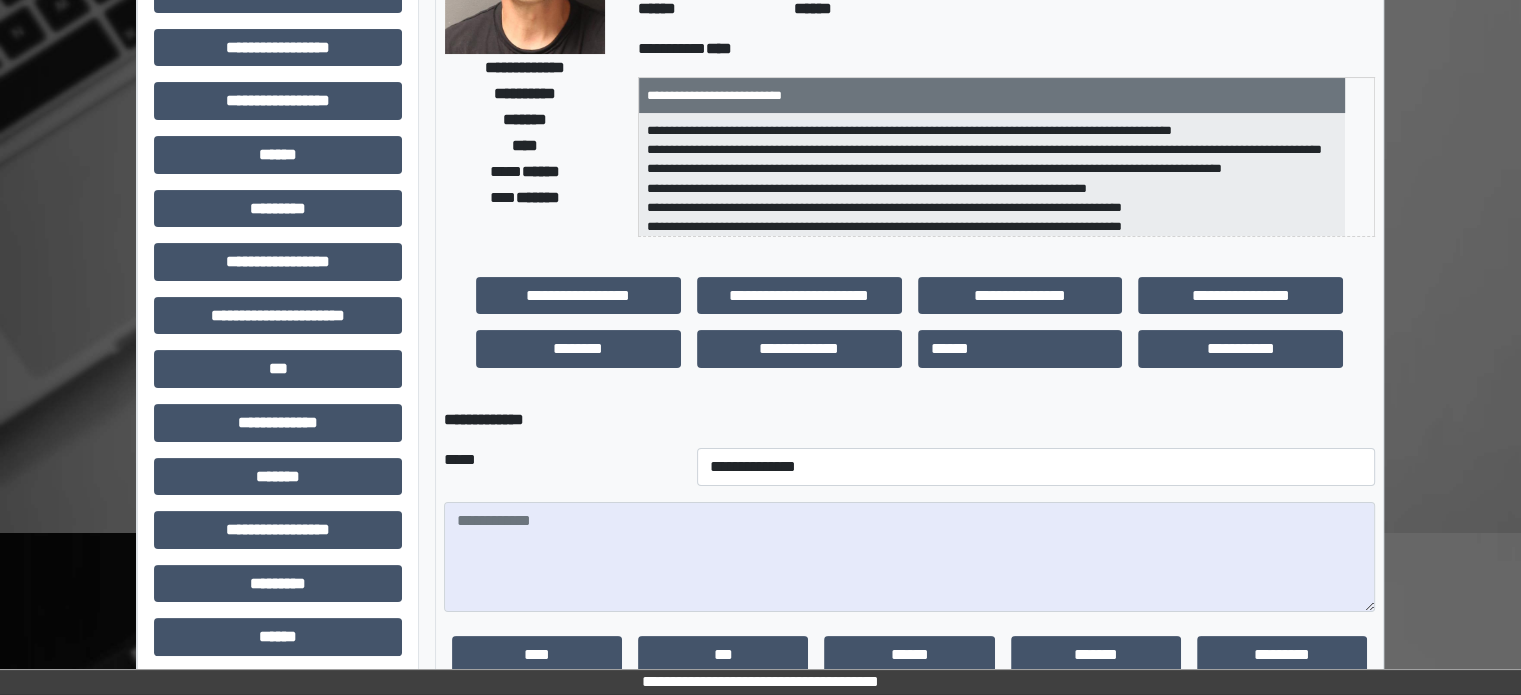 click at bounding box center [909, 557] 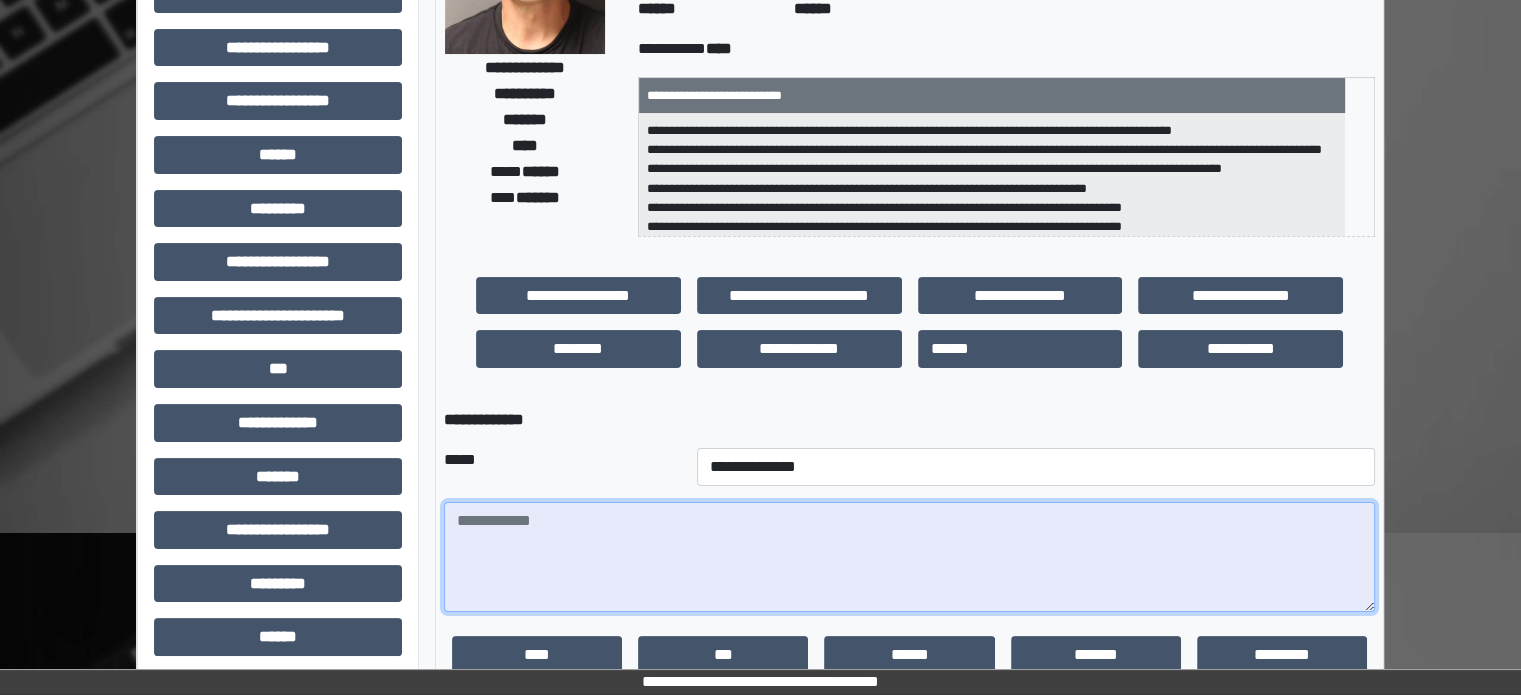 click at bounding box center [909, 557] 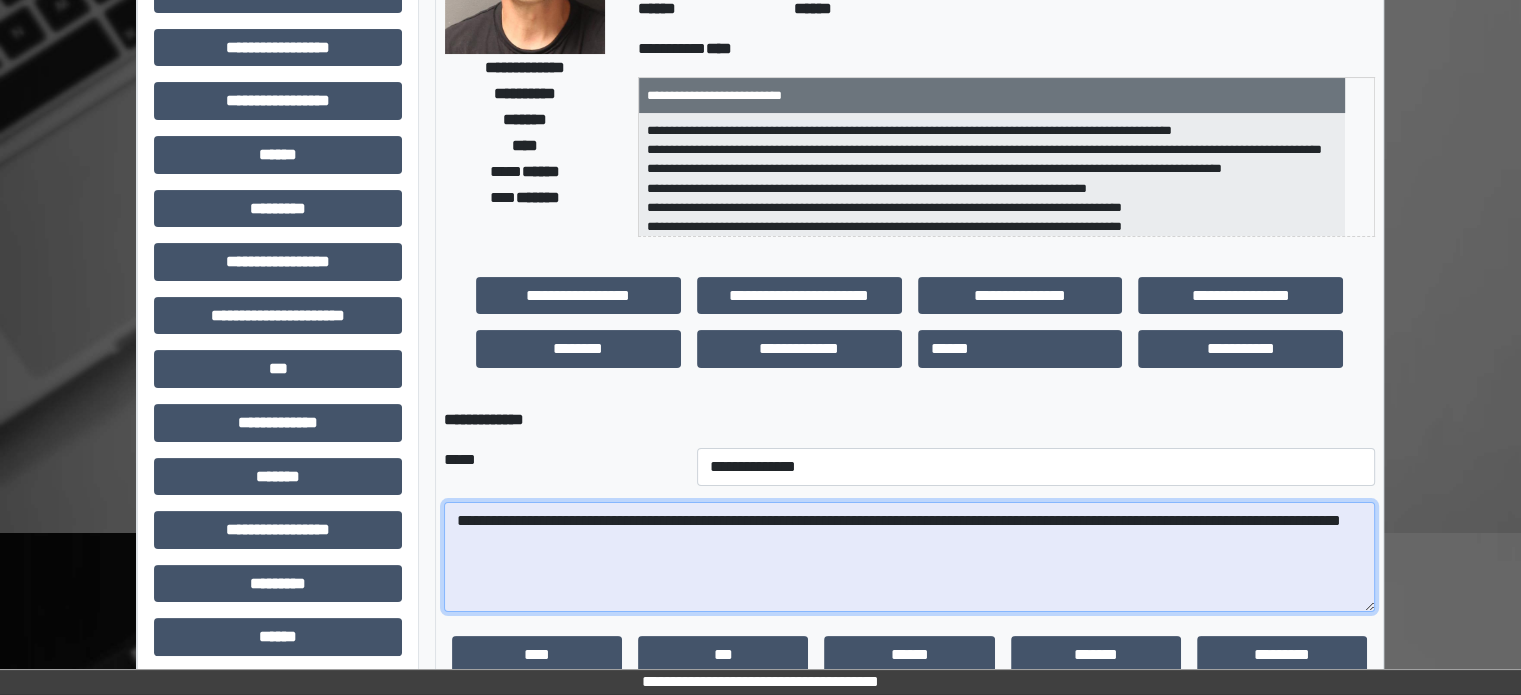 click on "**********" at bounding box center (909, 557) 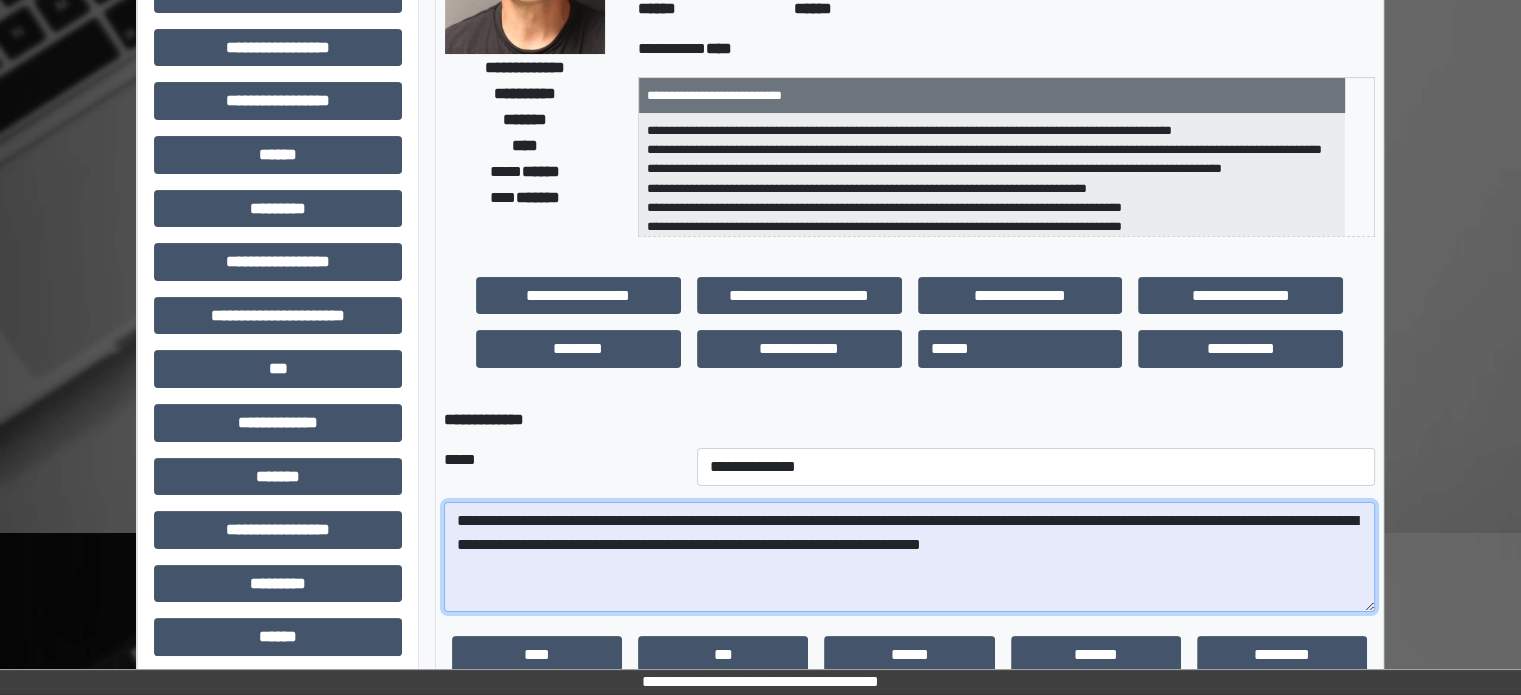 click on "**********" at bounding box center (909, 557) 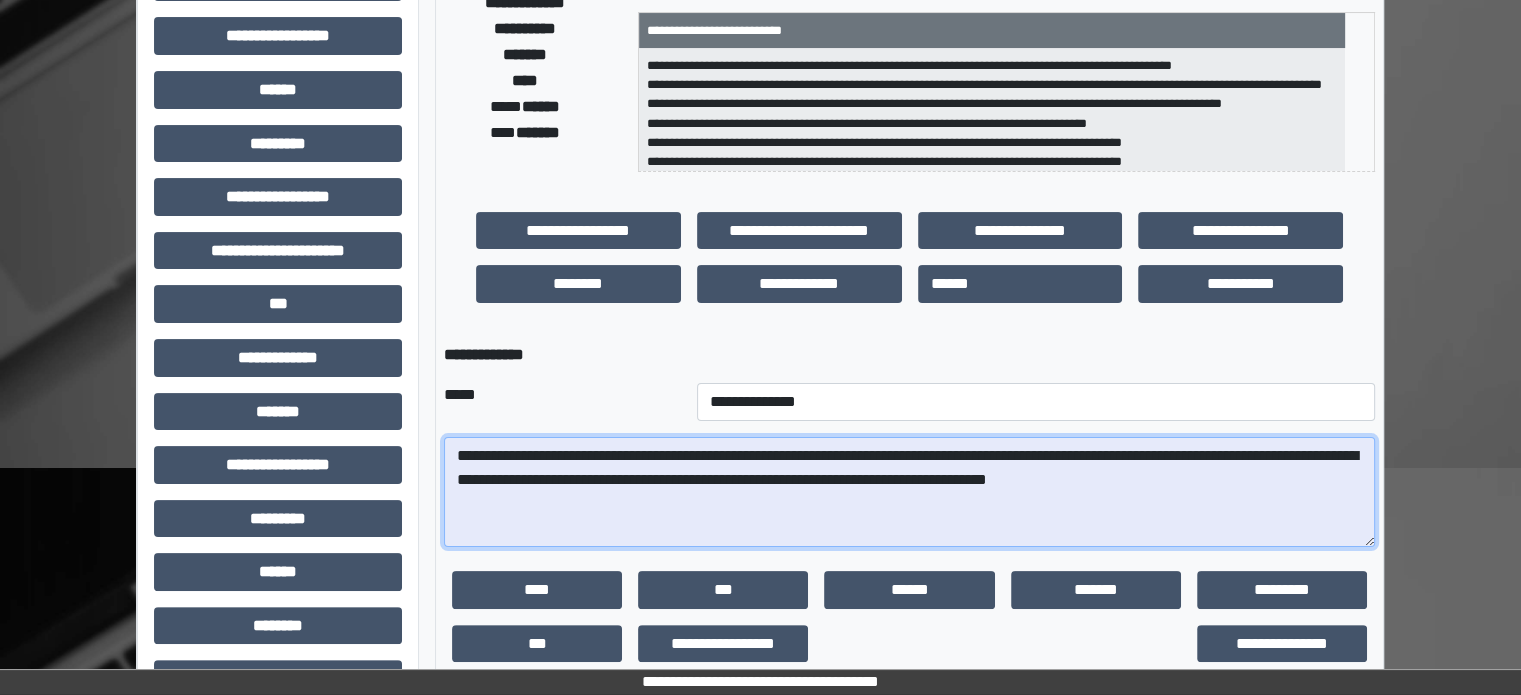scroll, scrollTop: 400, scrollLeft: 0, axis: vertical 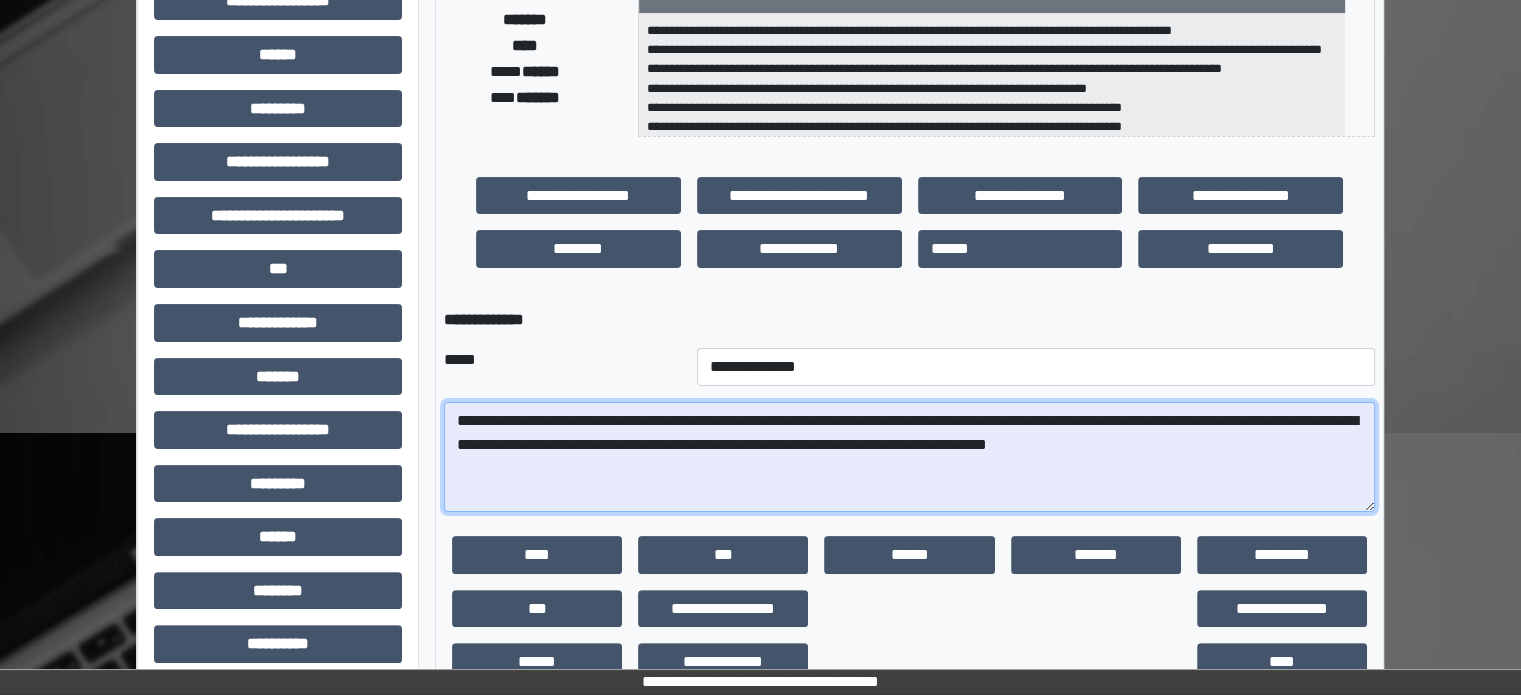 click on "**********" at bounding box center [909, 457] 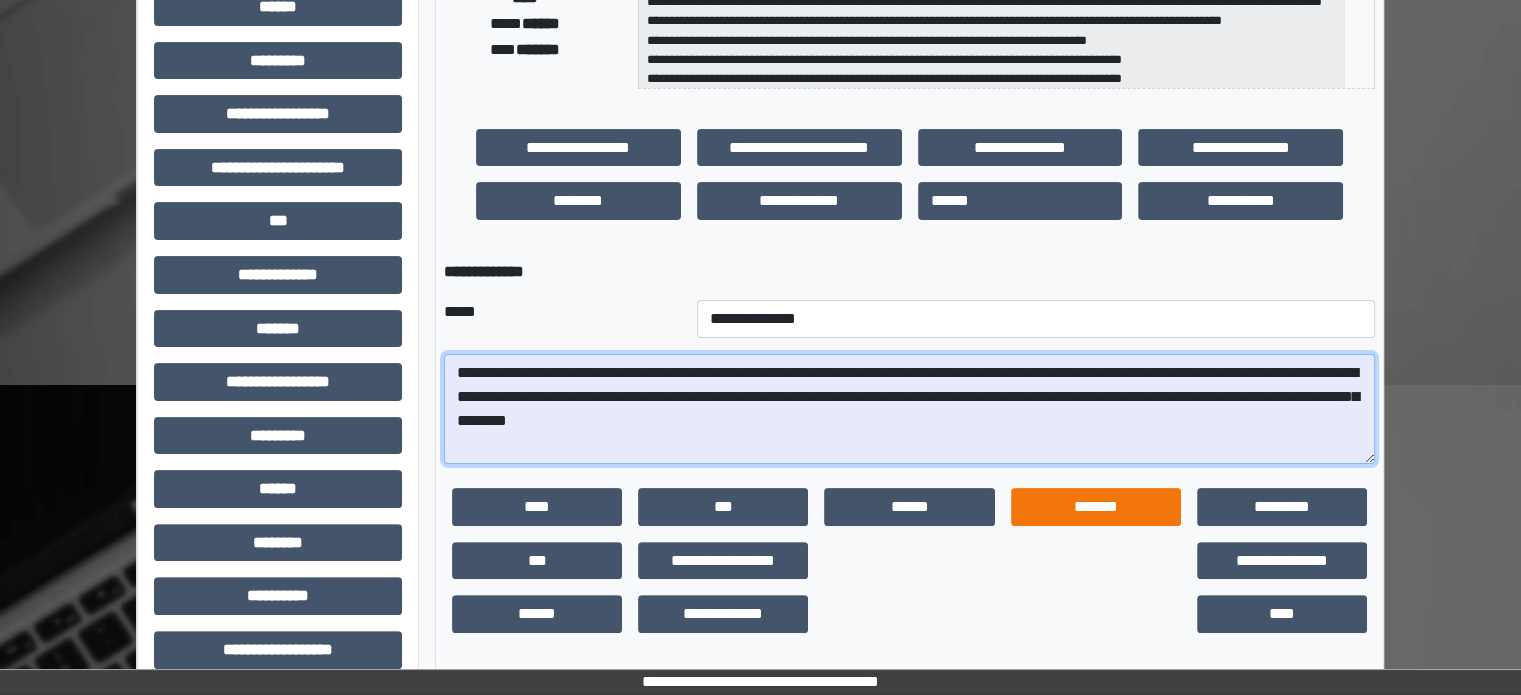 scroll, scrollTop: 471, scrollLeft: 0, axis: vertical 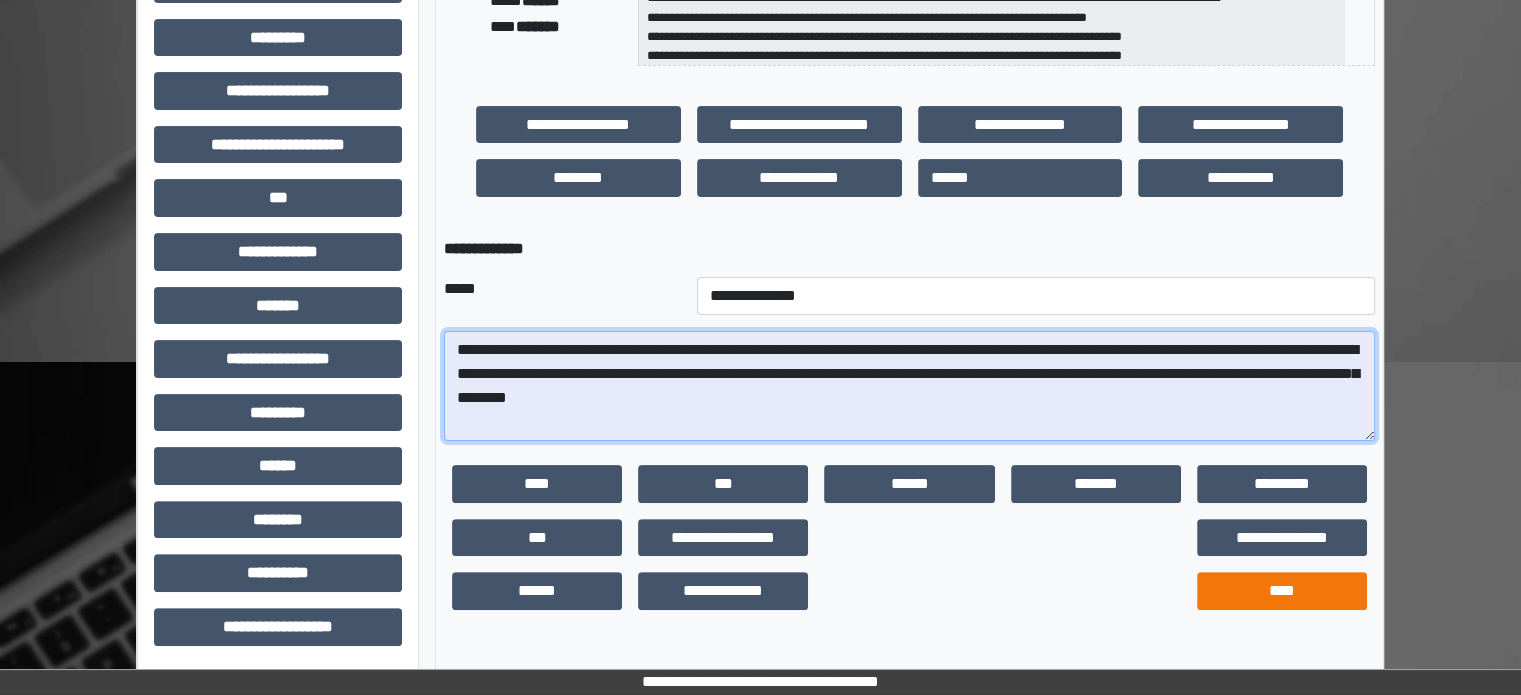 type on "**********" 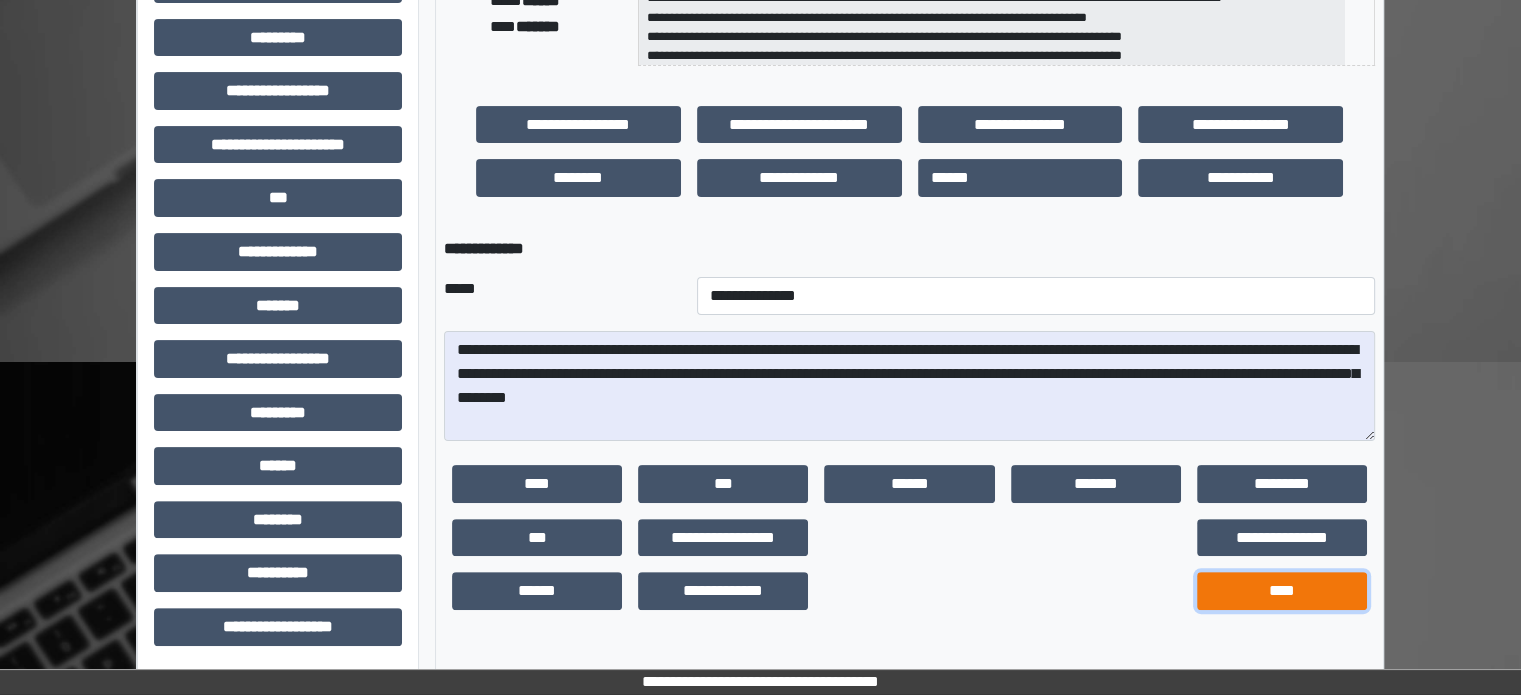 click on "****" at bounding box center [1282, 591] 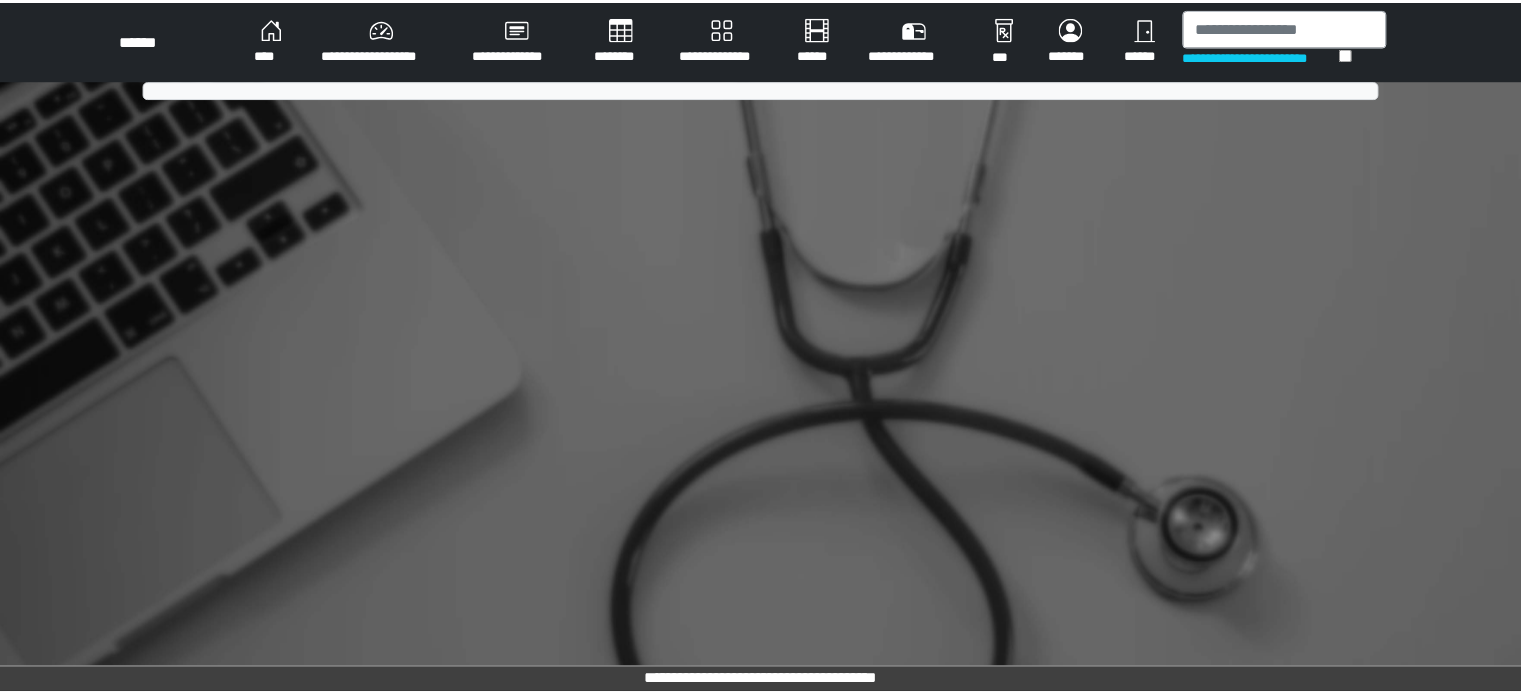 scroll, scrollTop: 0, scrollLeft: 0, axis: both 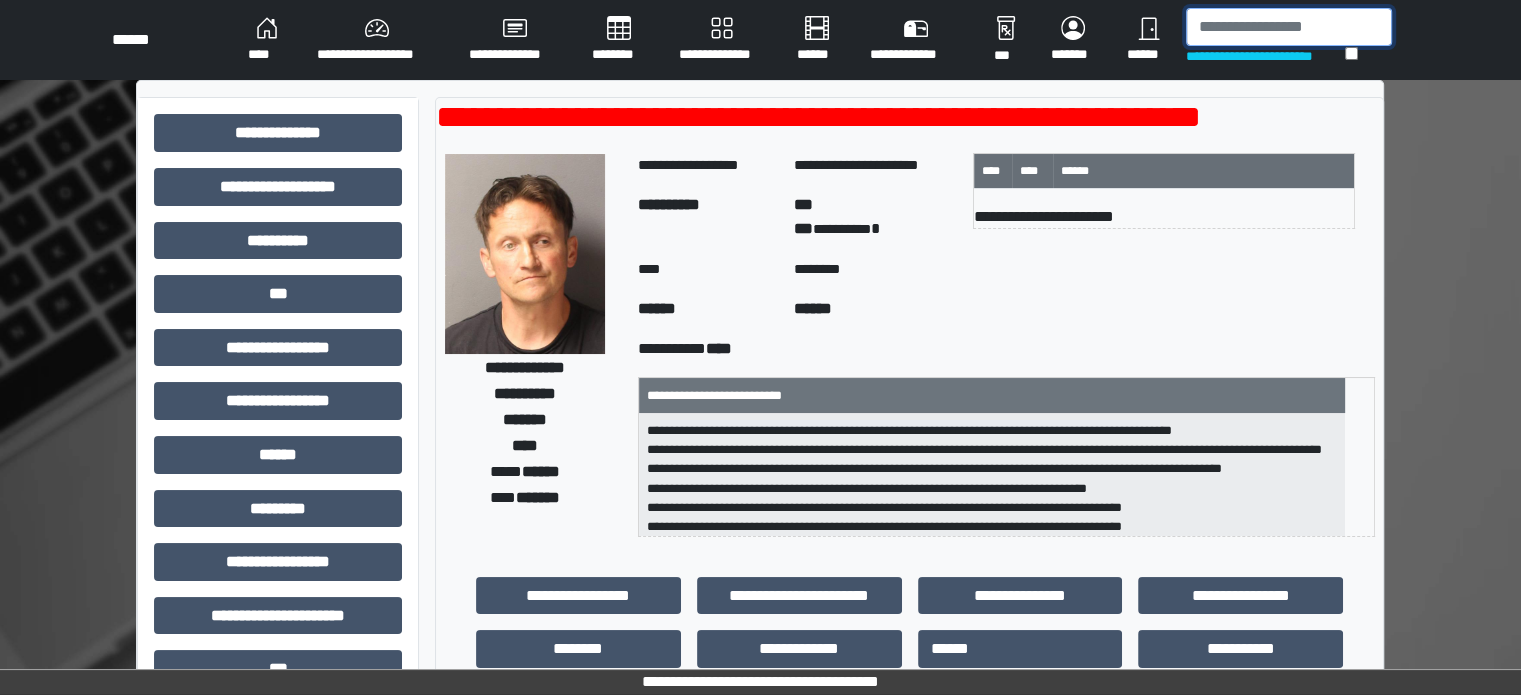 click at bounding box center (1289, 27) 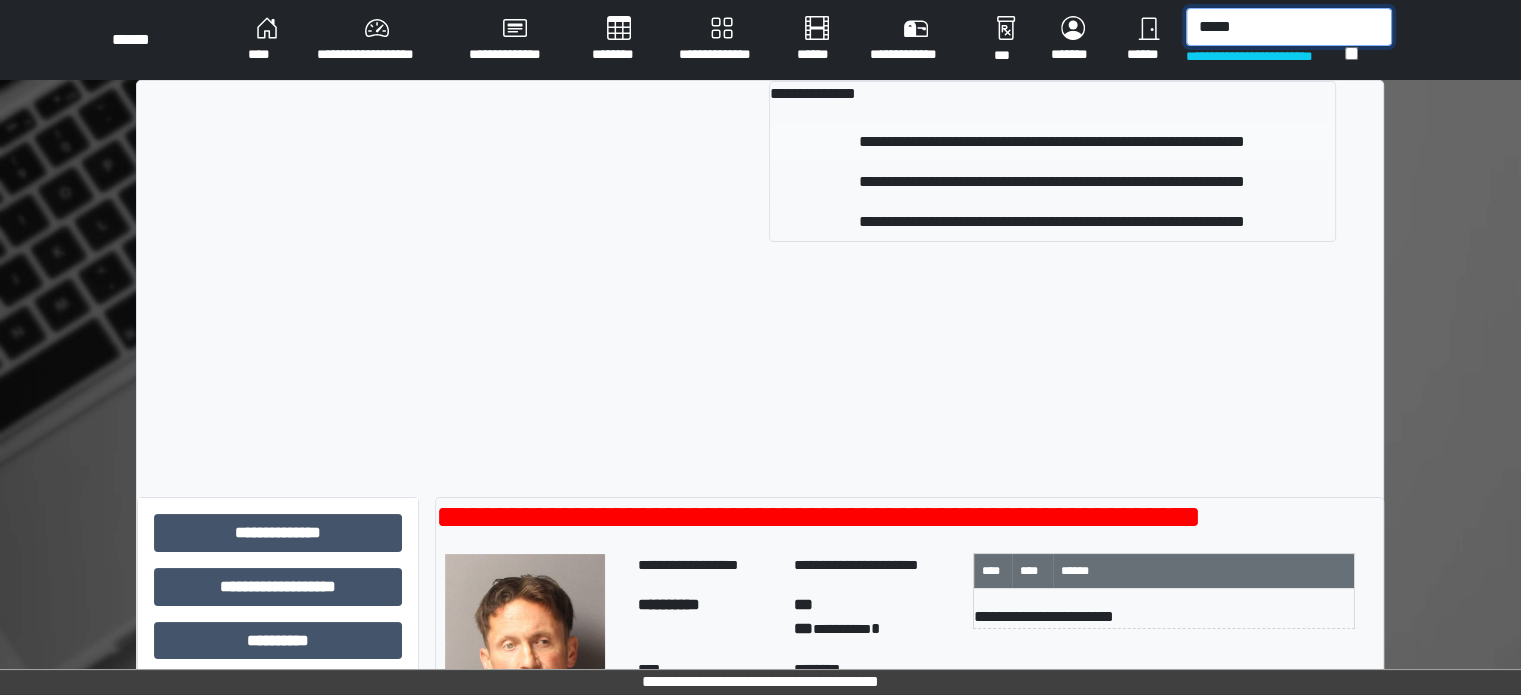 type on "*****" 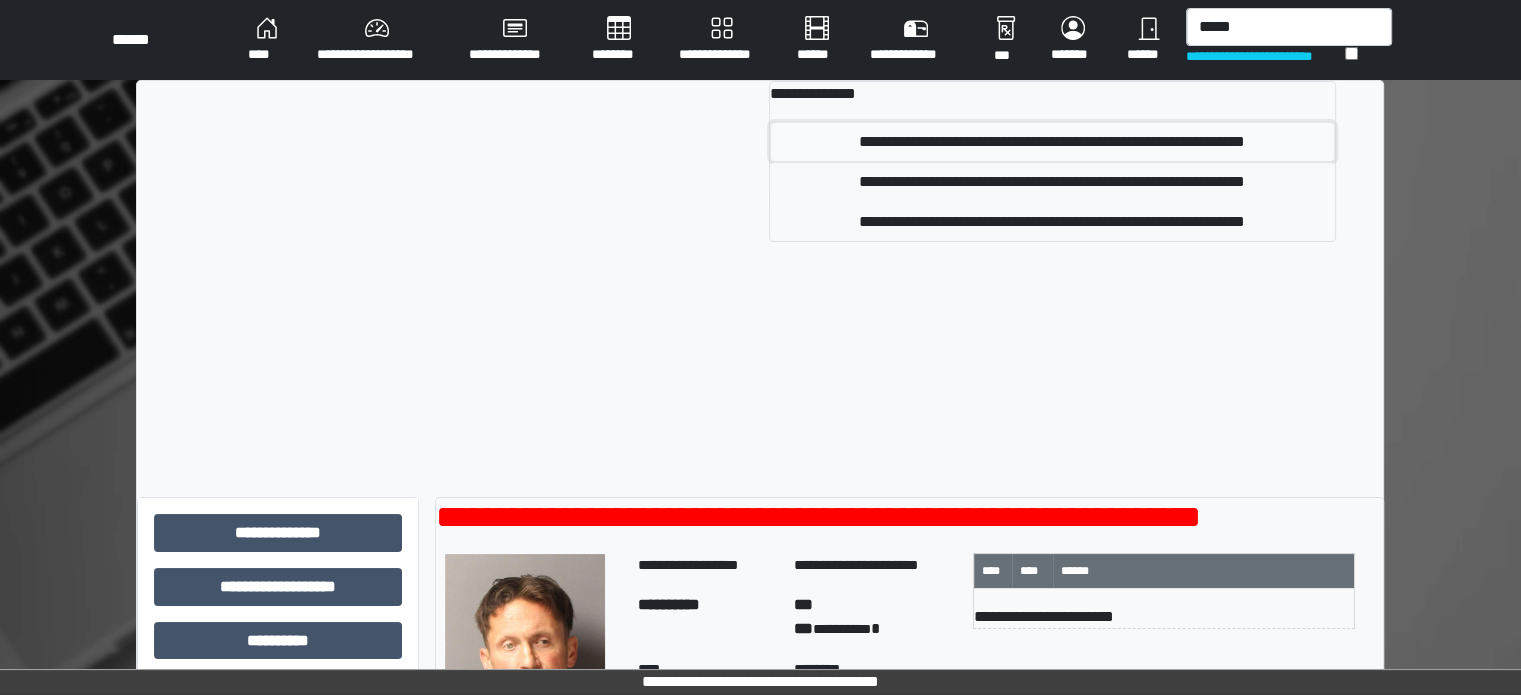 click on "**********" at bounding box center [1052, 142] 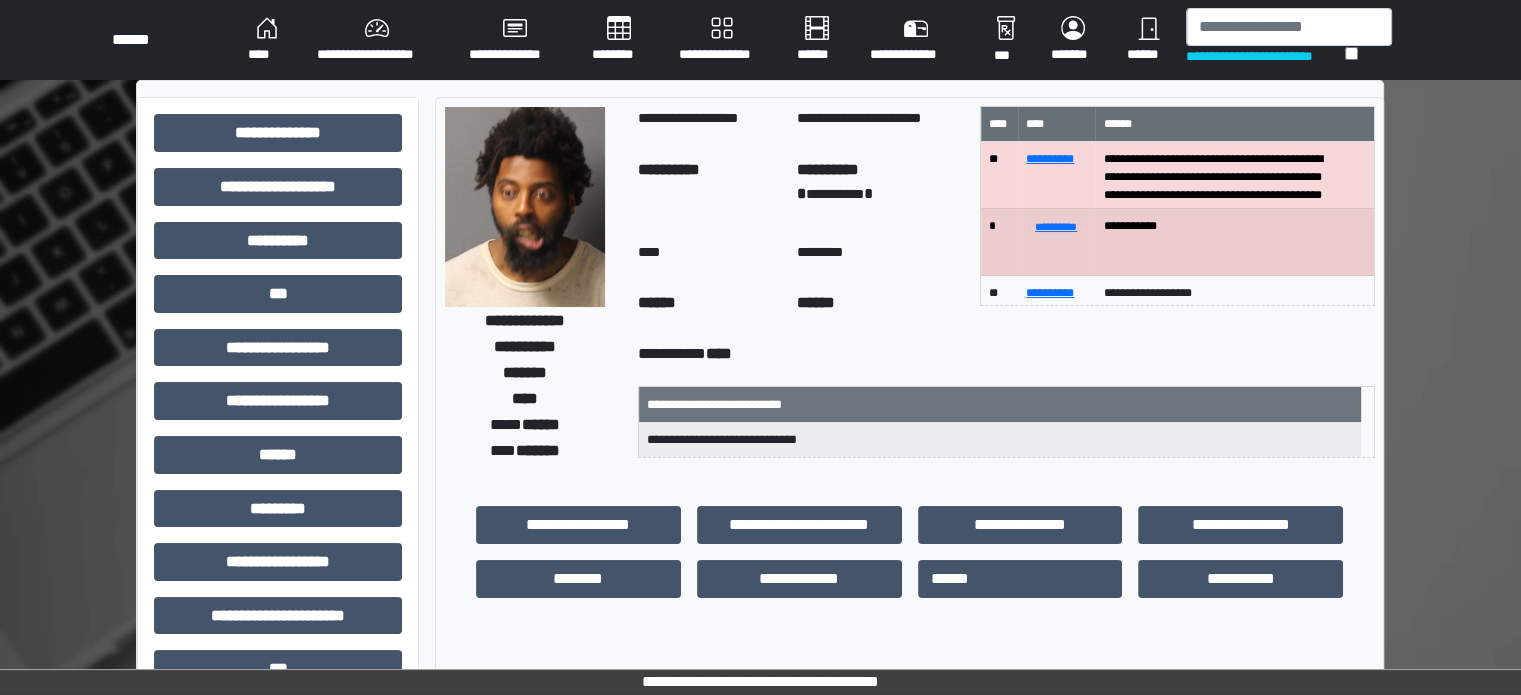 click on "****" at bounding box center [266, 40] 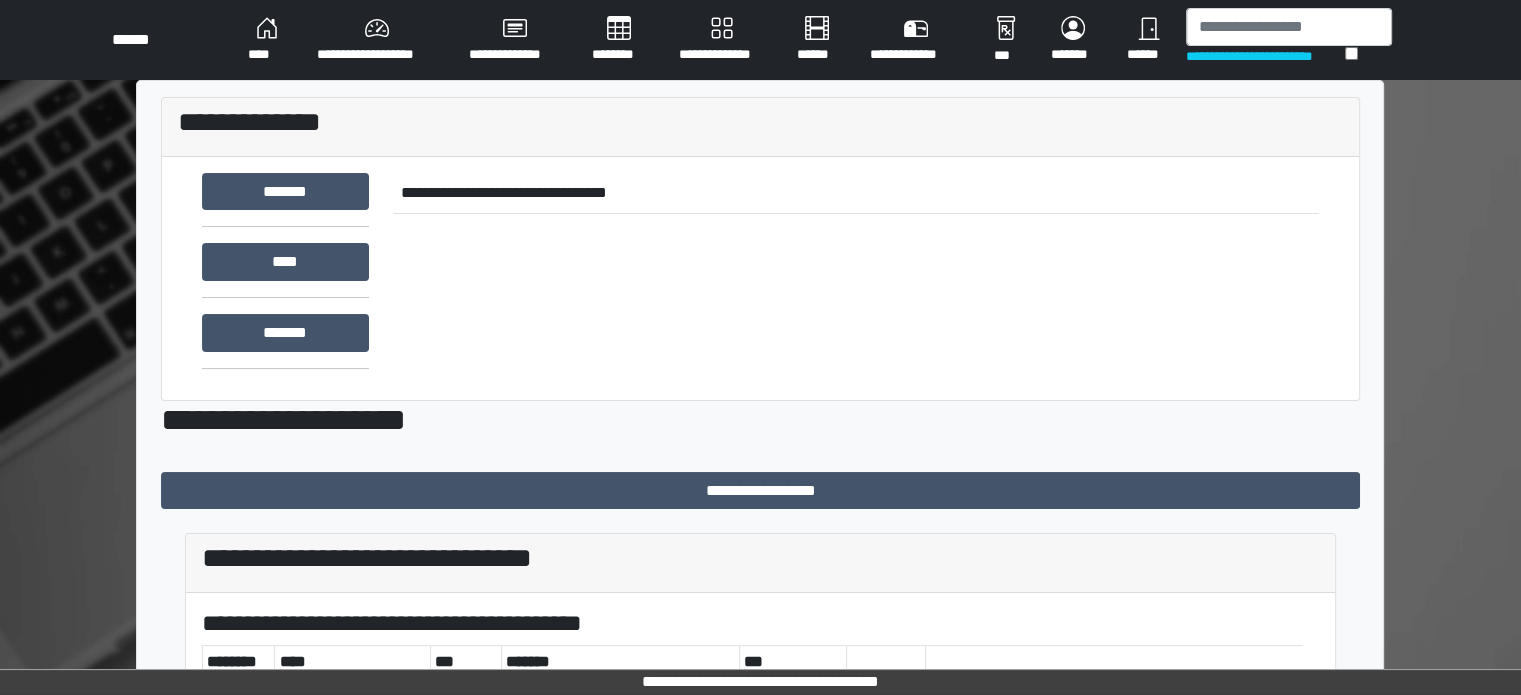 click on "**********" at bounding box center [760, 872] 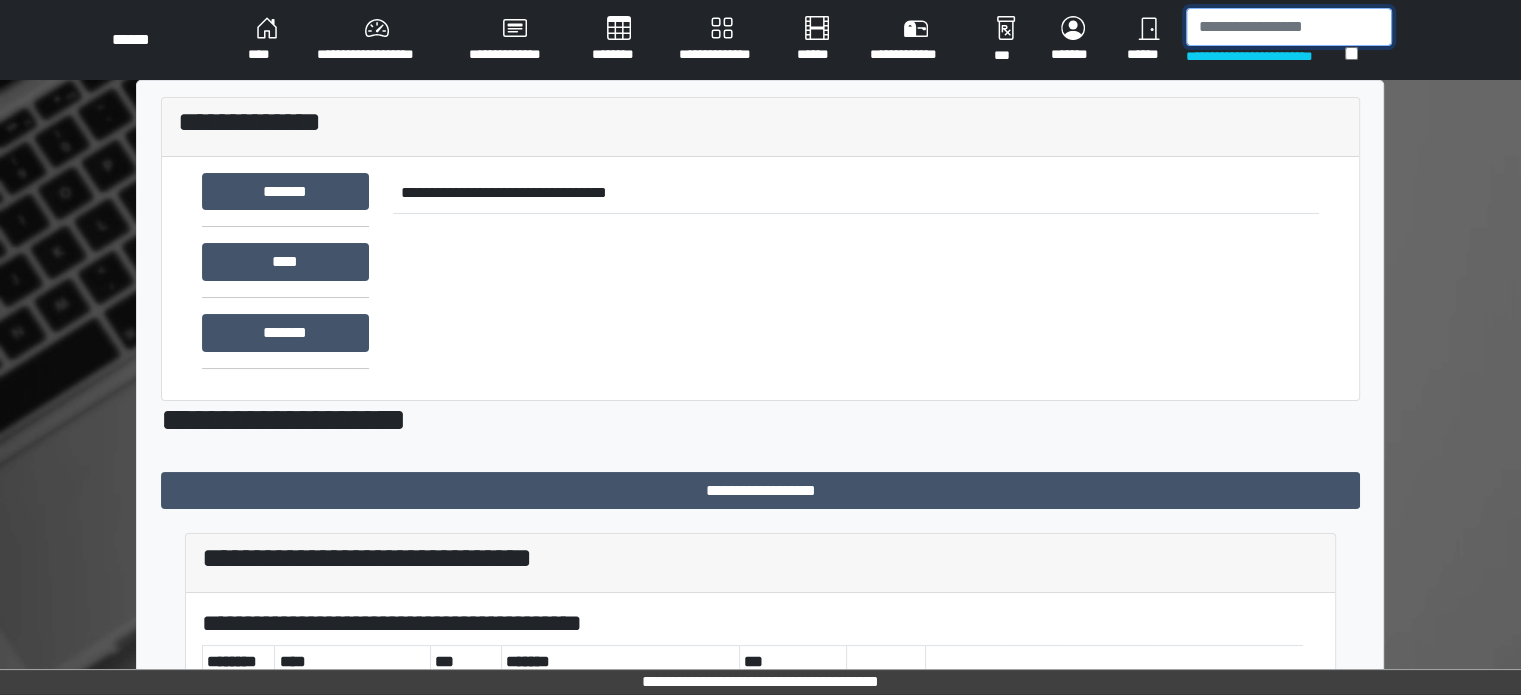 click at bounding box center [1289, 27] 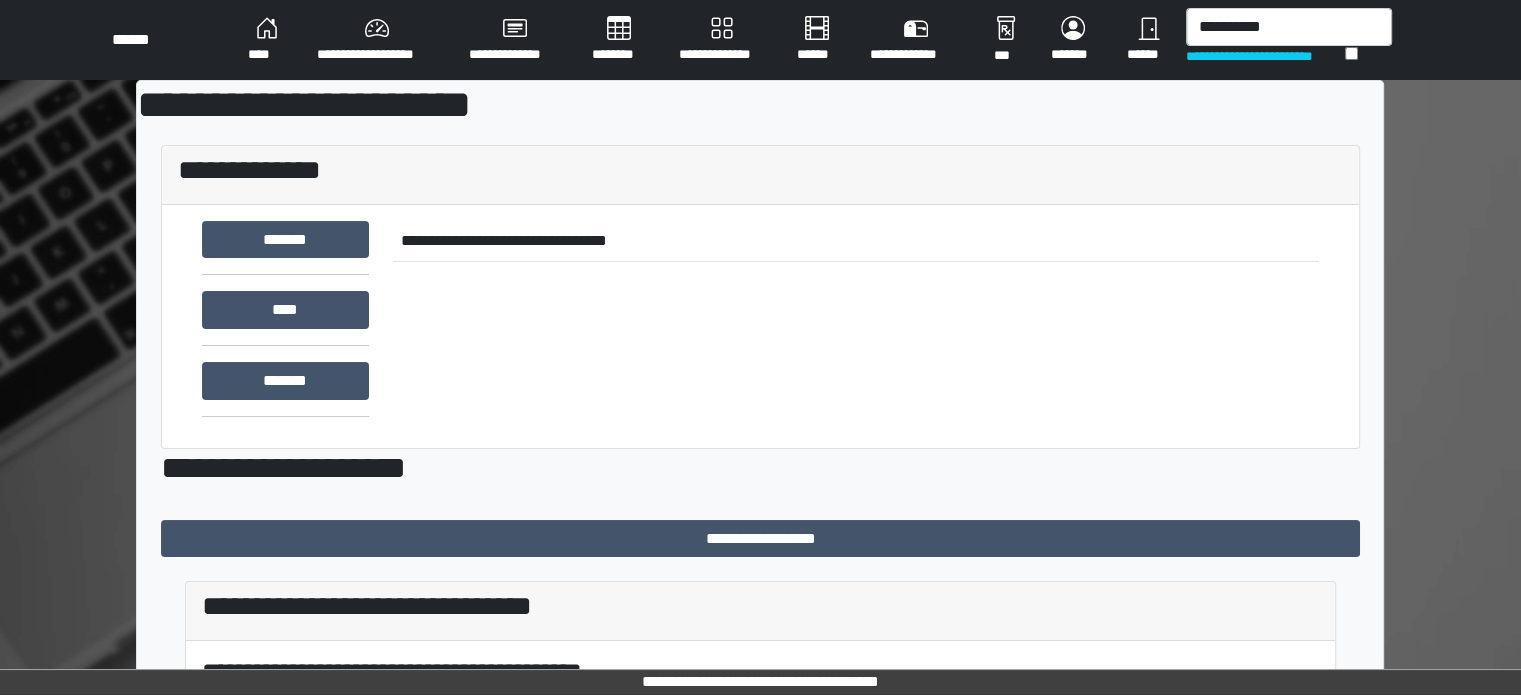 click on "****" at bounding box center [266, 40] 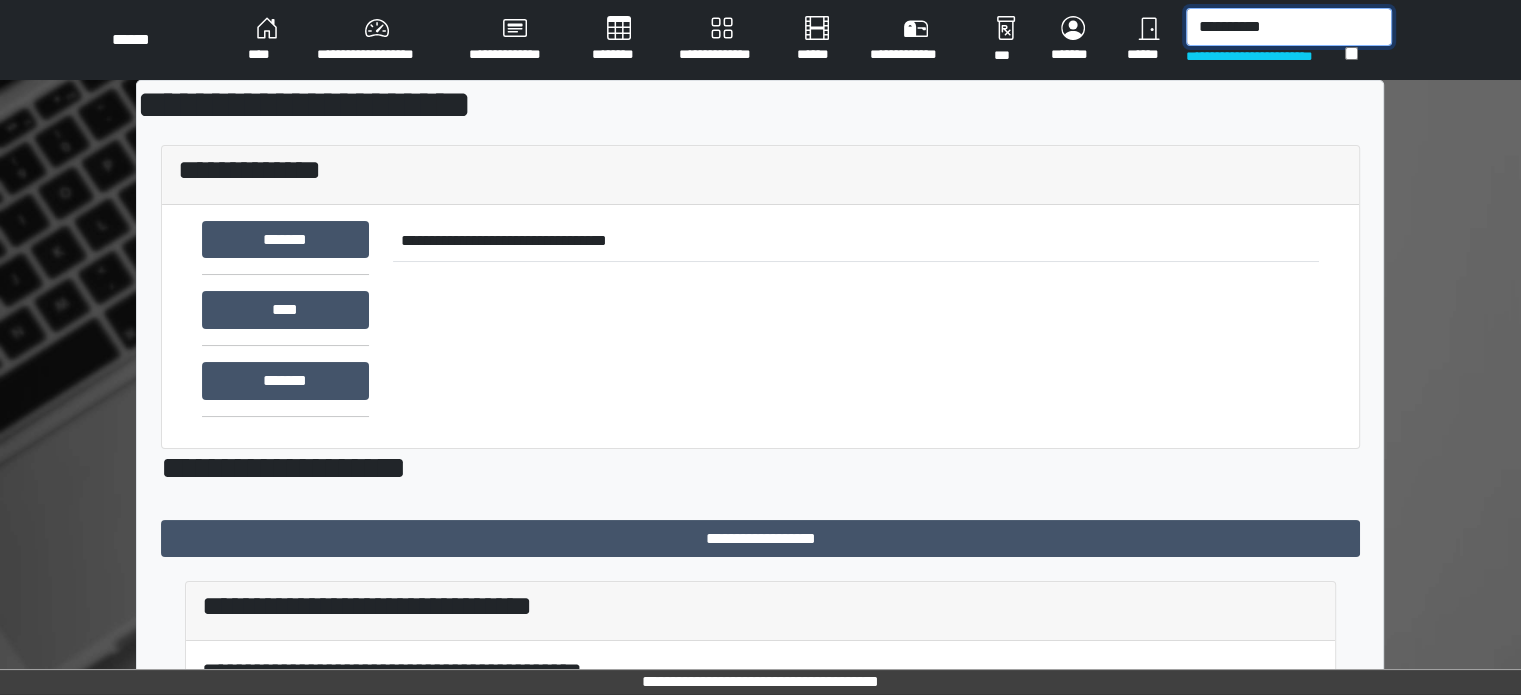 click on "*********" at bounding box center (1289, 27) 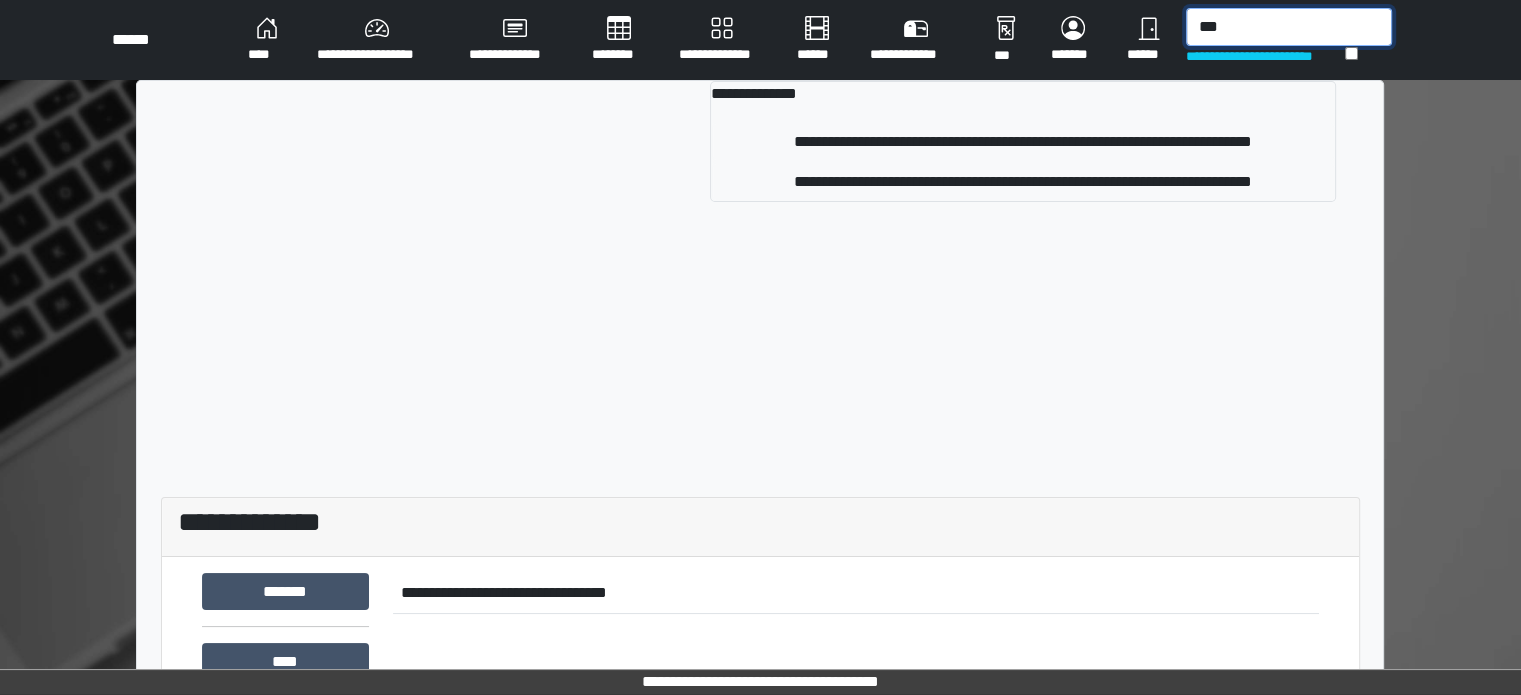 type on "*" 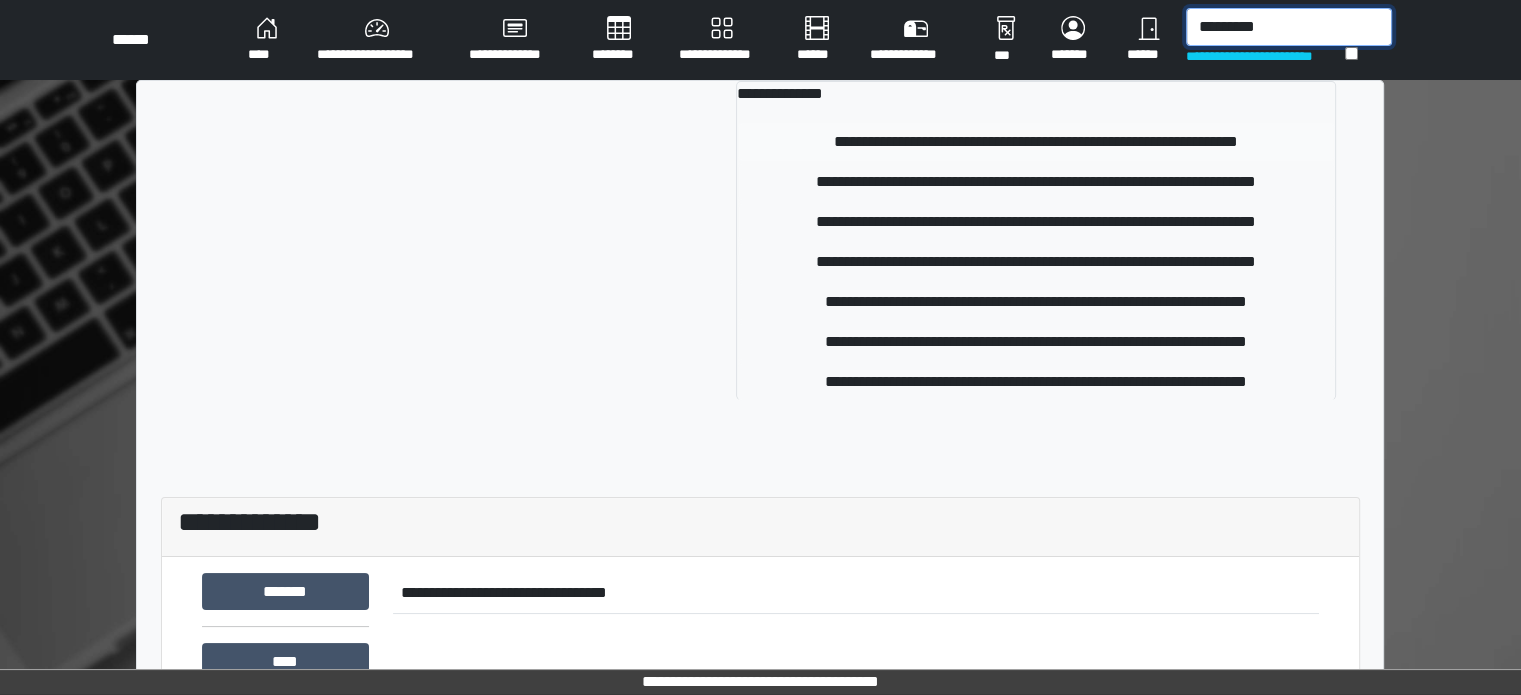 type on "*********" 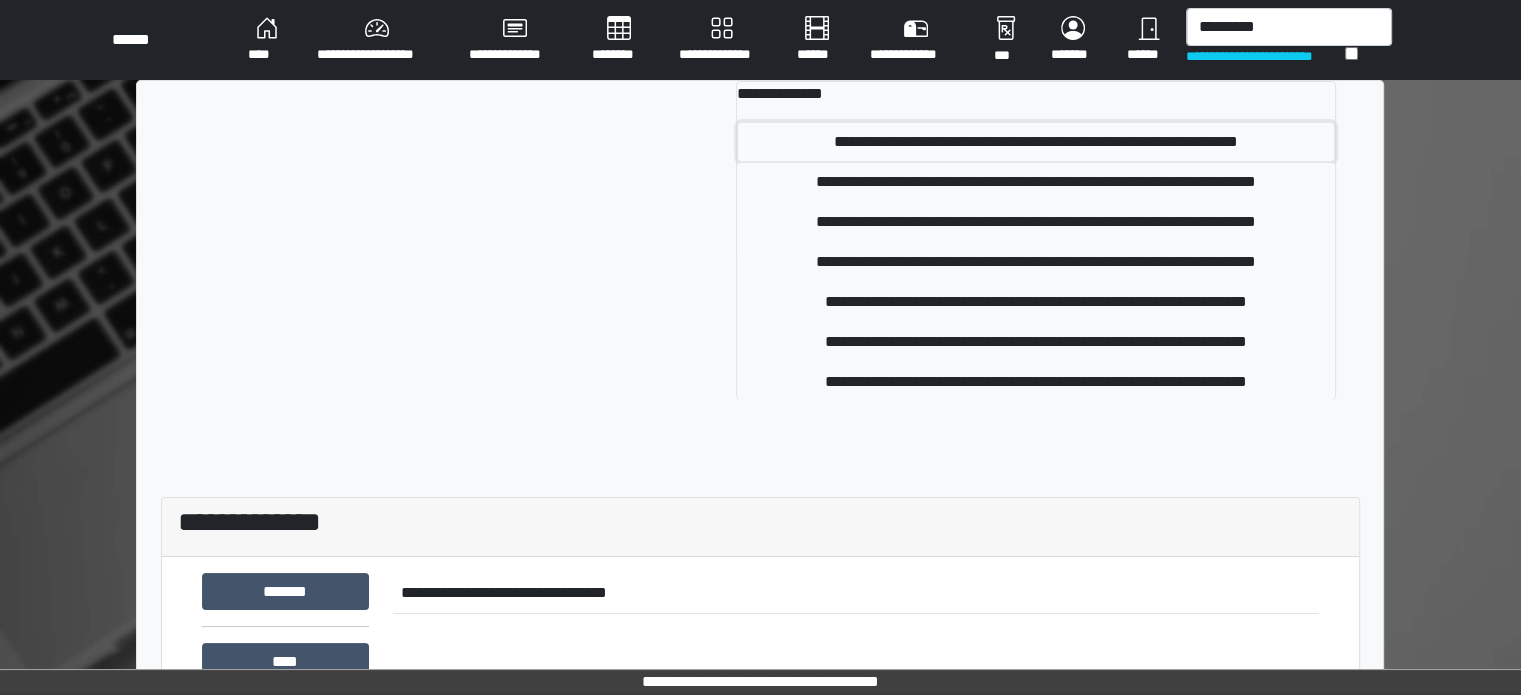 click on "**********" at bounding box center (1036, 142) 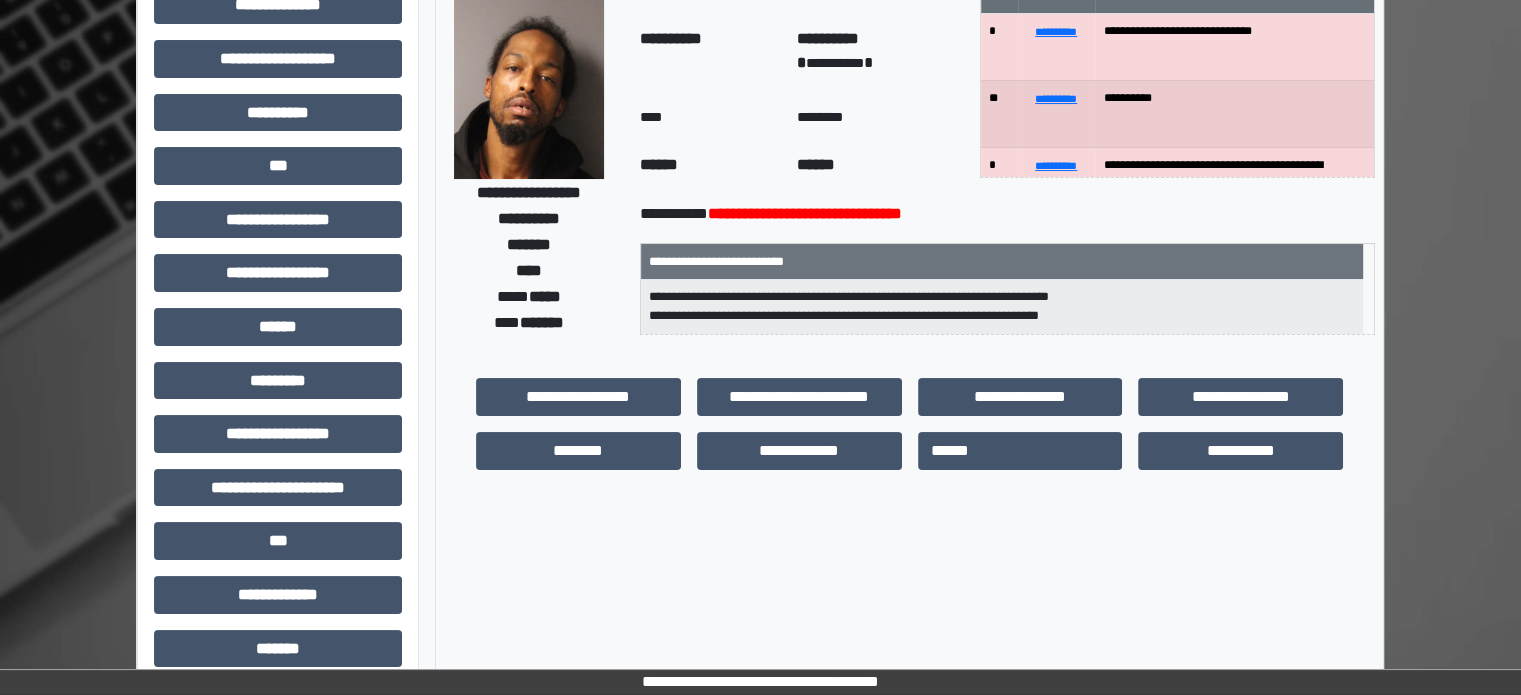scroll, scrollTop: 0, scrollLeft: 0, axis: both 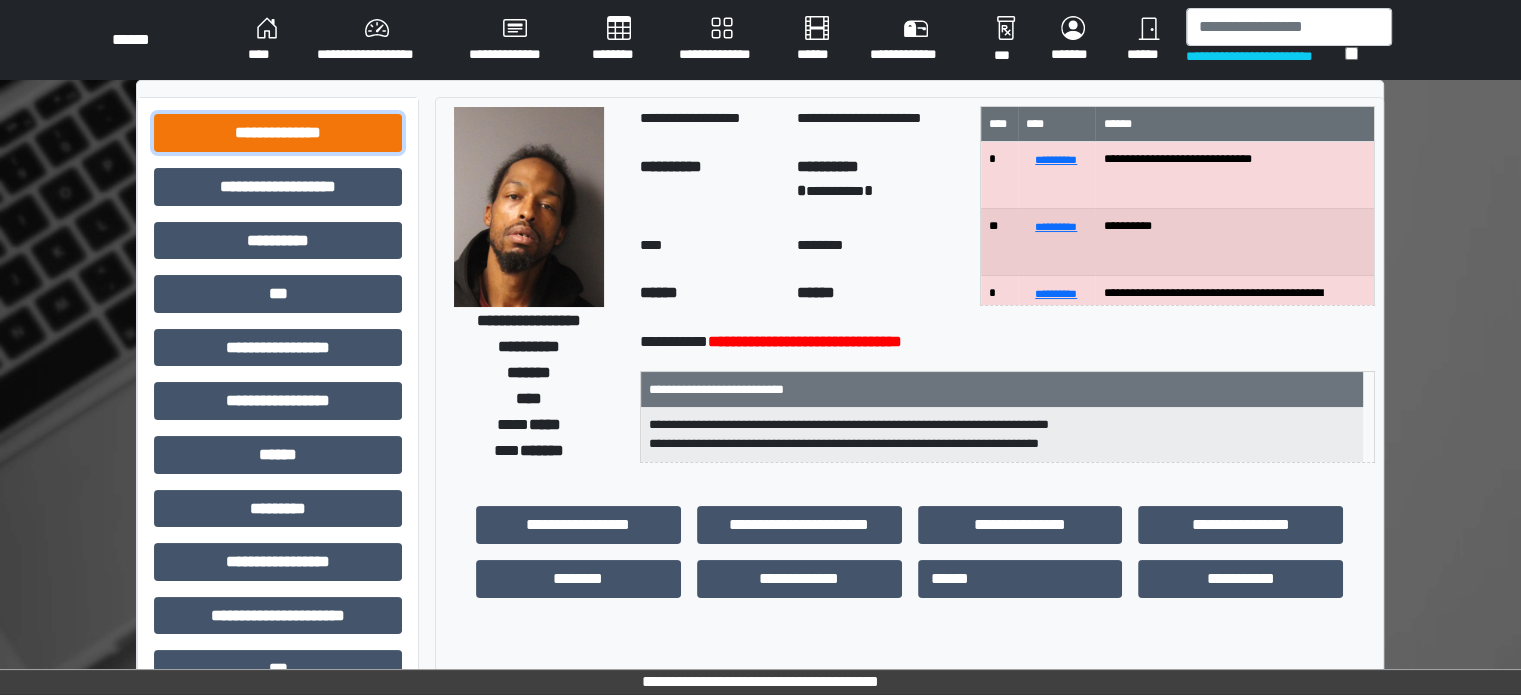click on "**********" at bounding box center (278, 133) 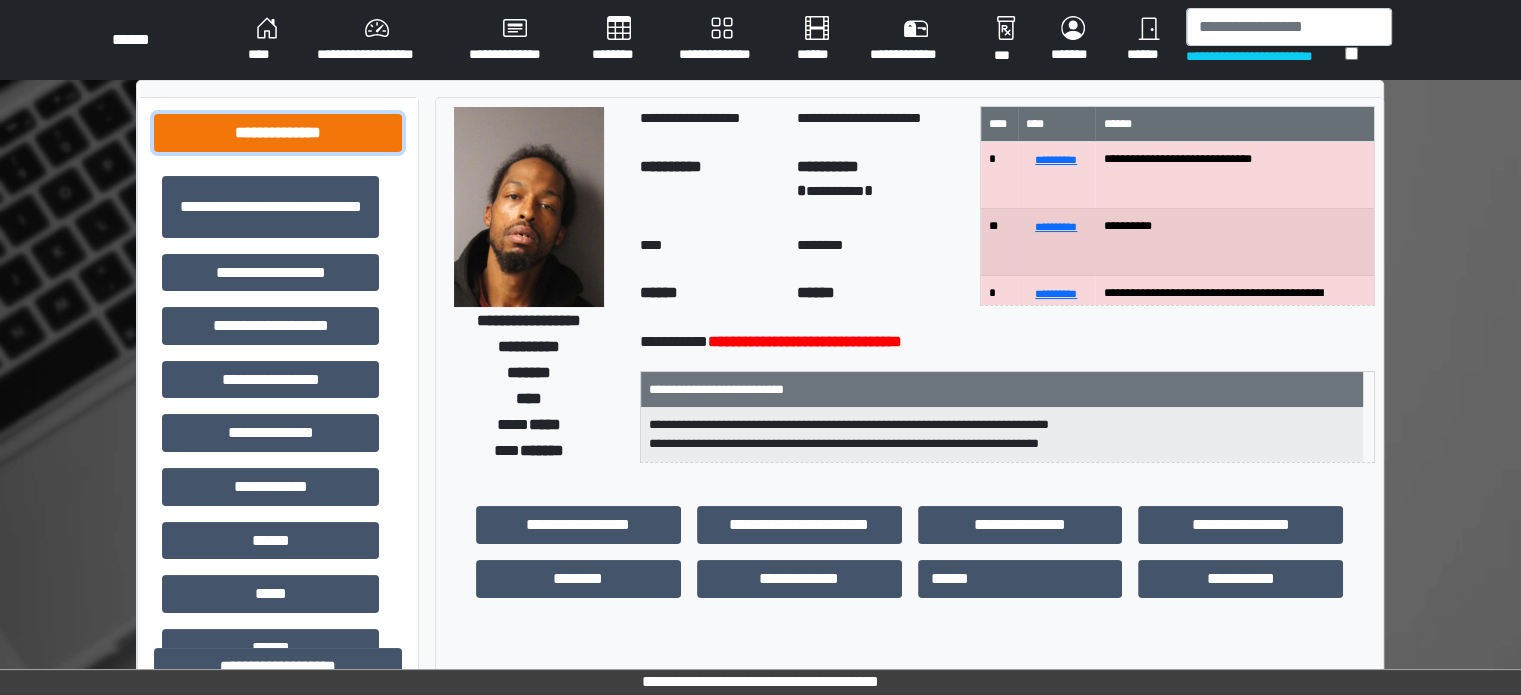 click on "**********" at bounding box center (278, 133) 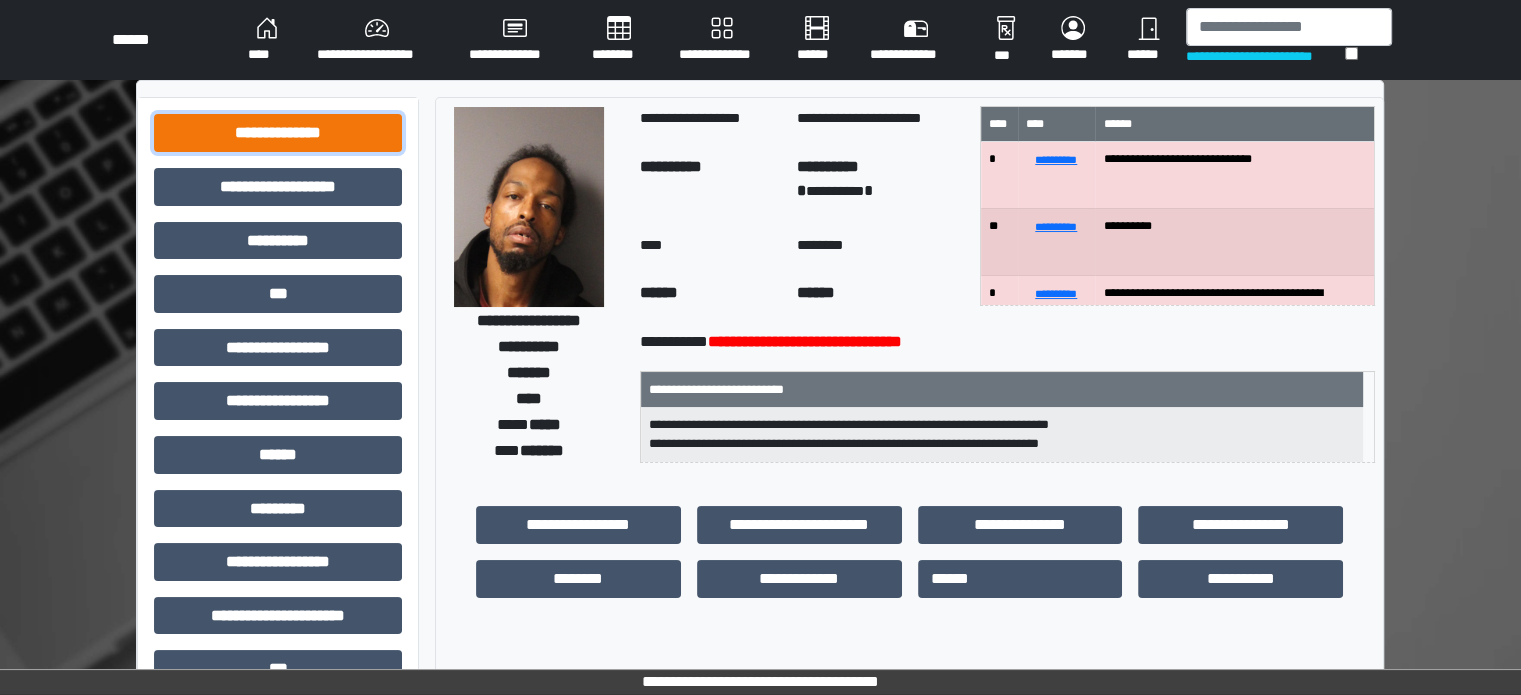 click on "**********" at bounding box center [278, 133] 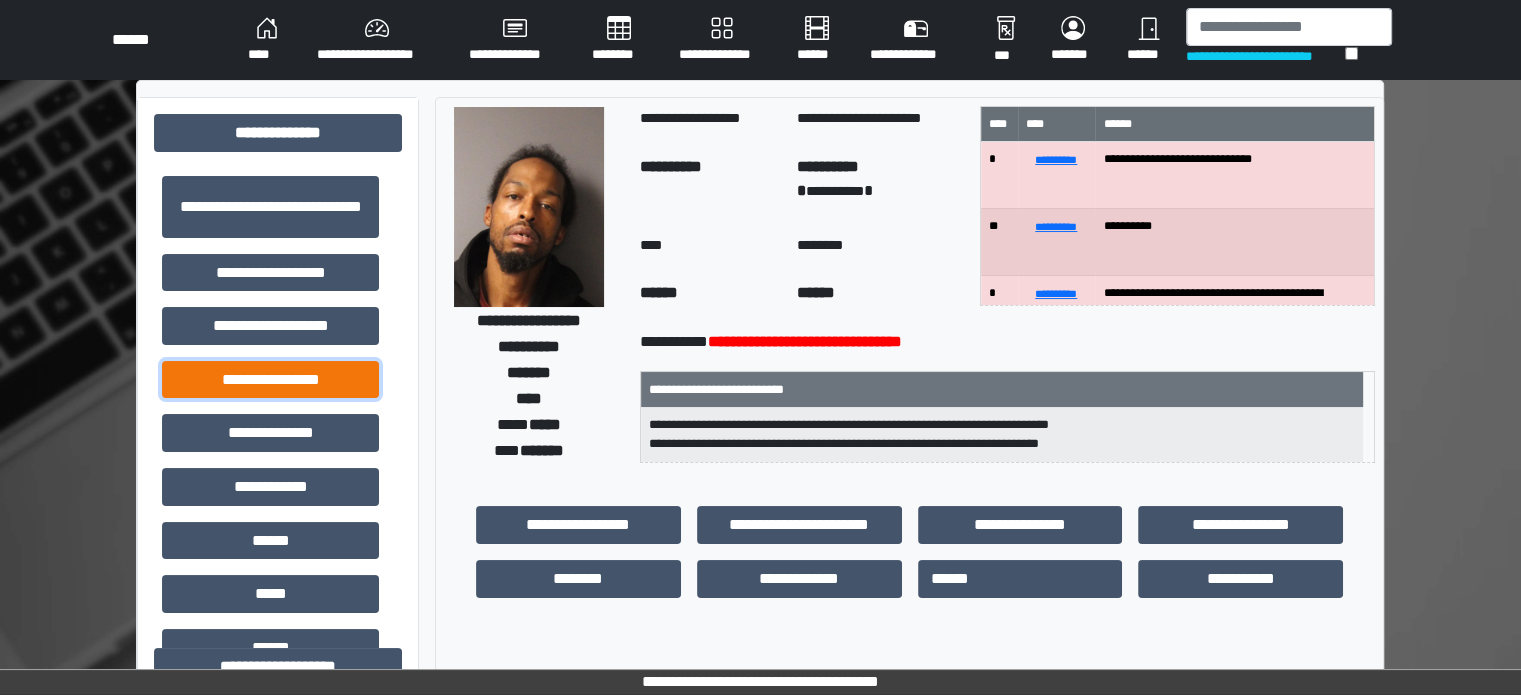 click on "**********" at bounding box center (270, 380) 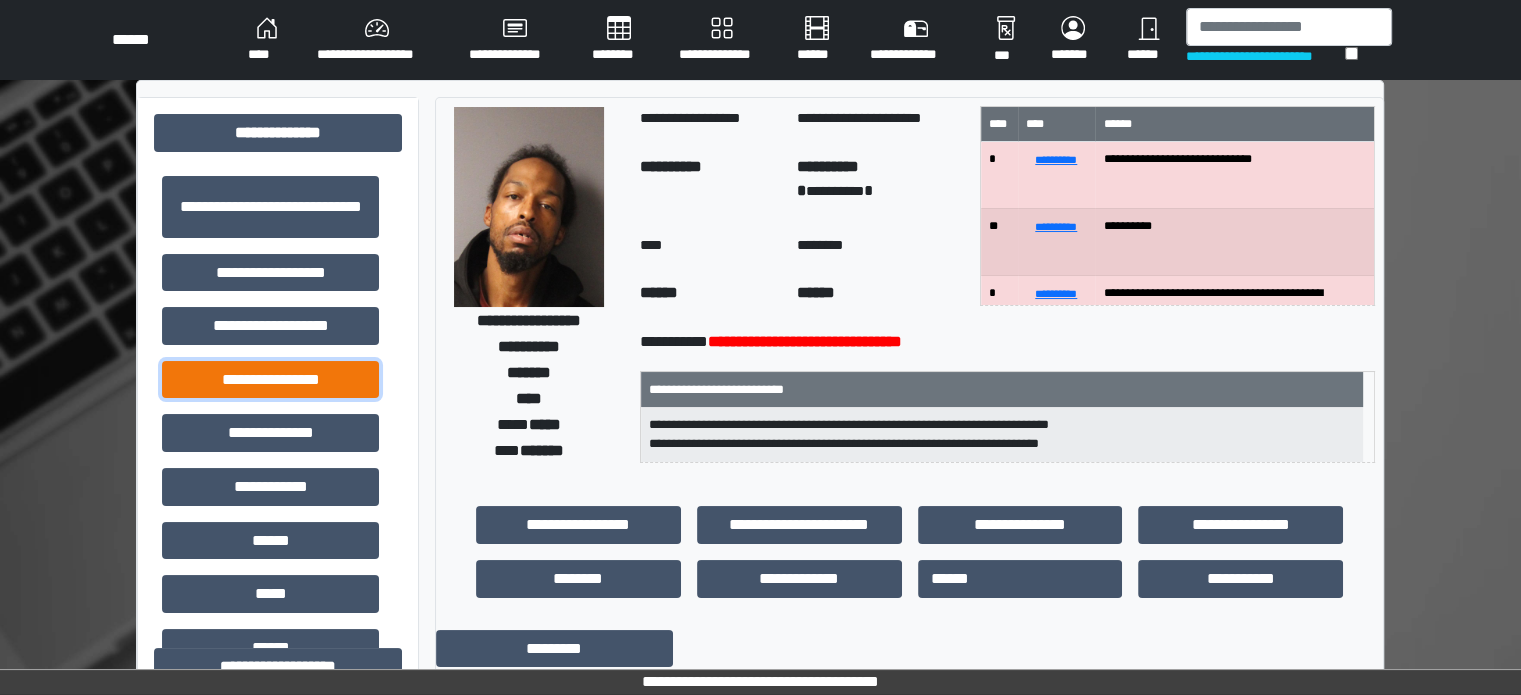 click on "**********" at bounding box center [270, 380] 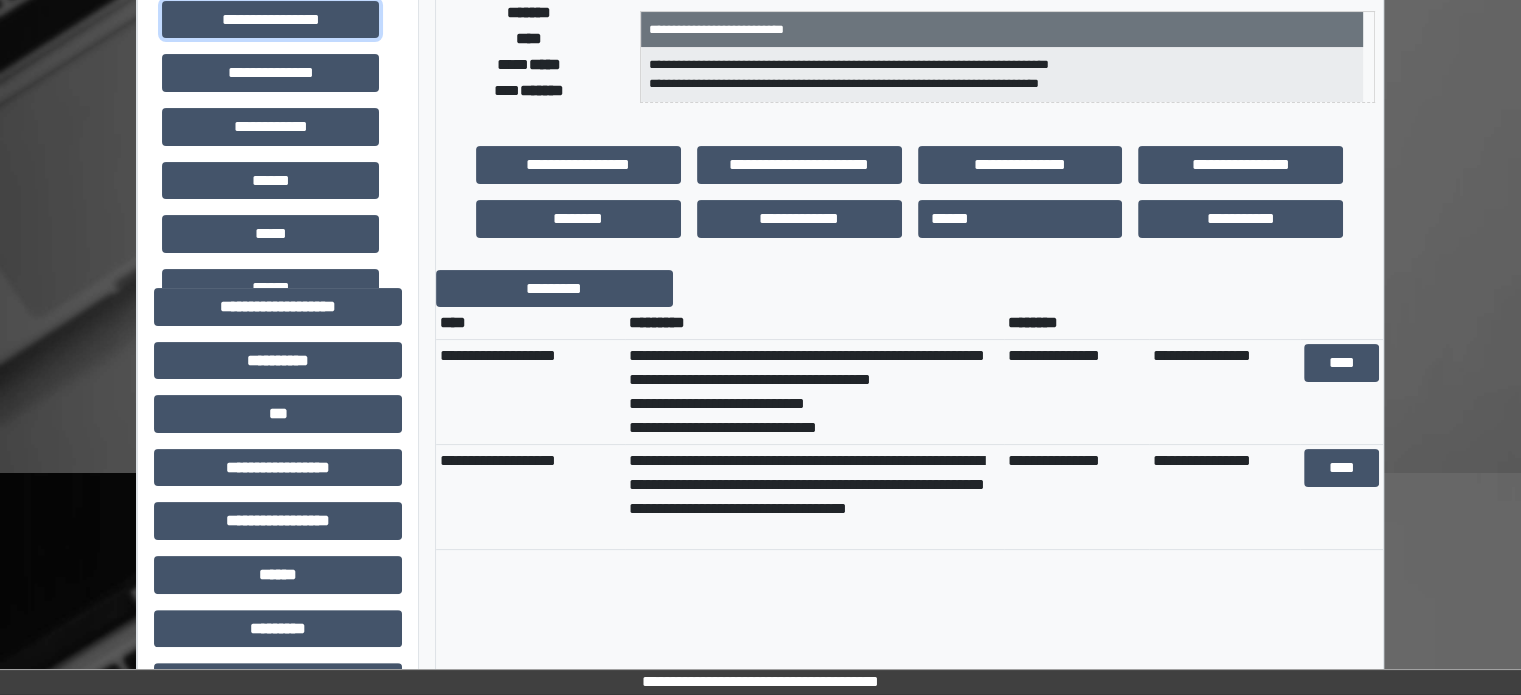 scroll, scrollTop: 364, scrollLeft: 0, axis: vertical 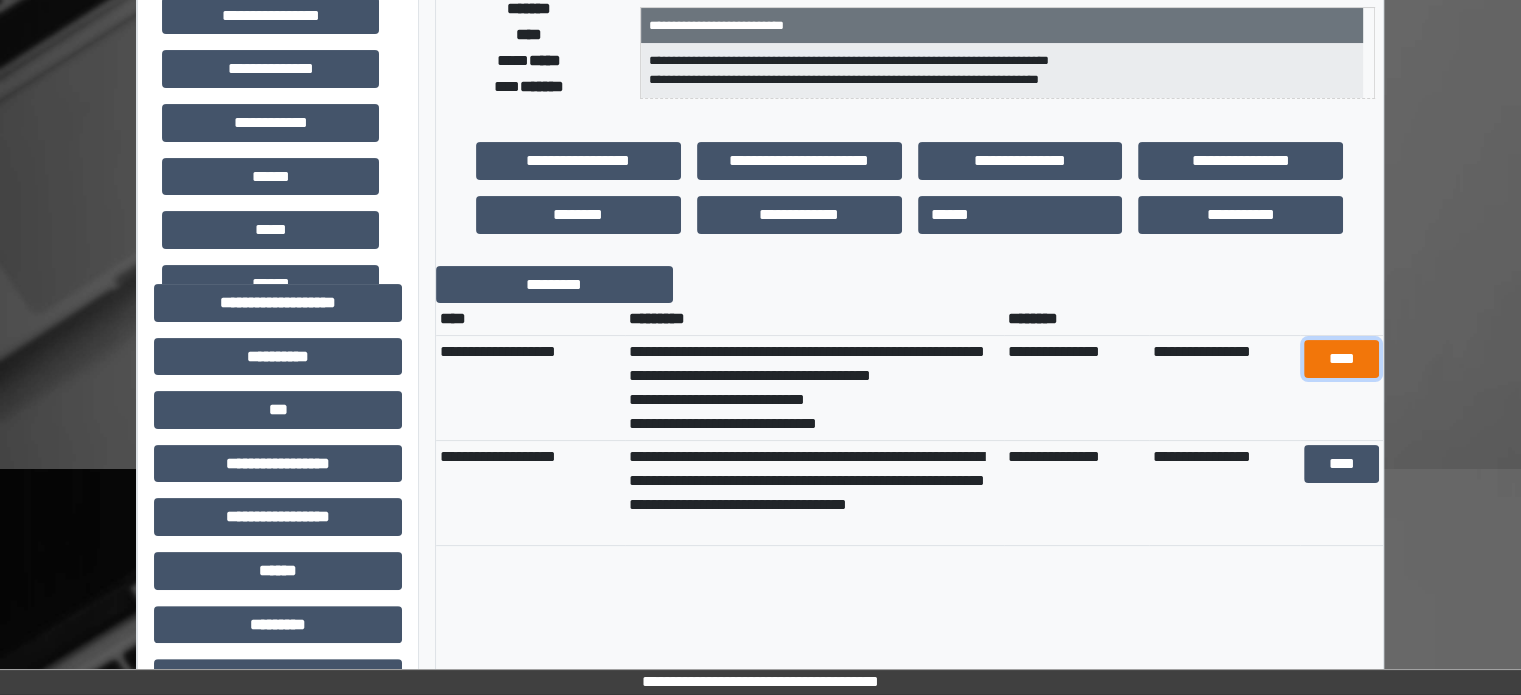 click on "****" at bounding box center [1341, 359] 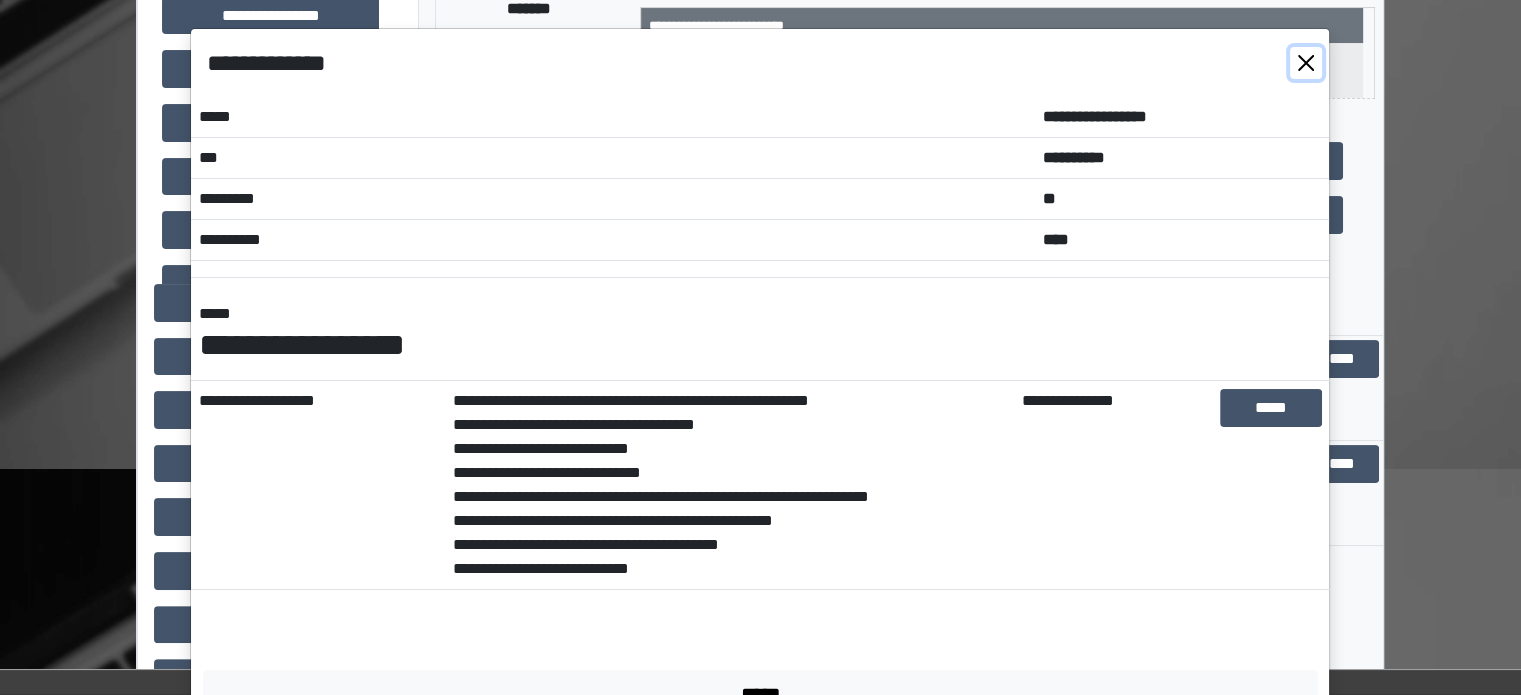 click at bounding box center (1306, 63) 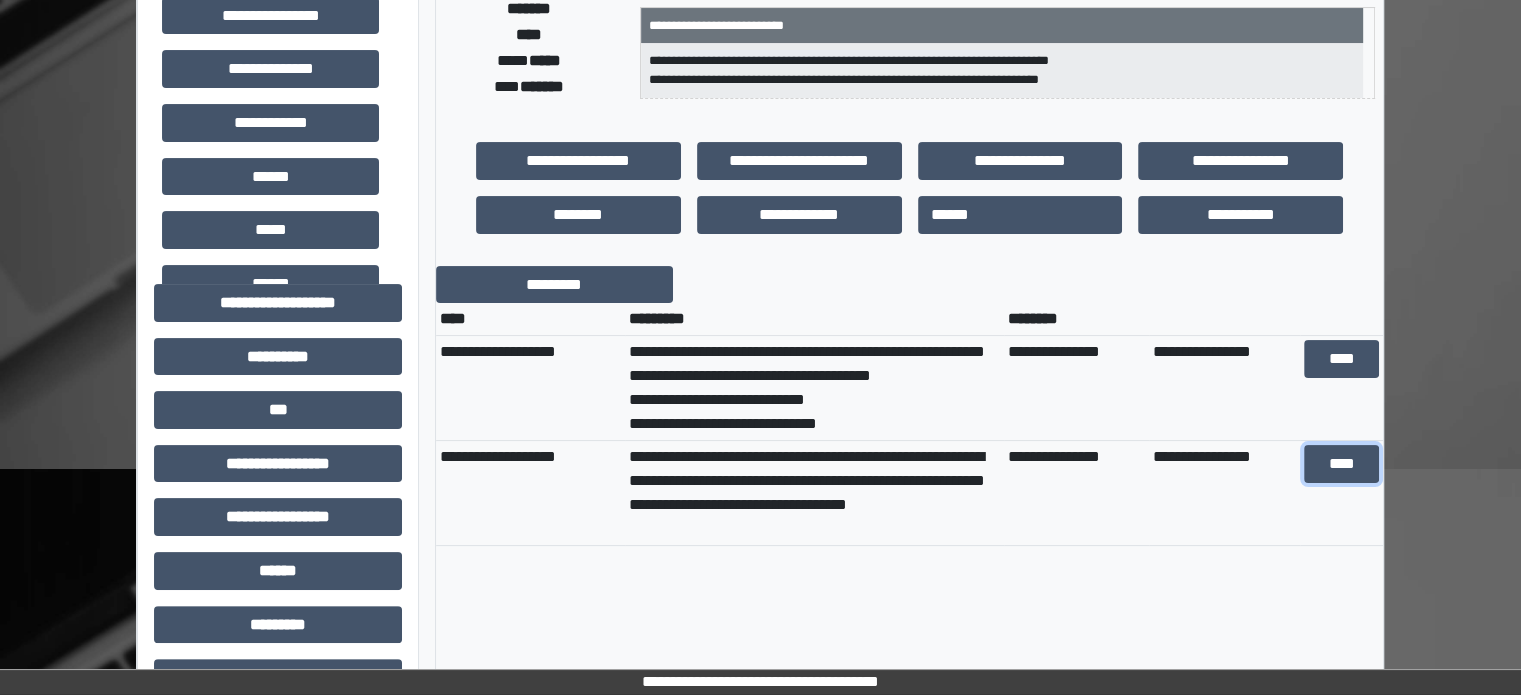 click on "****" at bounding box center [1341, 464] 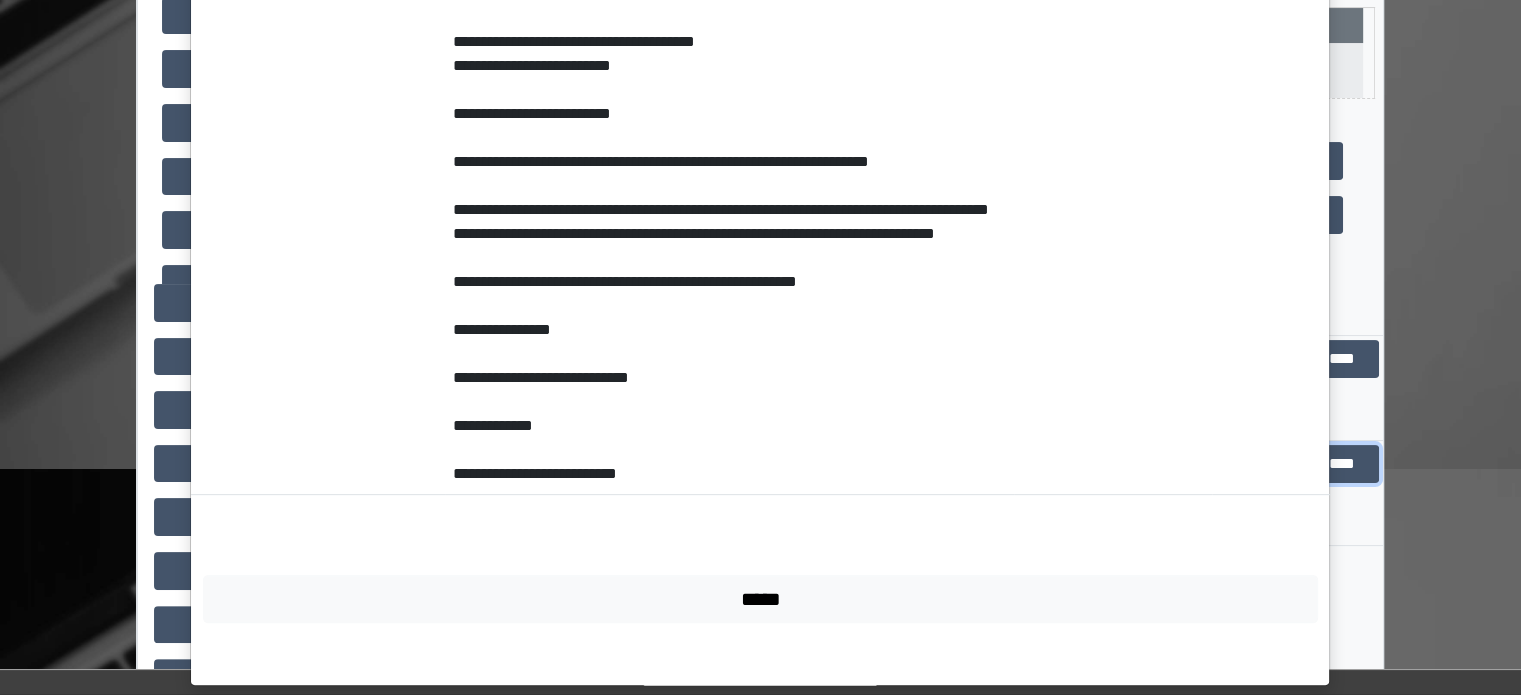 scroll, scrollTop: 0, scrollLeft: 0, axis: both 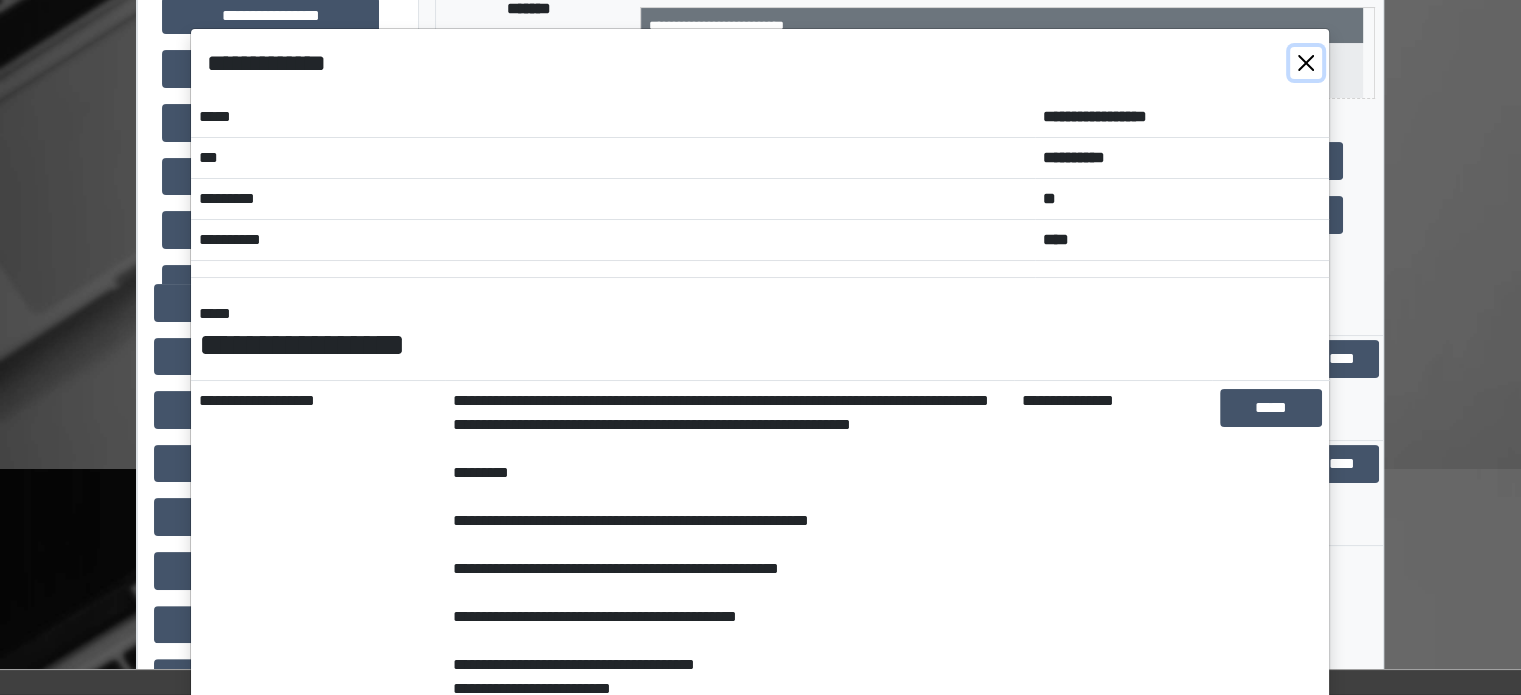 click at bounding box center [1306, 63] 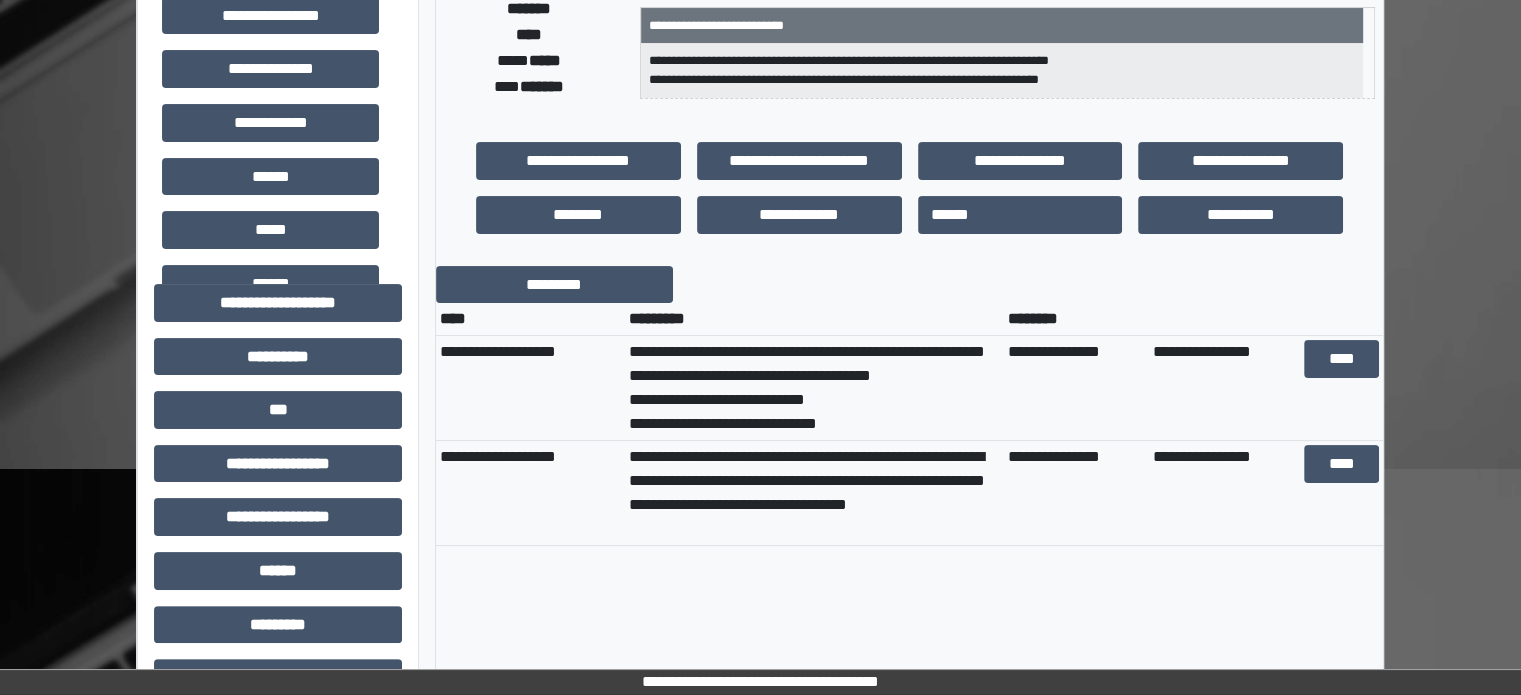 scroll, scrollTop: 0, scrollLeft: 0, axis: both 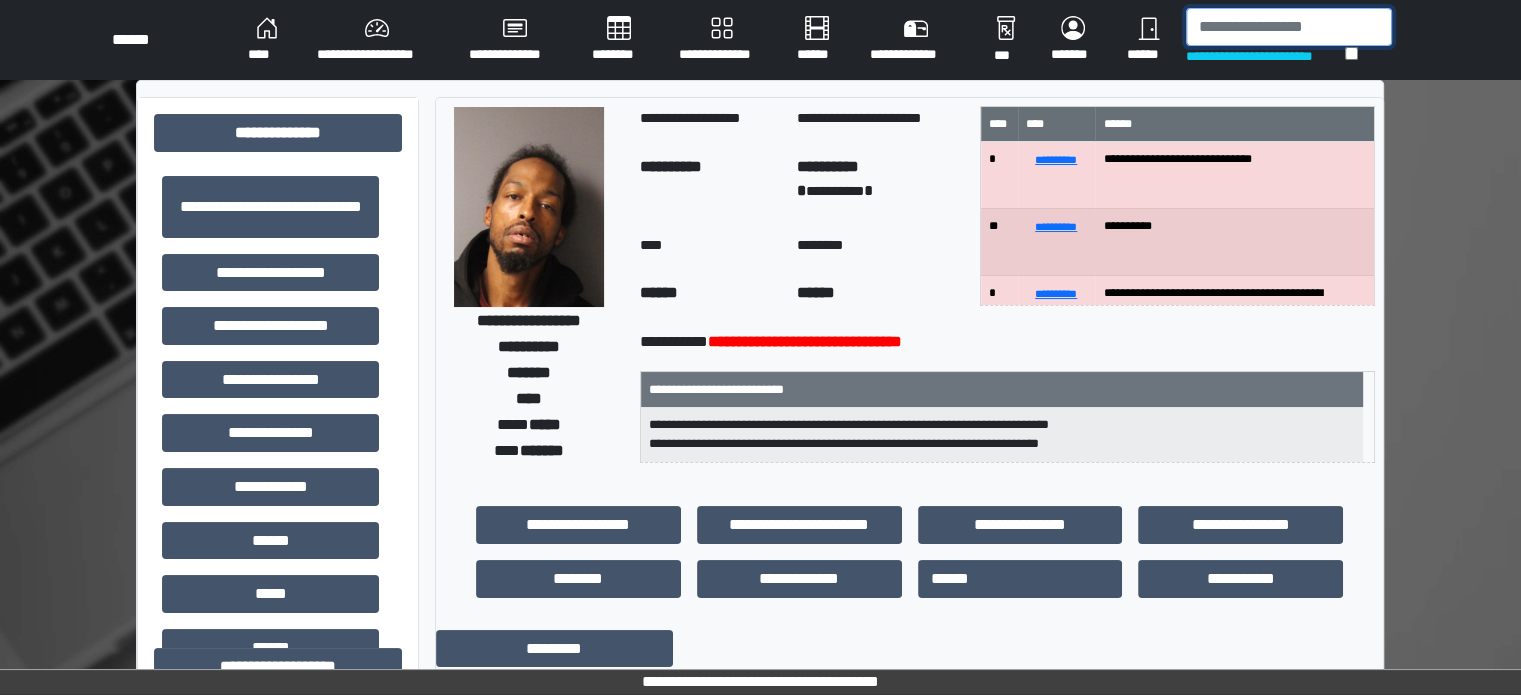 drag, startPoint x: 1261, startPoint y: 26, endPoint x: 1298, endPoint y: 16, distance: 38.327538 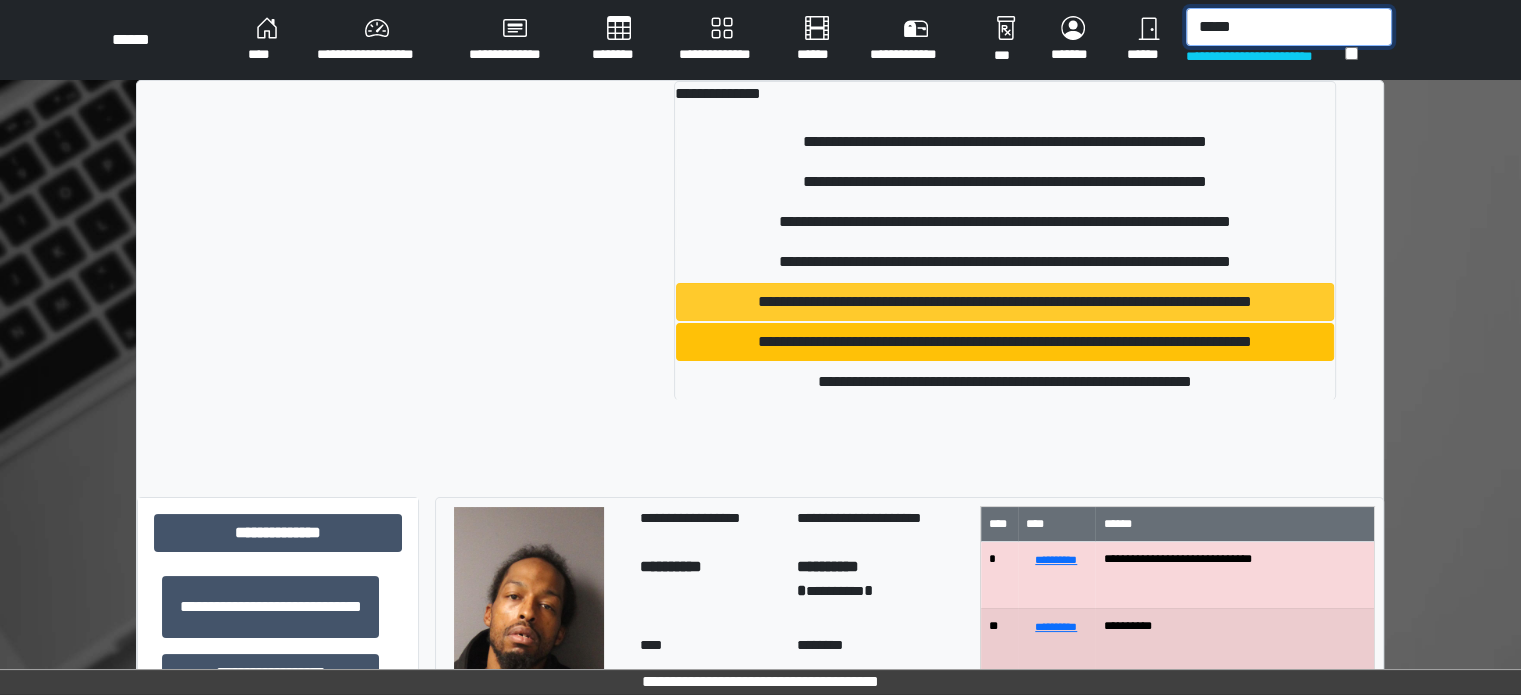 type on "*****" 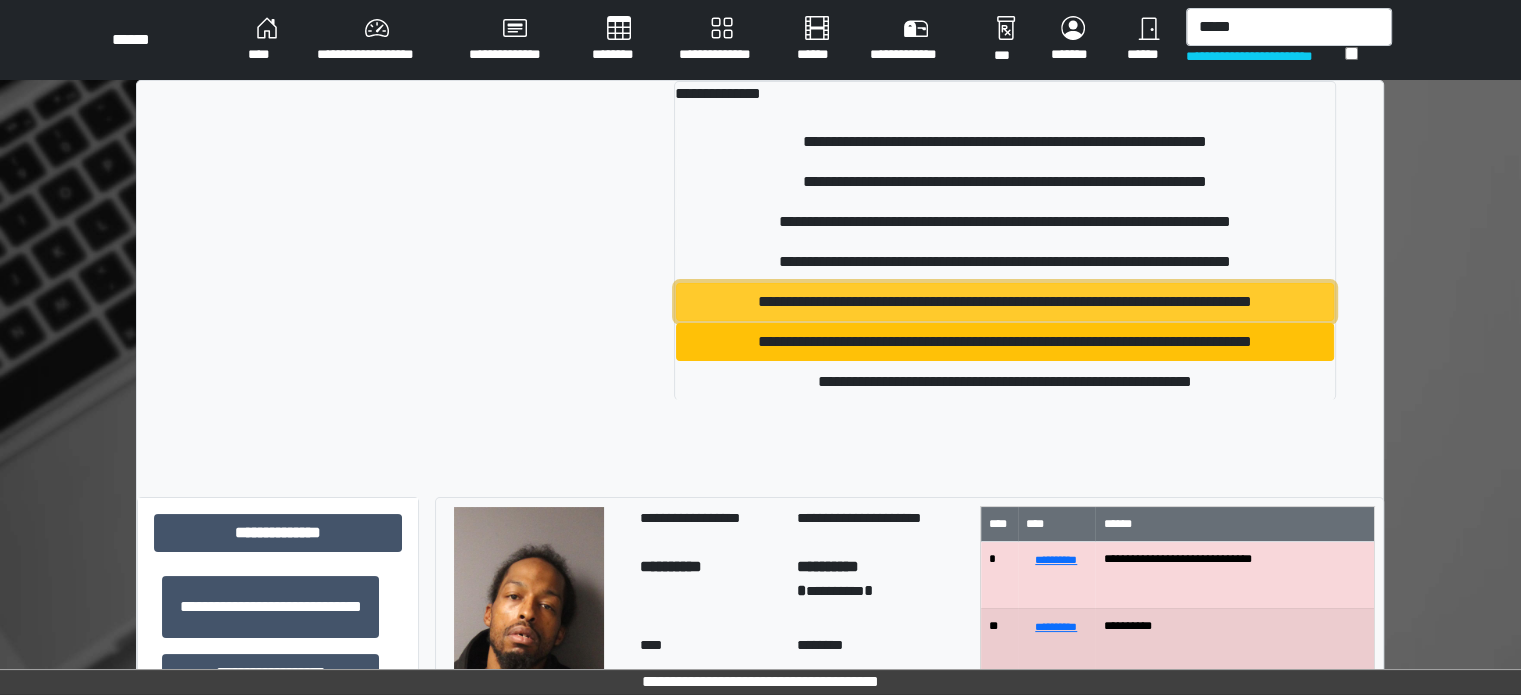 click on "**********" at bounding box center [1005, 302] 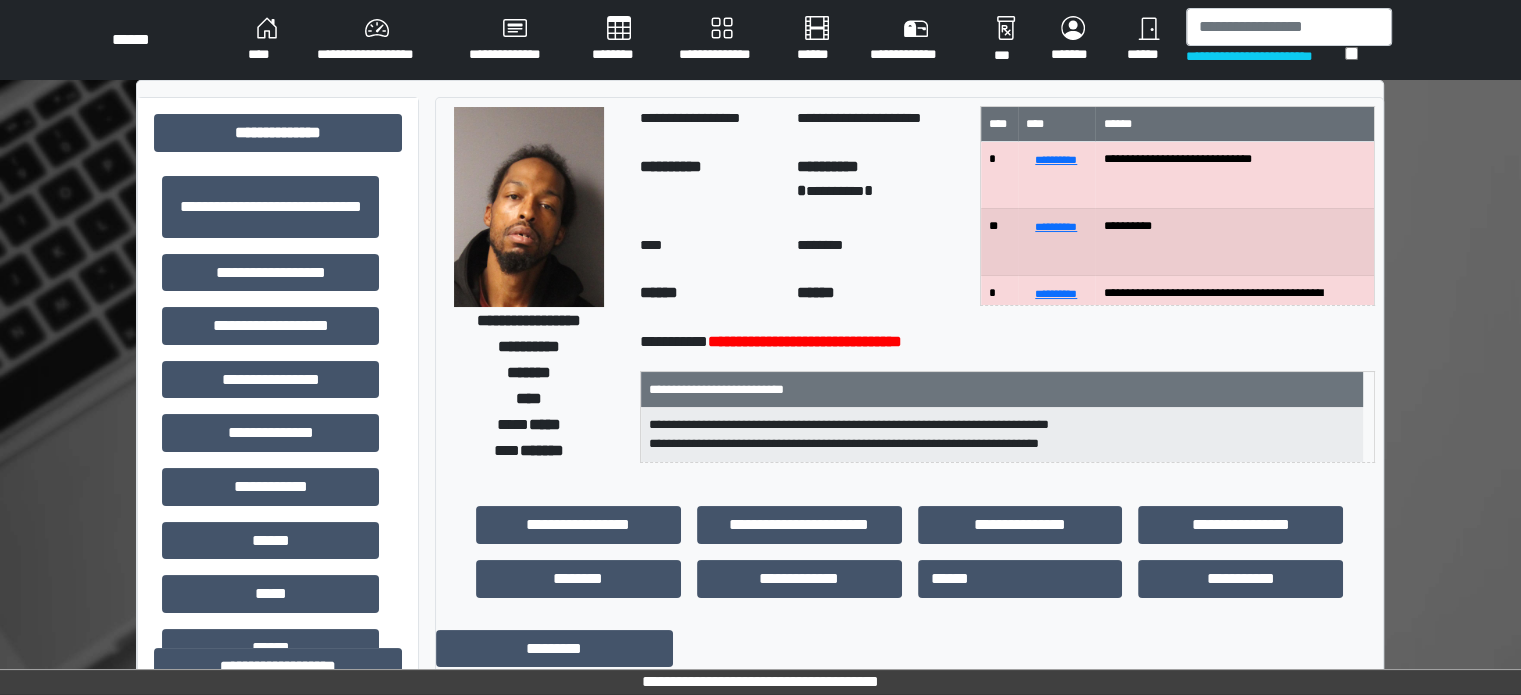 click on "******" at bounding box center [880, 297] 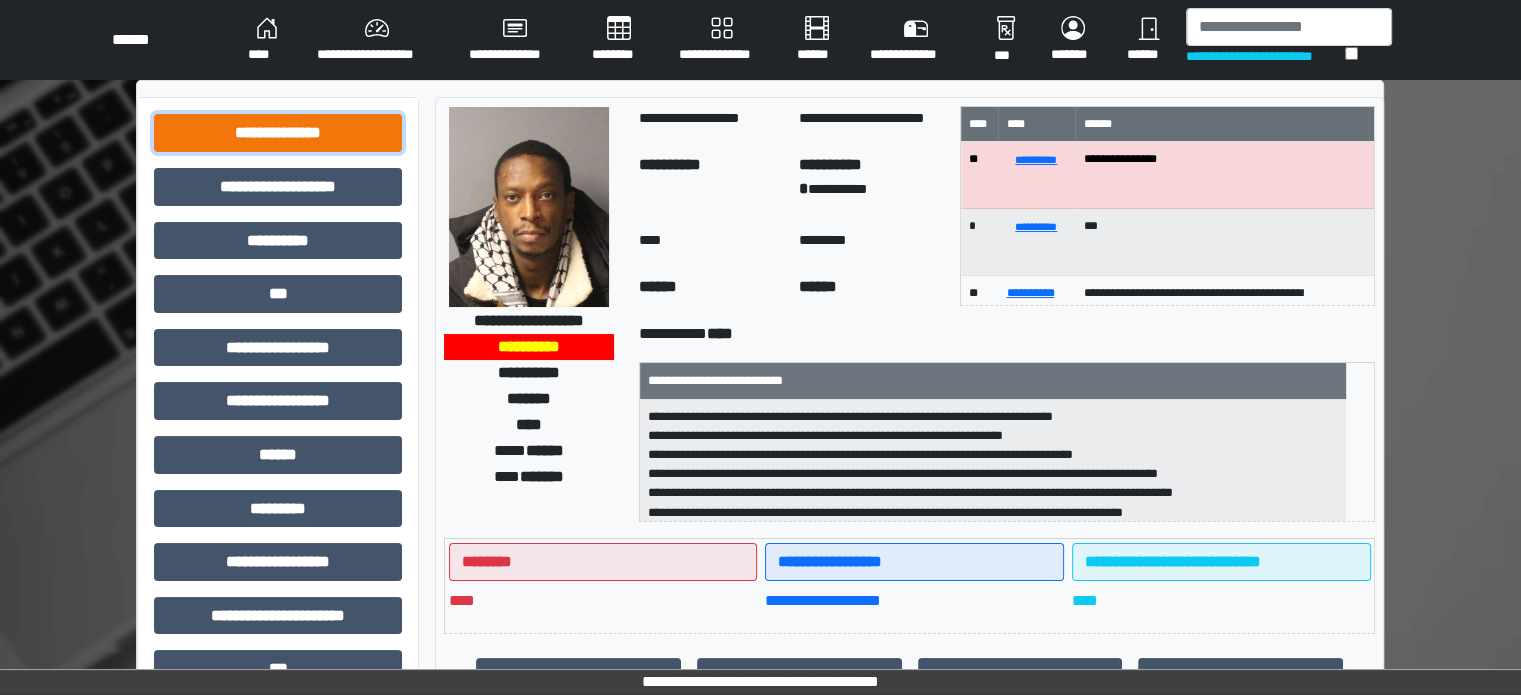 click on "**********" at bounding box center (278, 133) 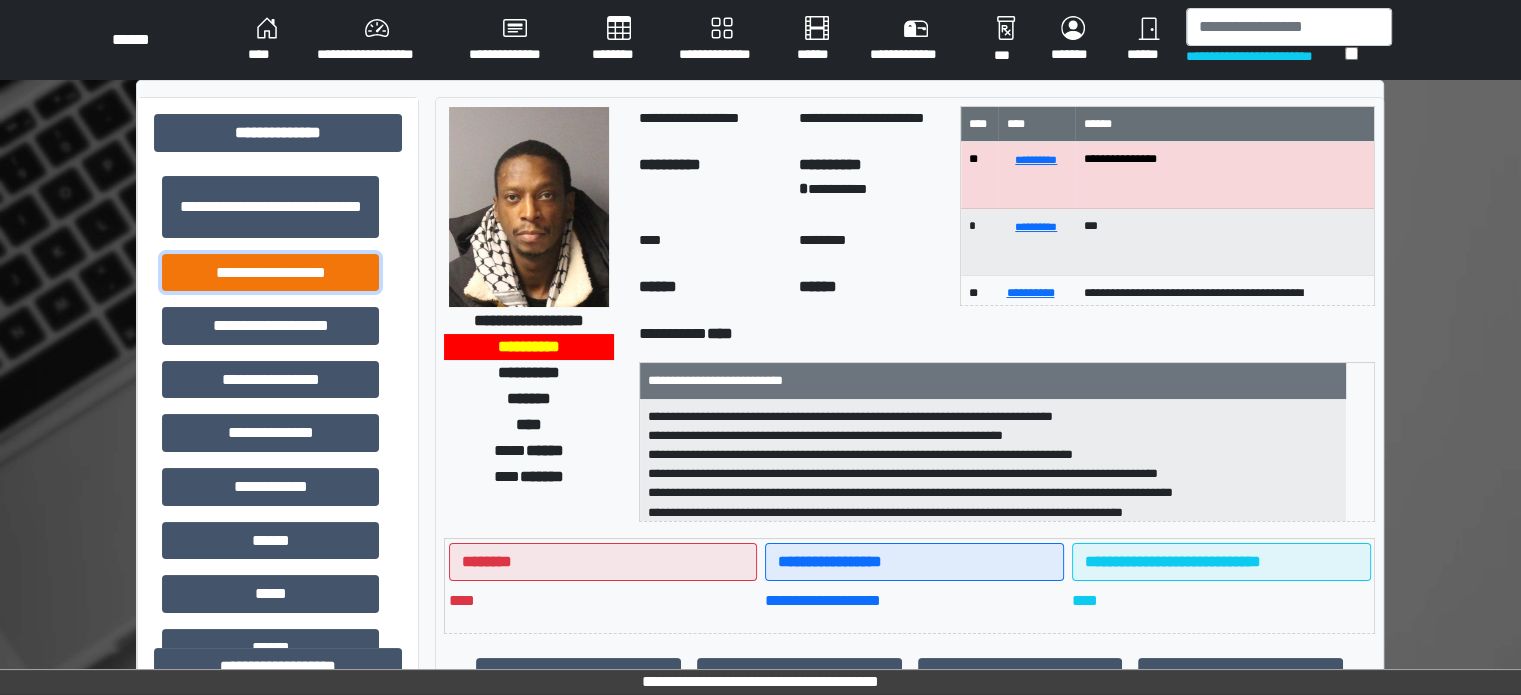 click on "**********" at bounding box center (270, 273) 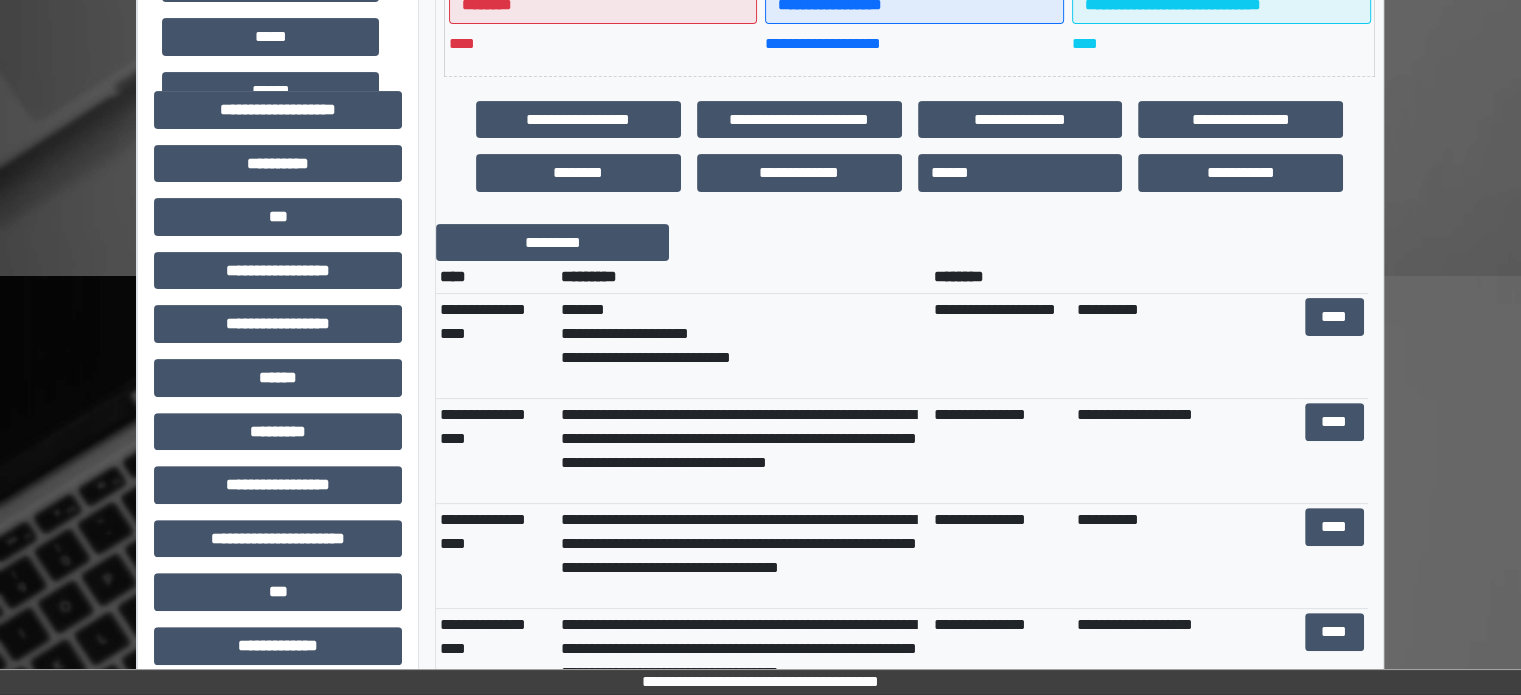 scroll, scrollTop: 631, scrollLeft: 0, axis: vertical 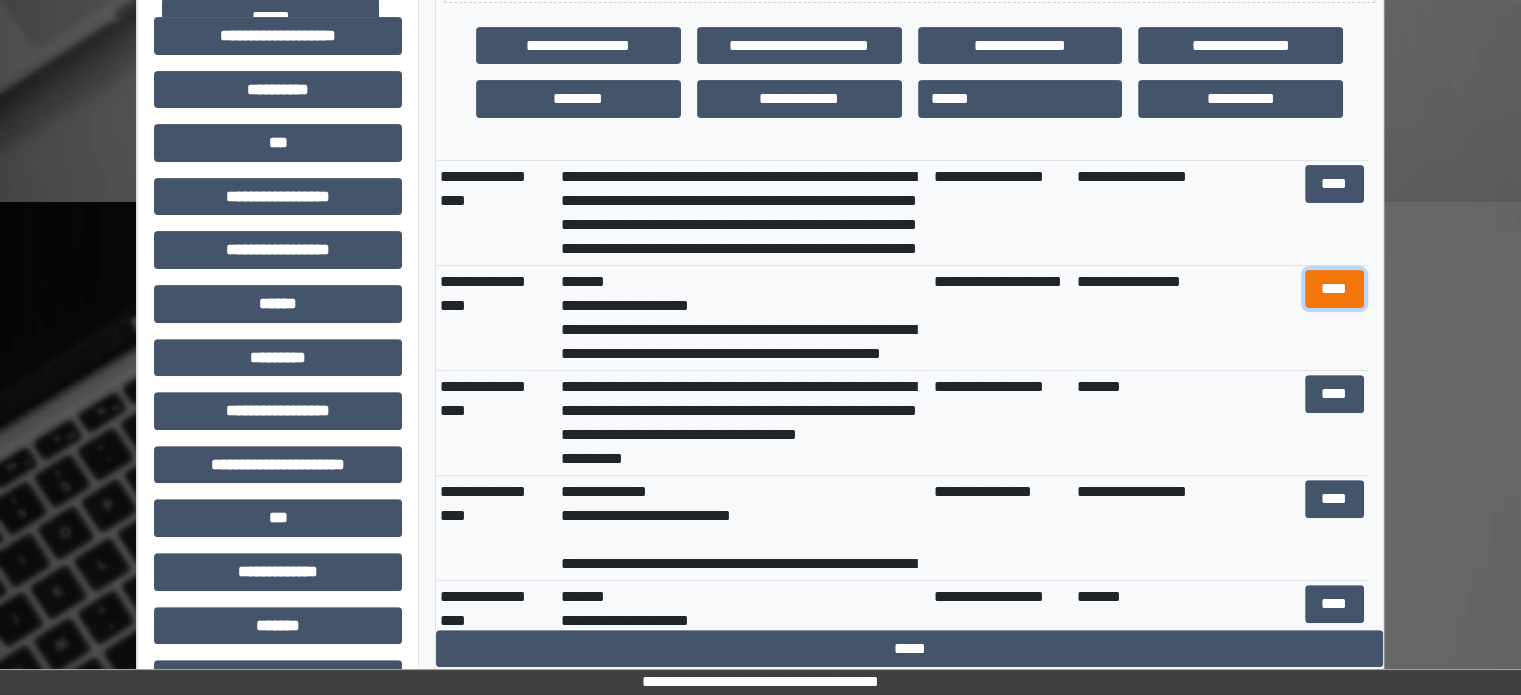 click on "****" at bounding box center (1334, 289) 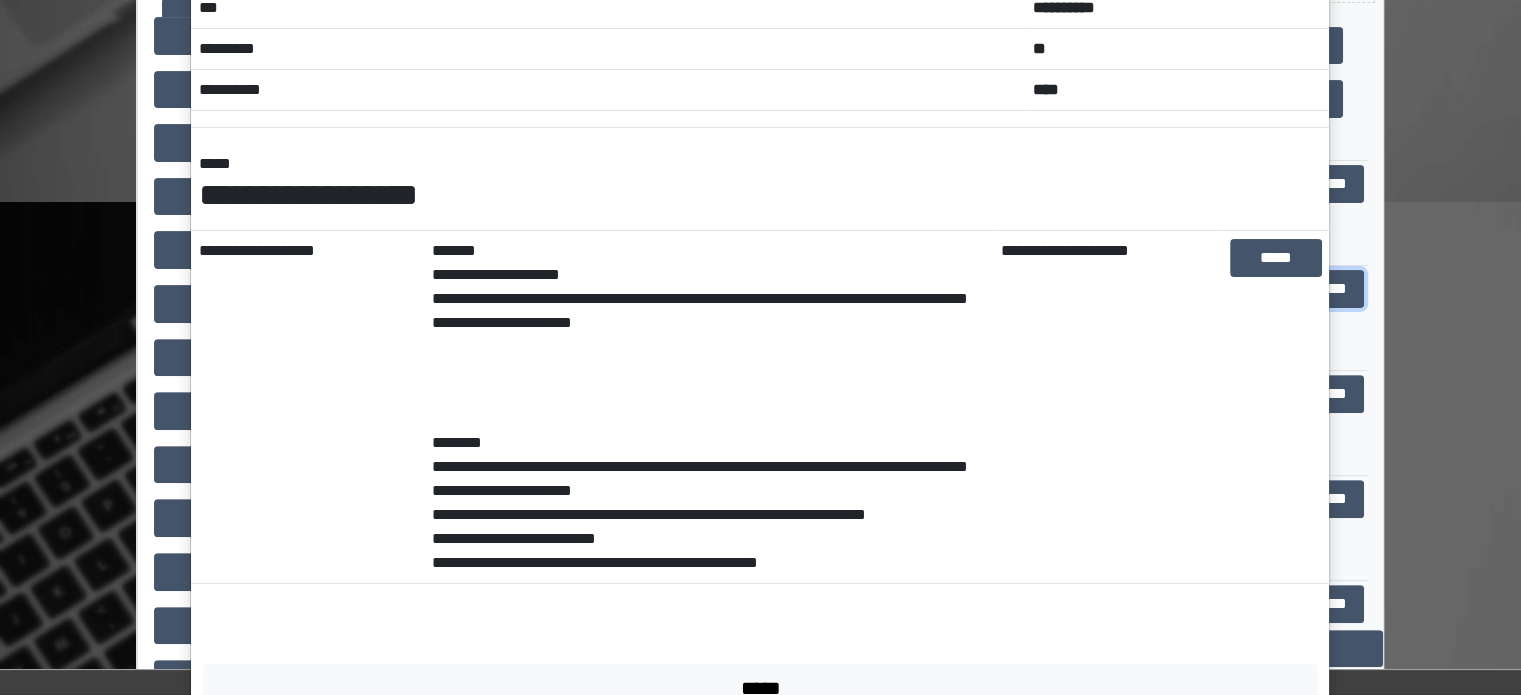 scroll, scrollTop: 0, scrollLeft: 0, axis: both 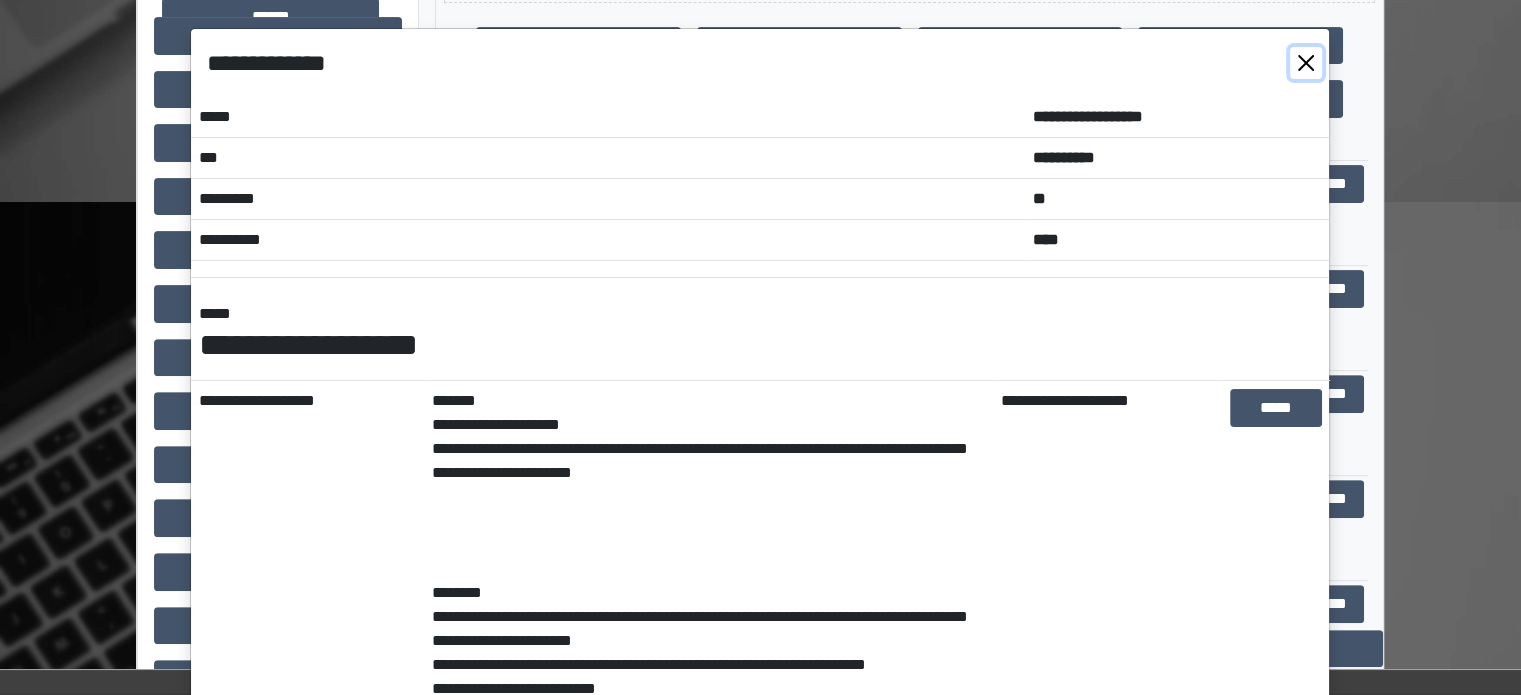 click at bounding box center (1306, 63) 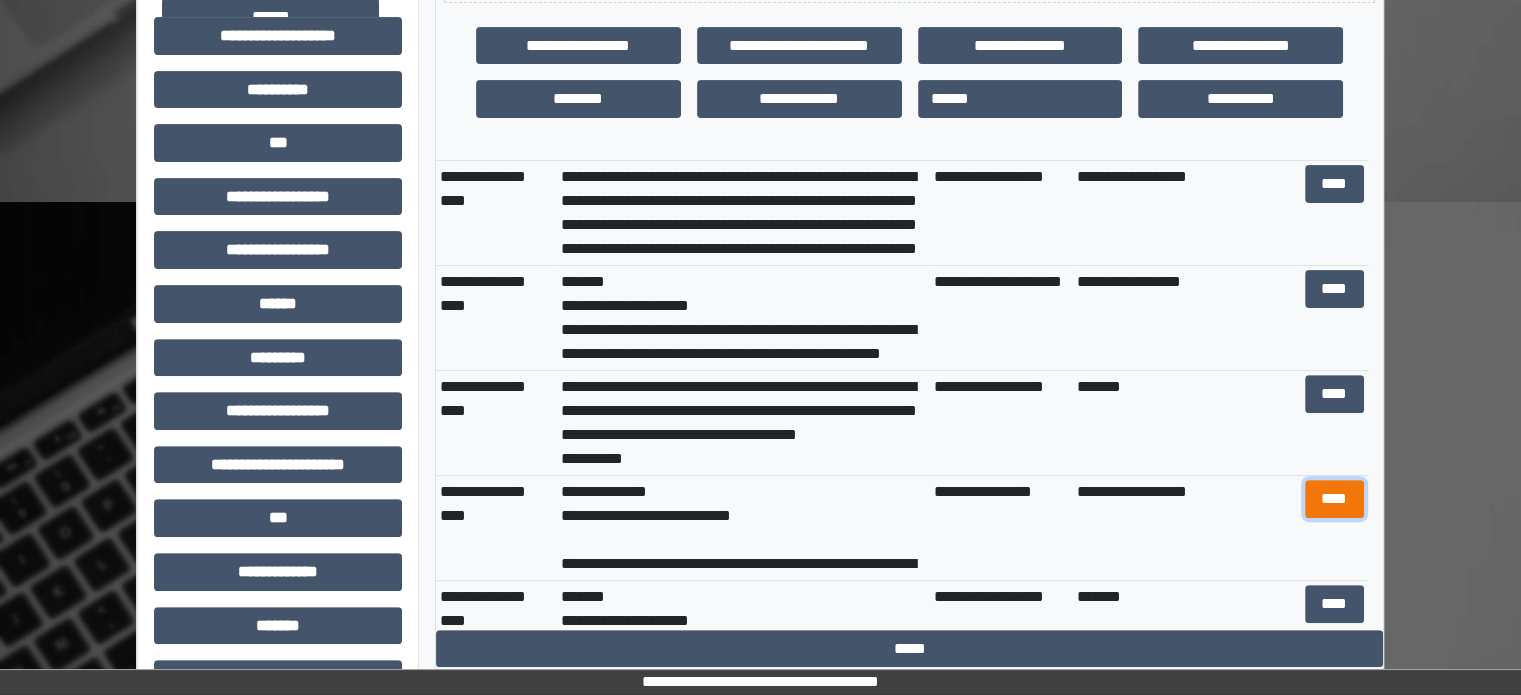 click on "****" at bounding box center [1334, 499] 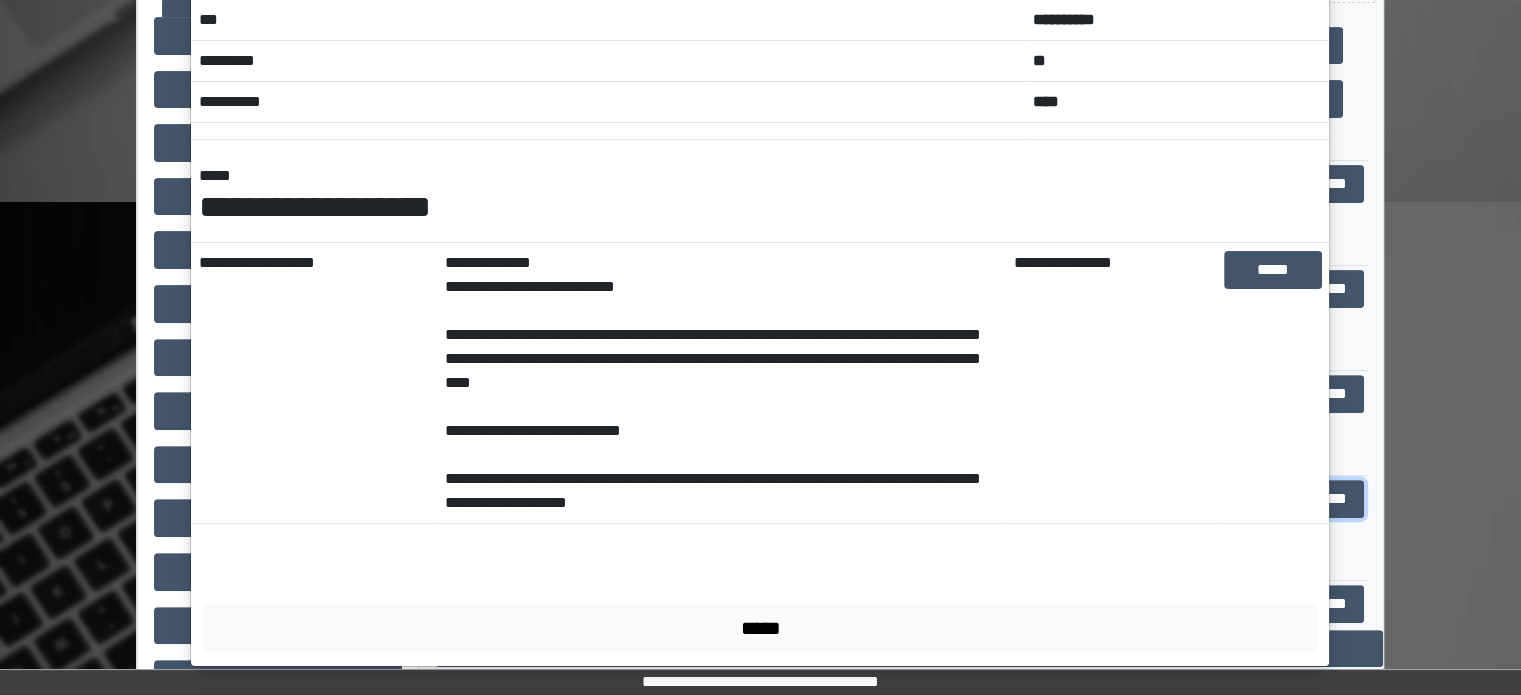 scroll, scrollTop: 0, scrollLeft: 0, axis: both 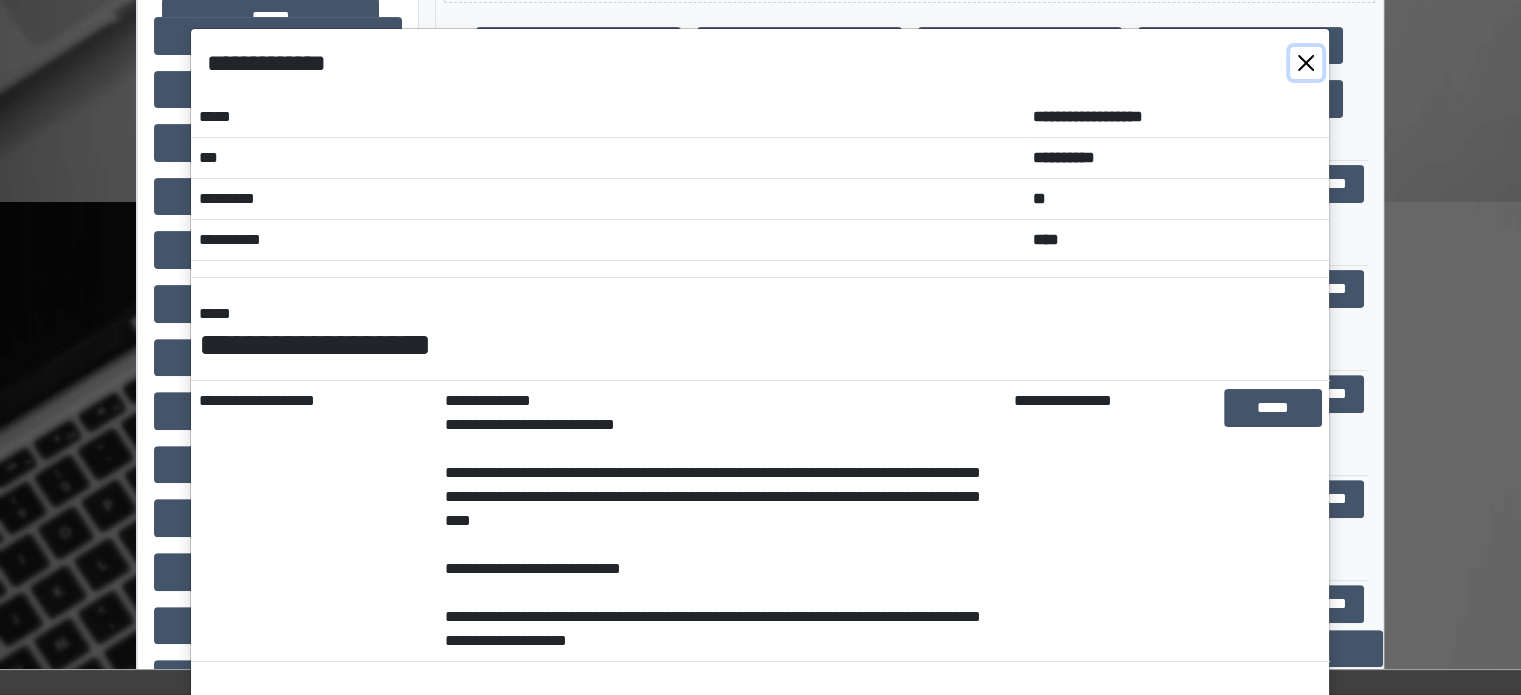 click at bounding box center (1306, 63) 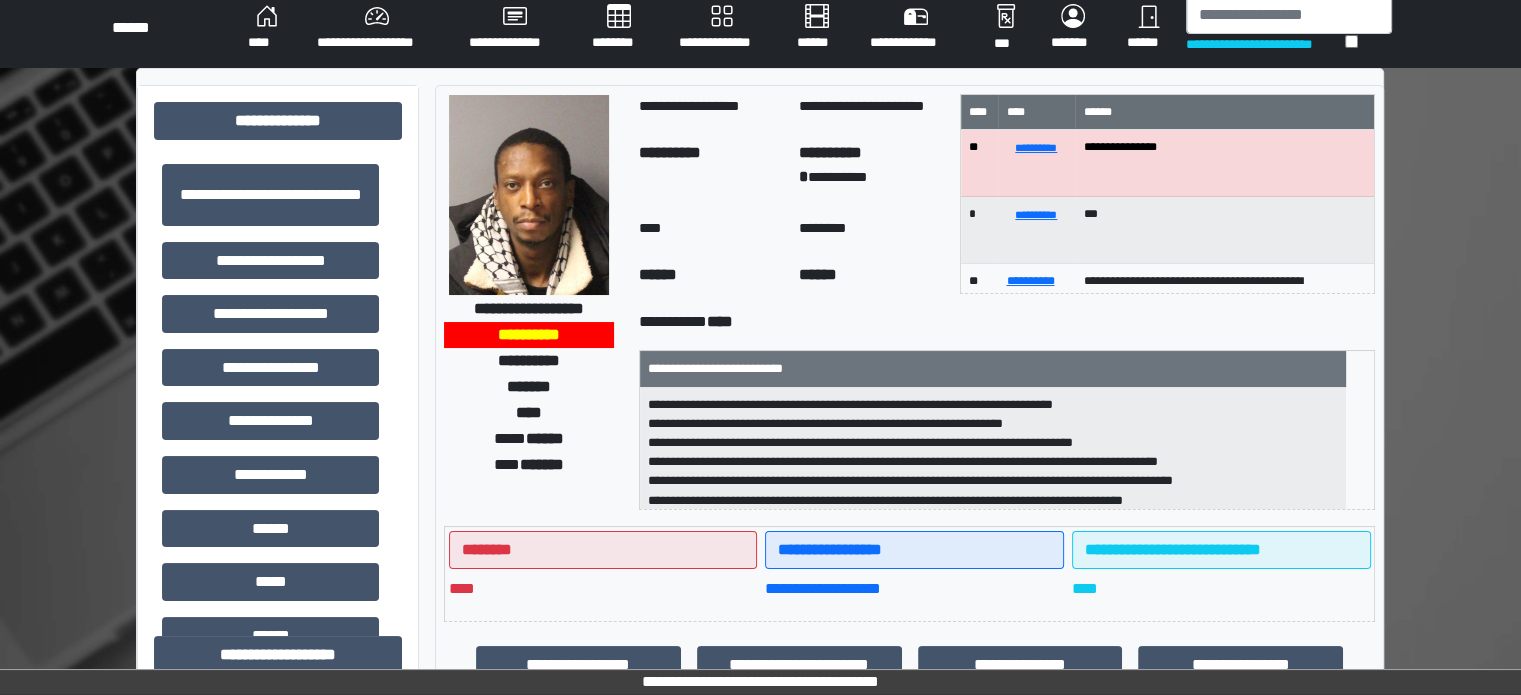 scroll, scrollTop: 0, scrollLeft: 0, axis: both 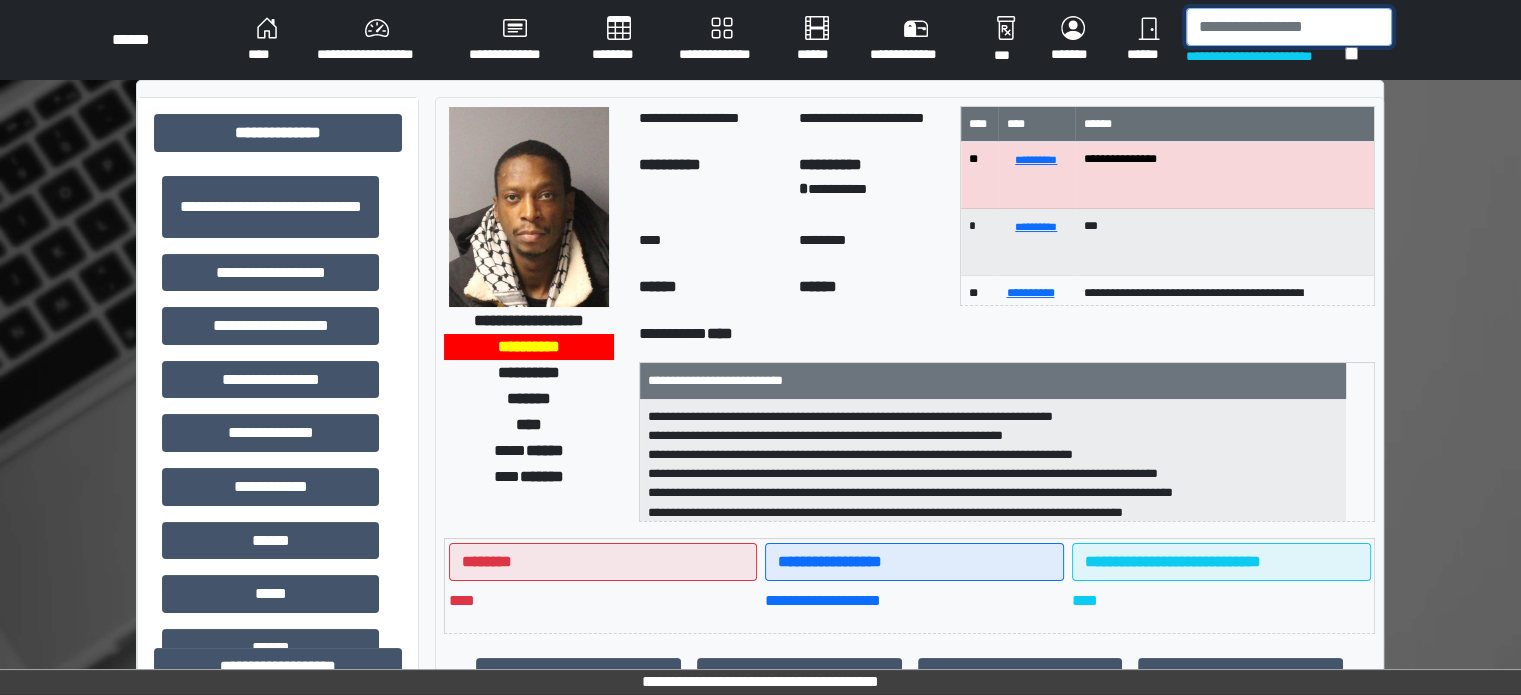 click at bounding box center (1289, 27) 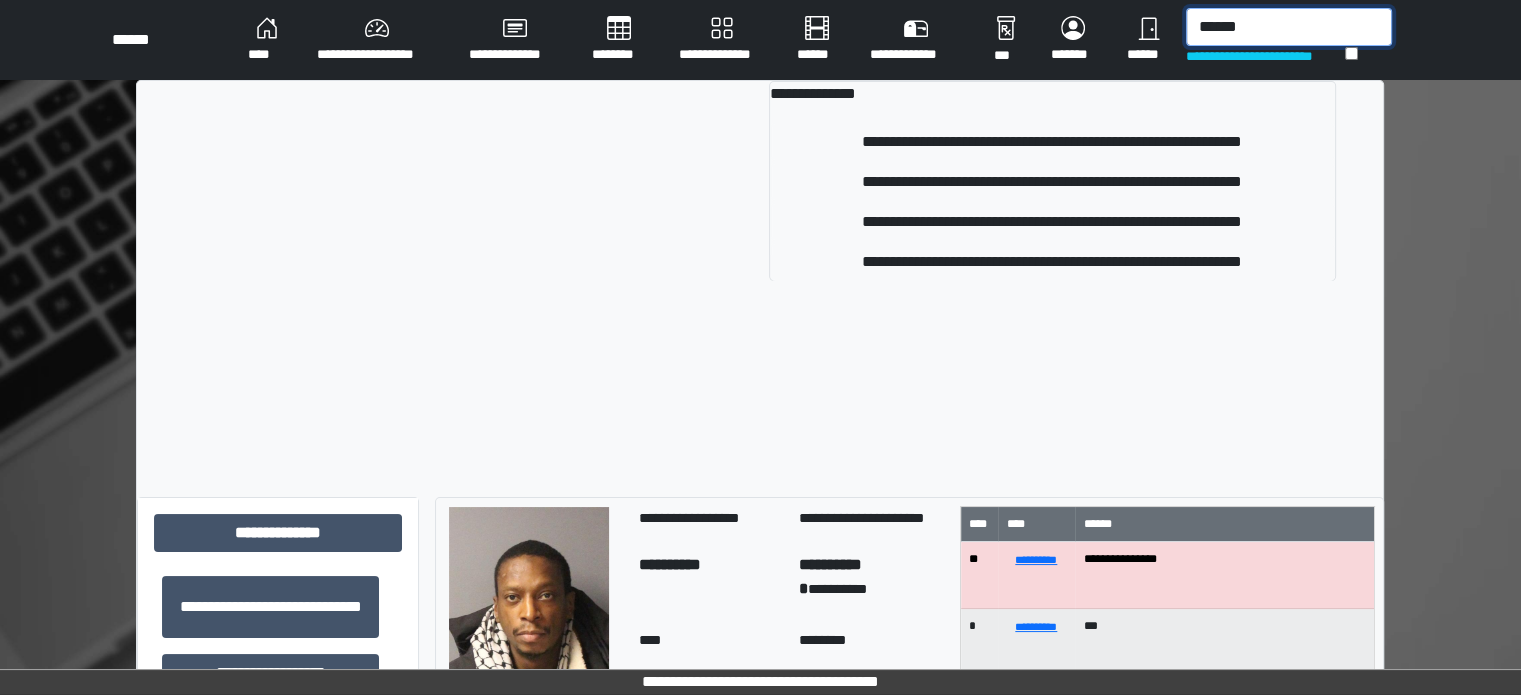 type on "******" 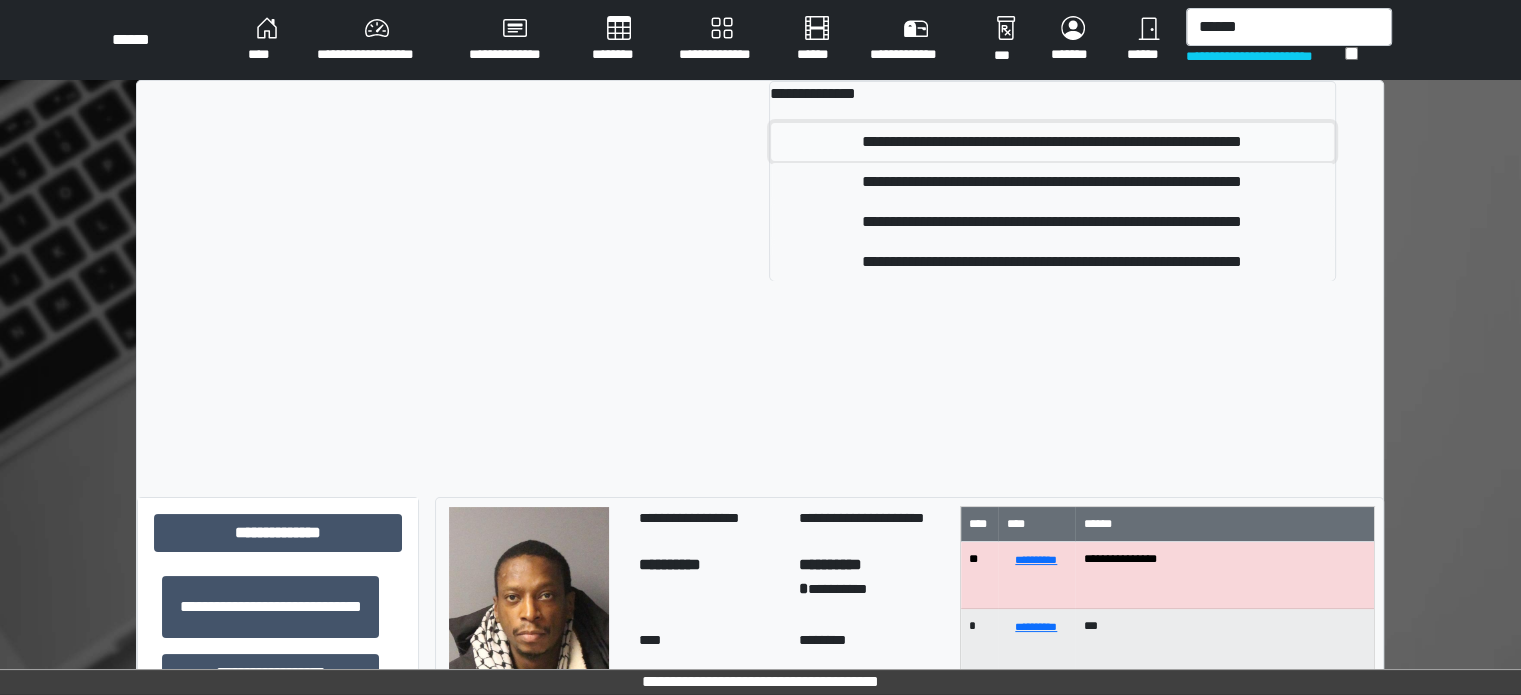 click on "**********" at bounding box center (1052, 142) 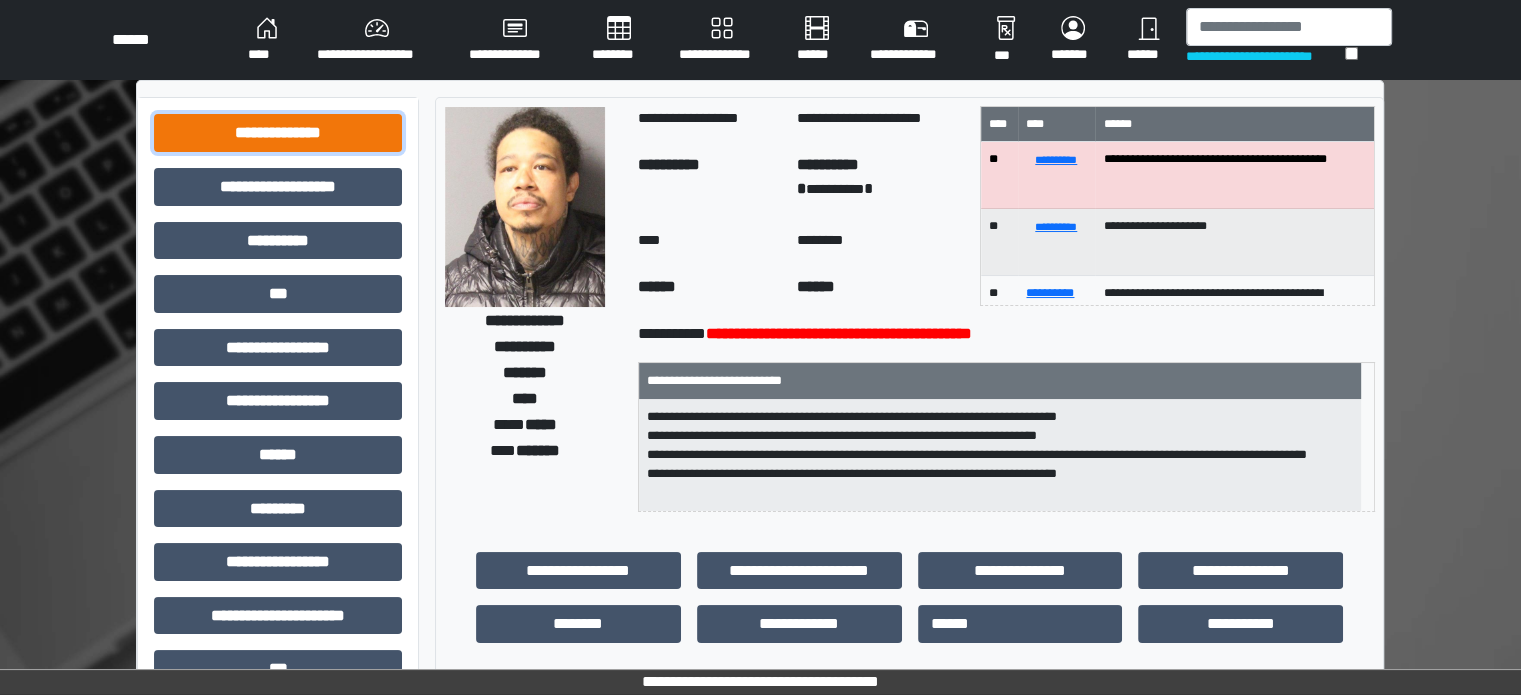 click on "**********" at bounding box center [278, 133] 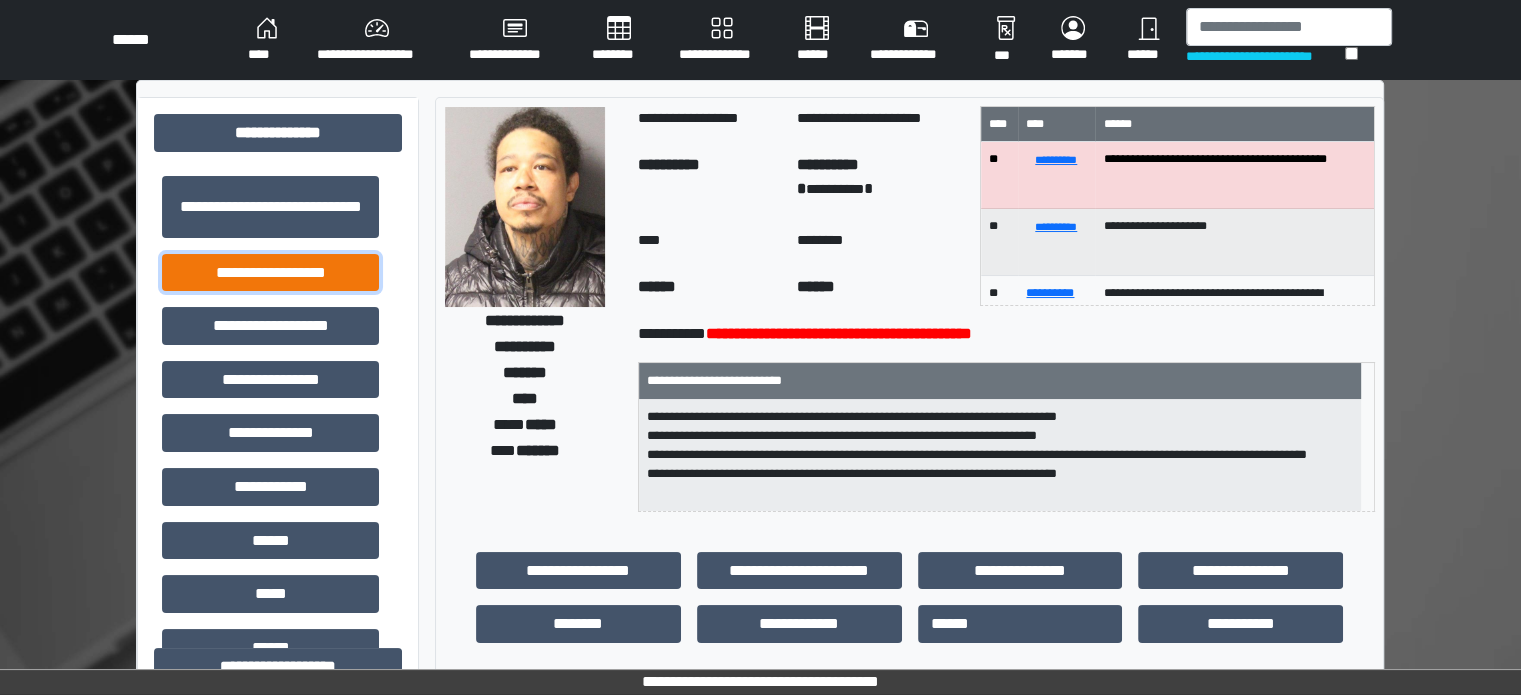 click on "**********" at bounding box center [270, 273] 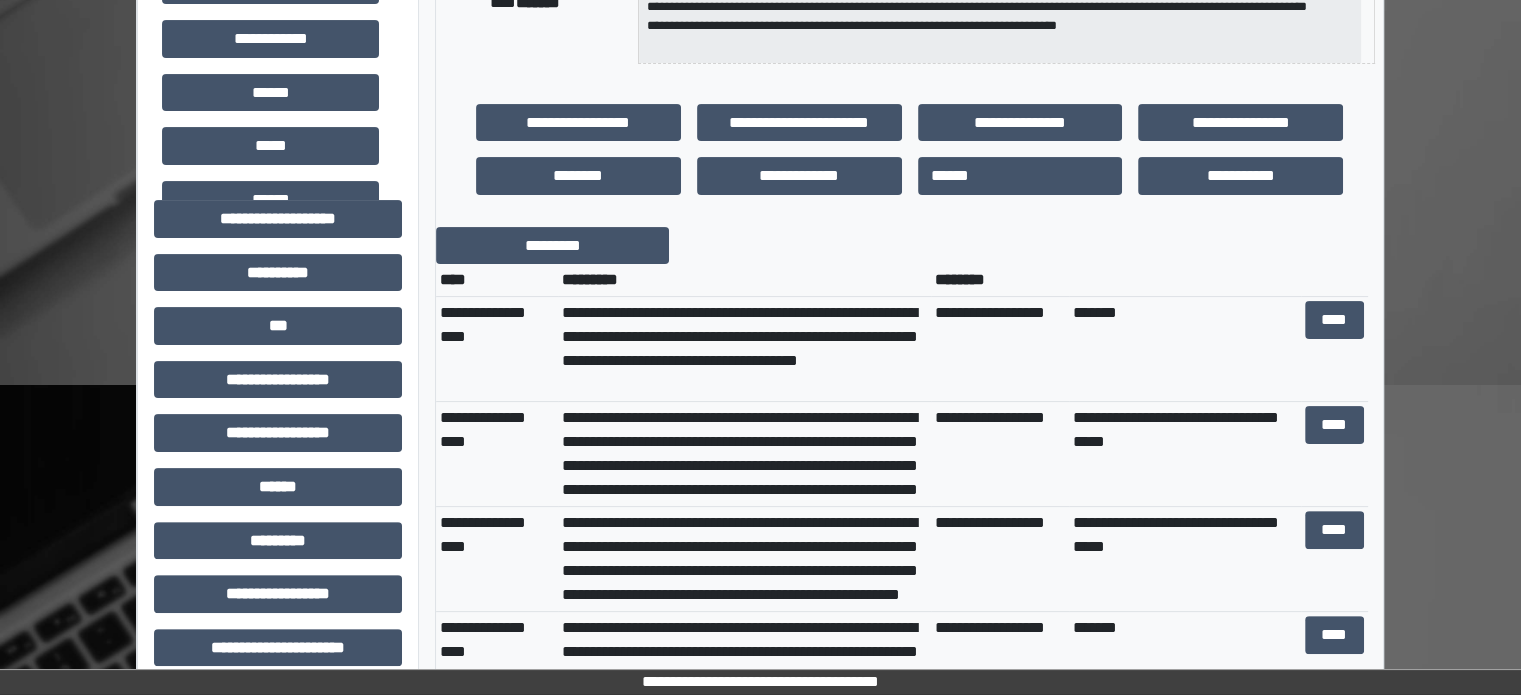 scroll, scrollTop: 520, scrollLeft: 0, axis: vertical 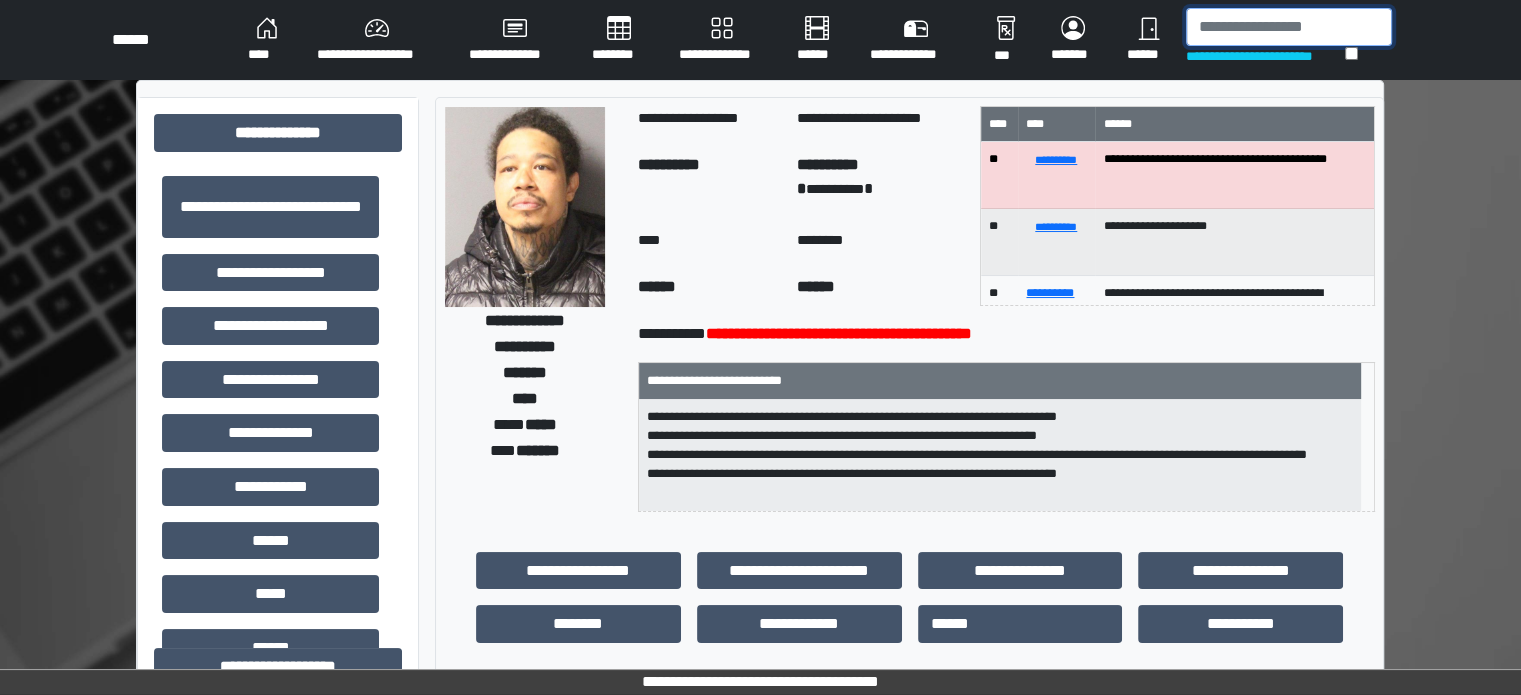 click at bounding box center (1289, 27) 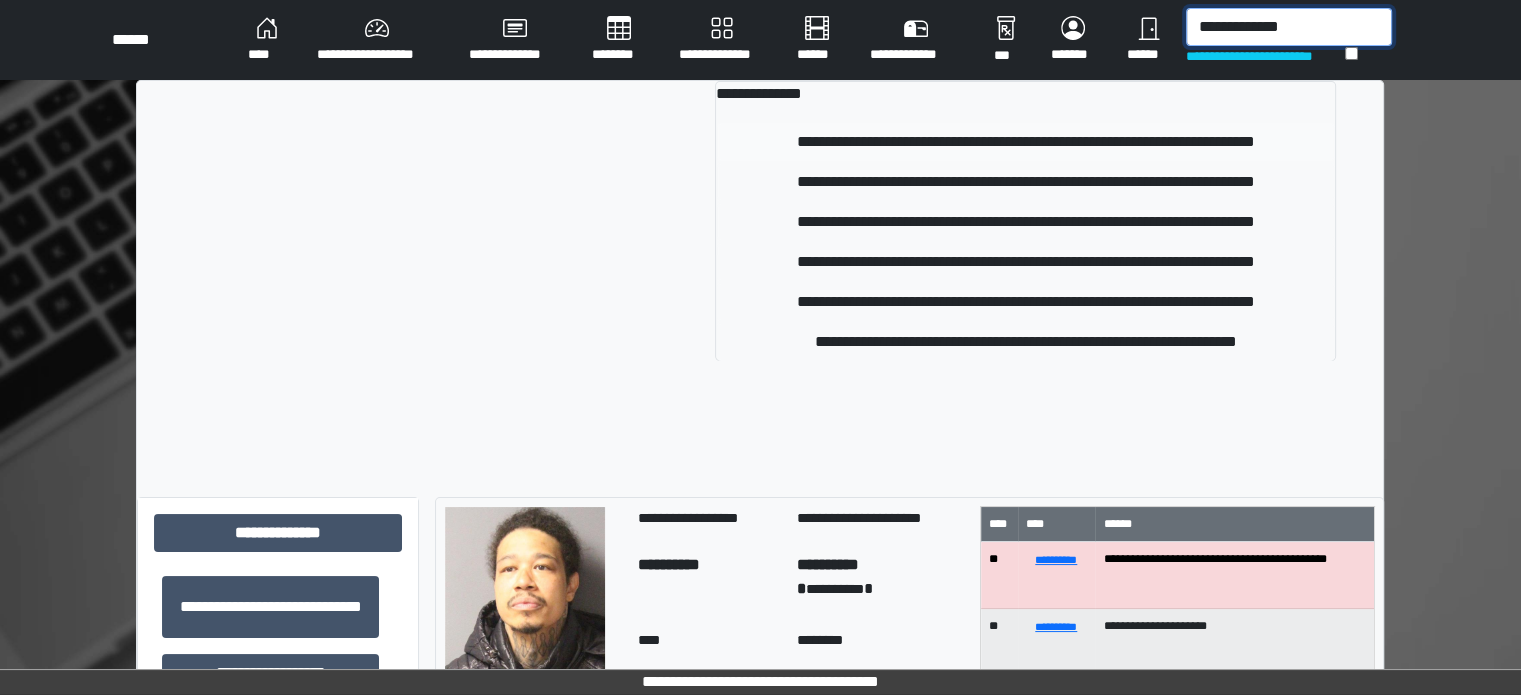 type on "**********" 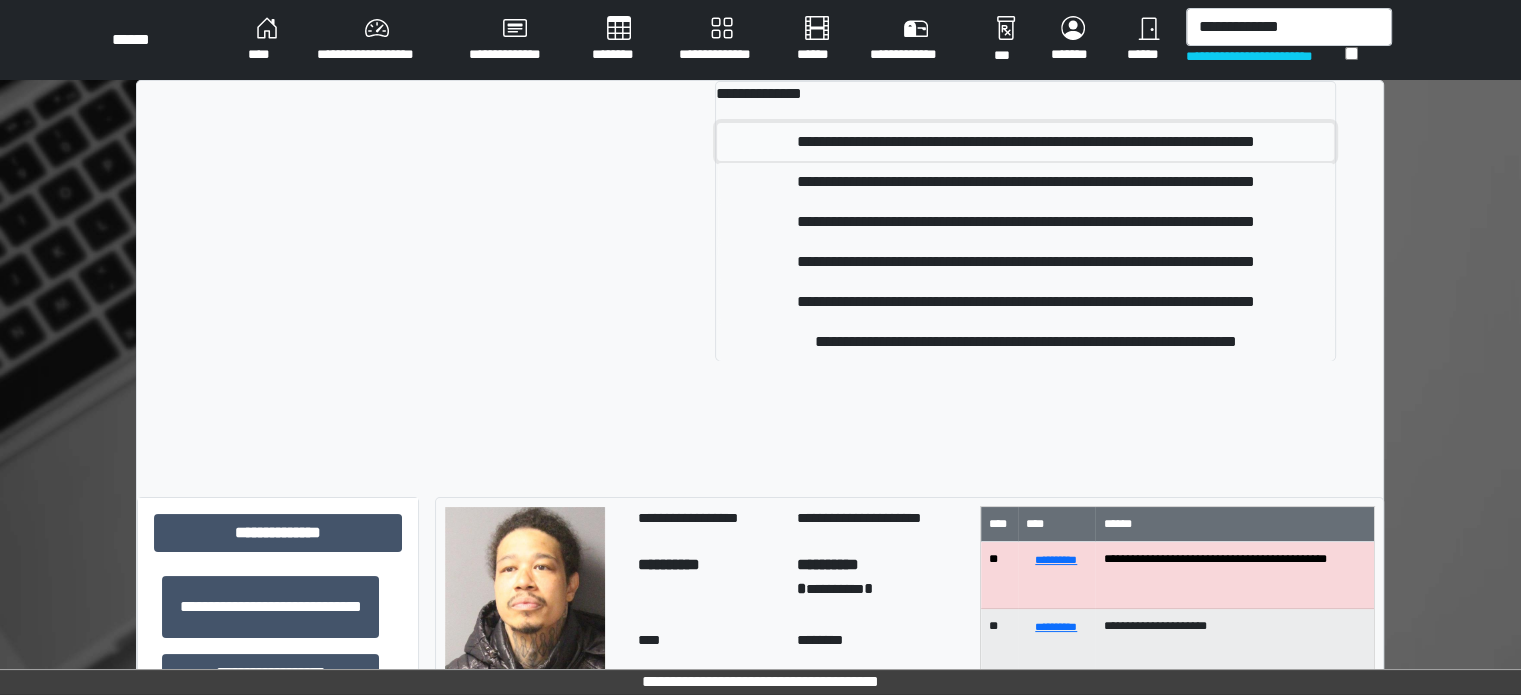 click on "**********" at bounding box center (1025, 142) 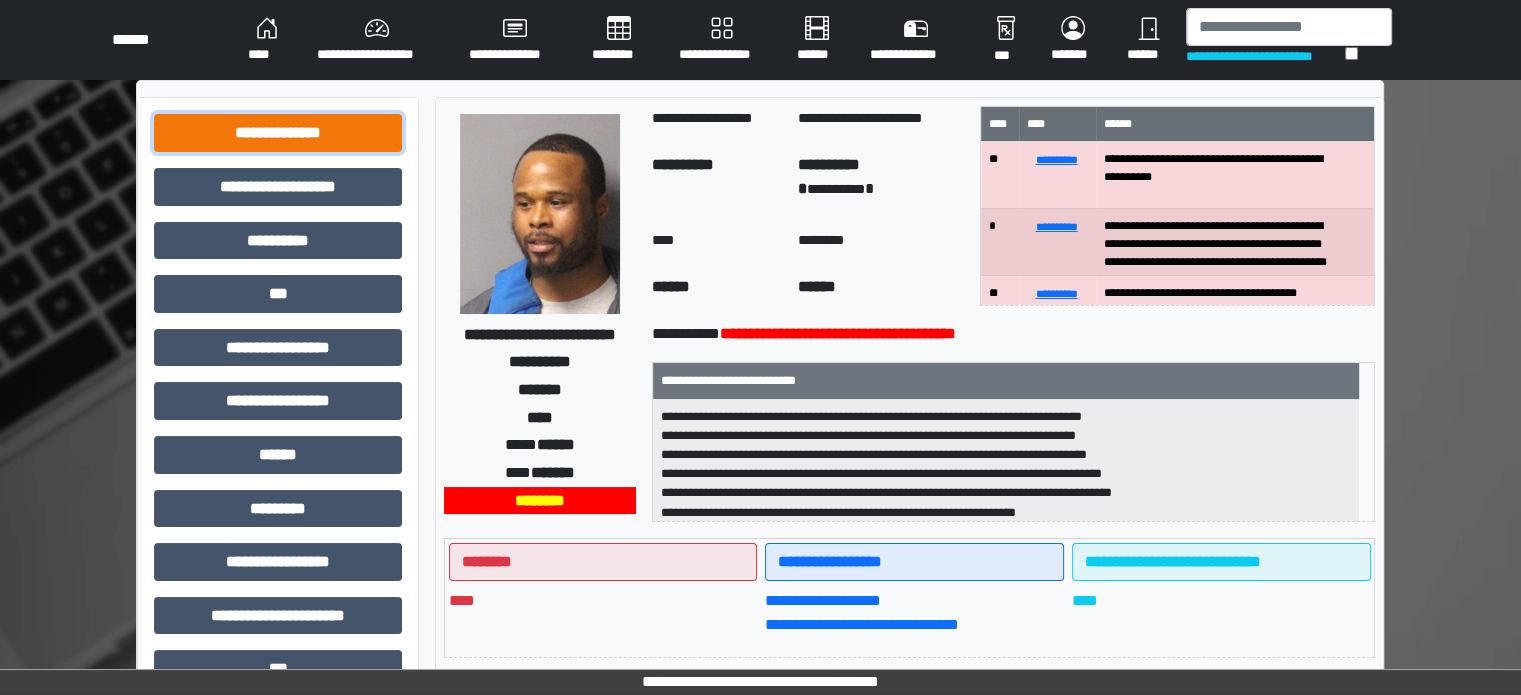 click on "**********" at bounding box center [278, 133] 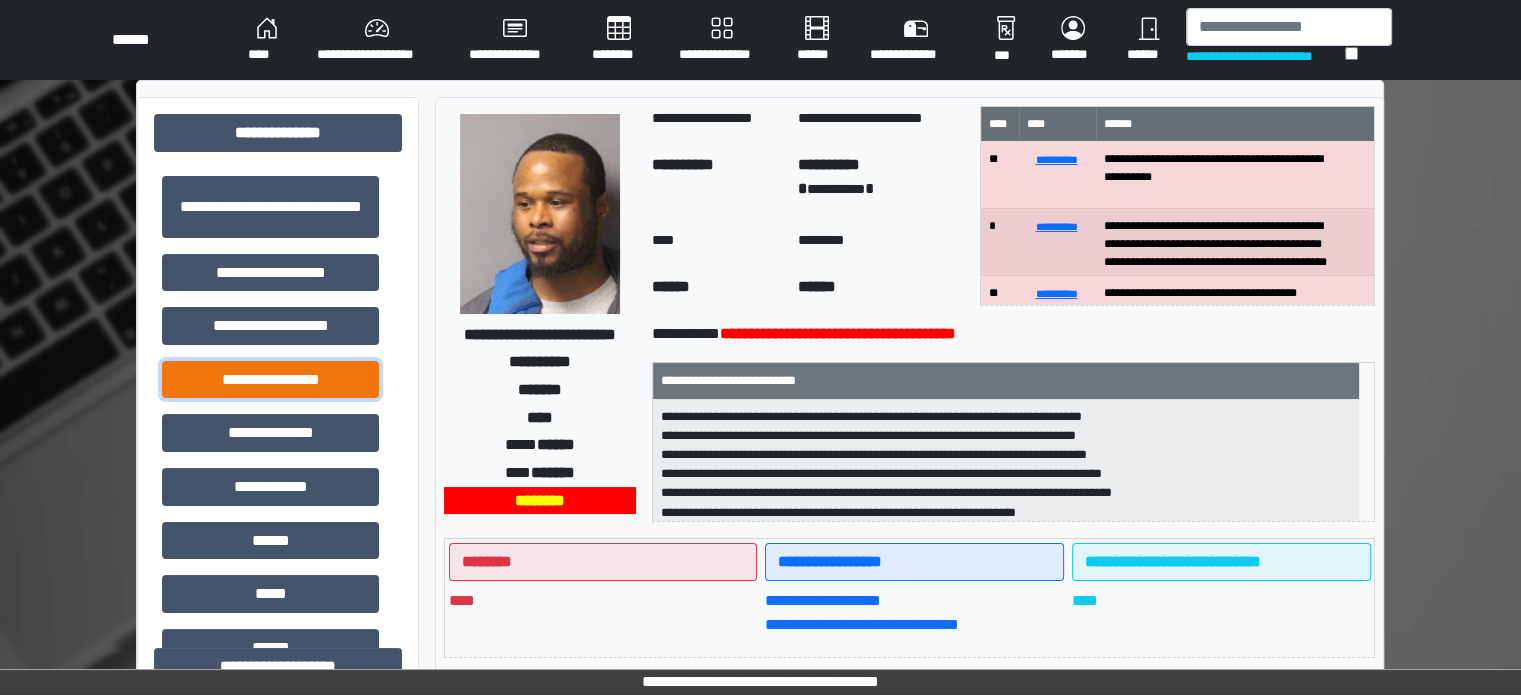 click on "**********" at bounding box center [270, 380] 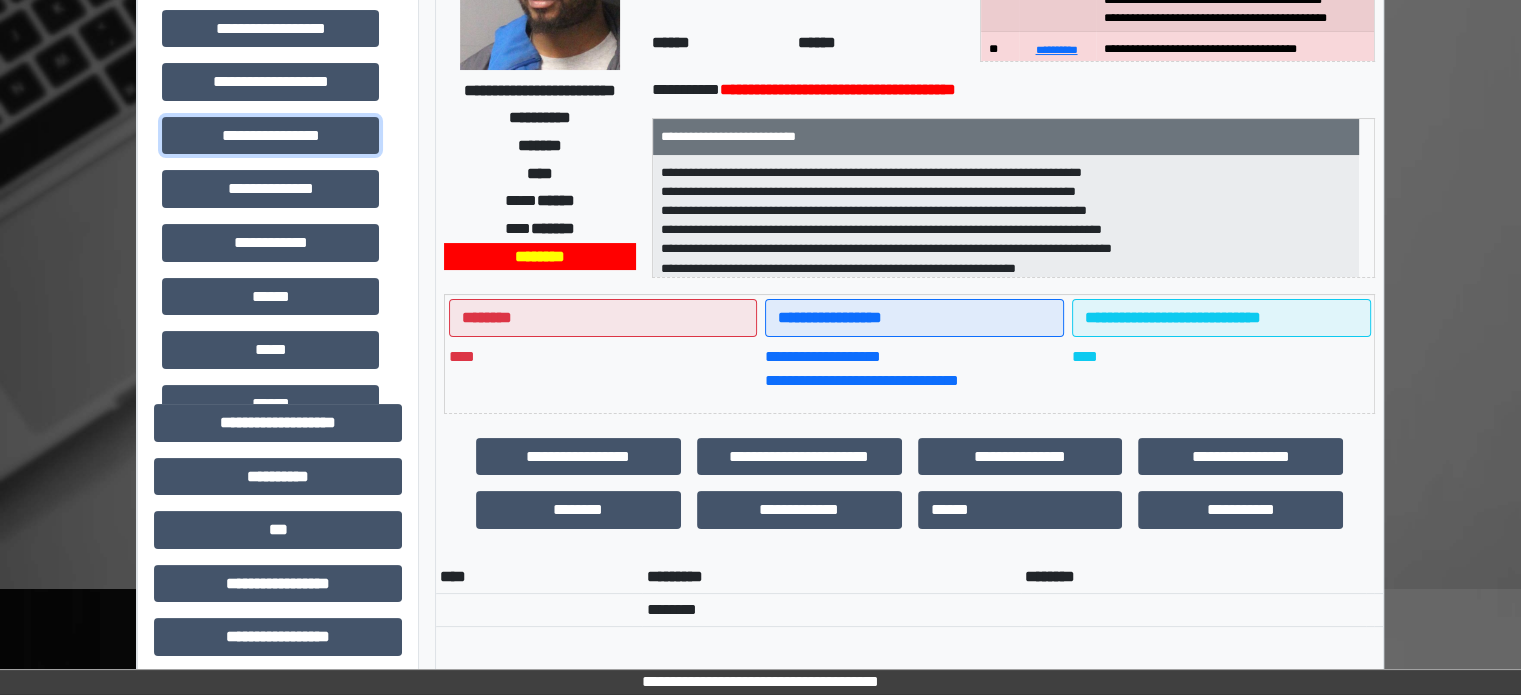scroll, scrollTop: 0, scrollLeft: 0, axis: both 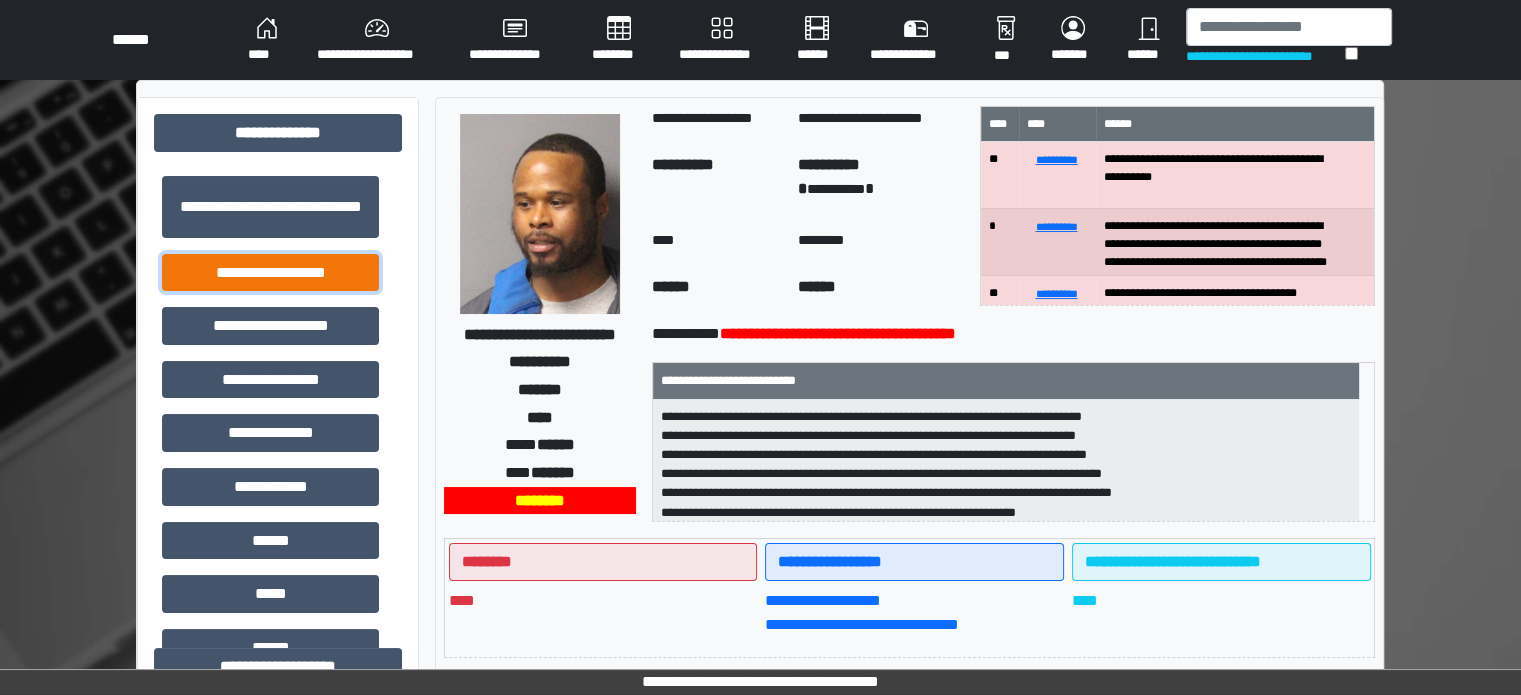 click on "**********" at bounding box center [270, 273] 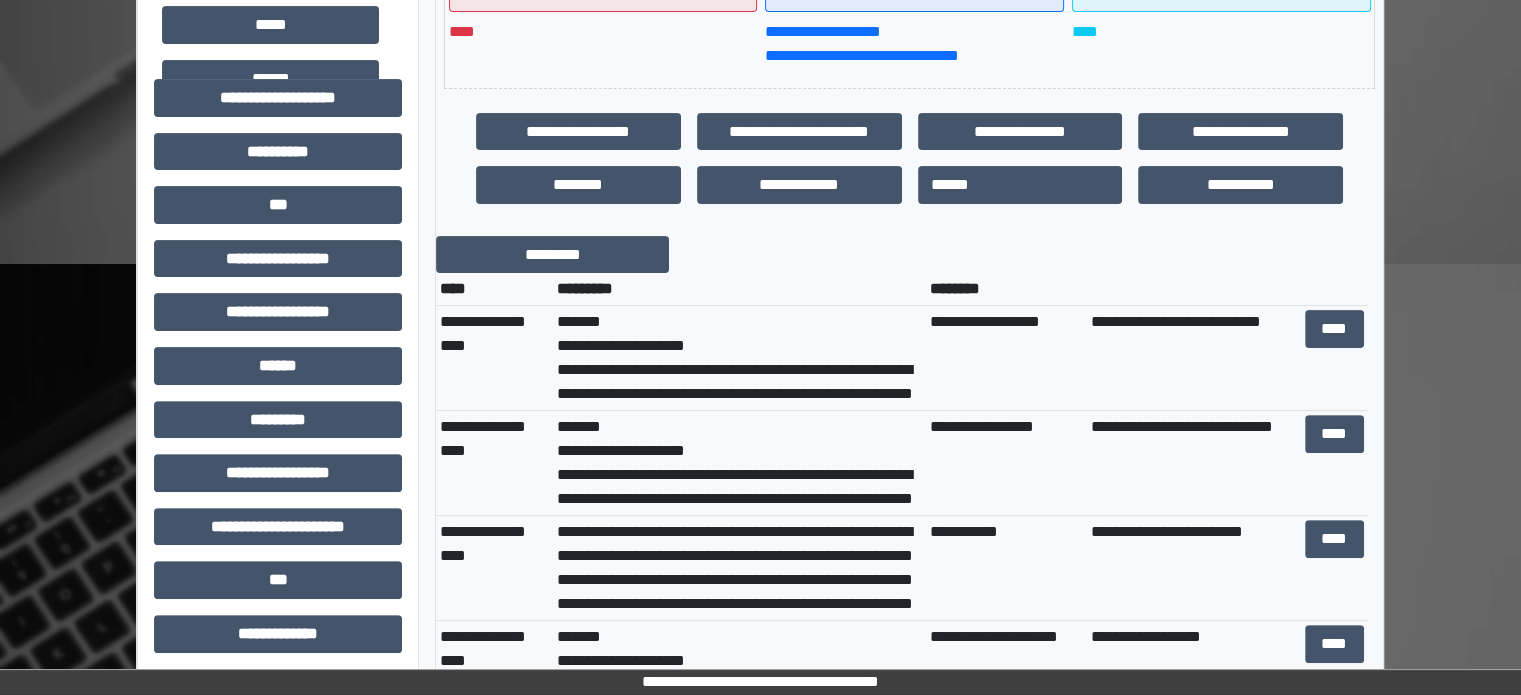 scroll, scrollTop: 621, scrollLeft: 0, axis: vertical 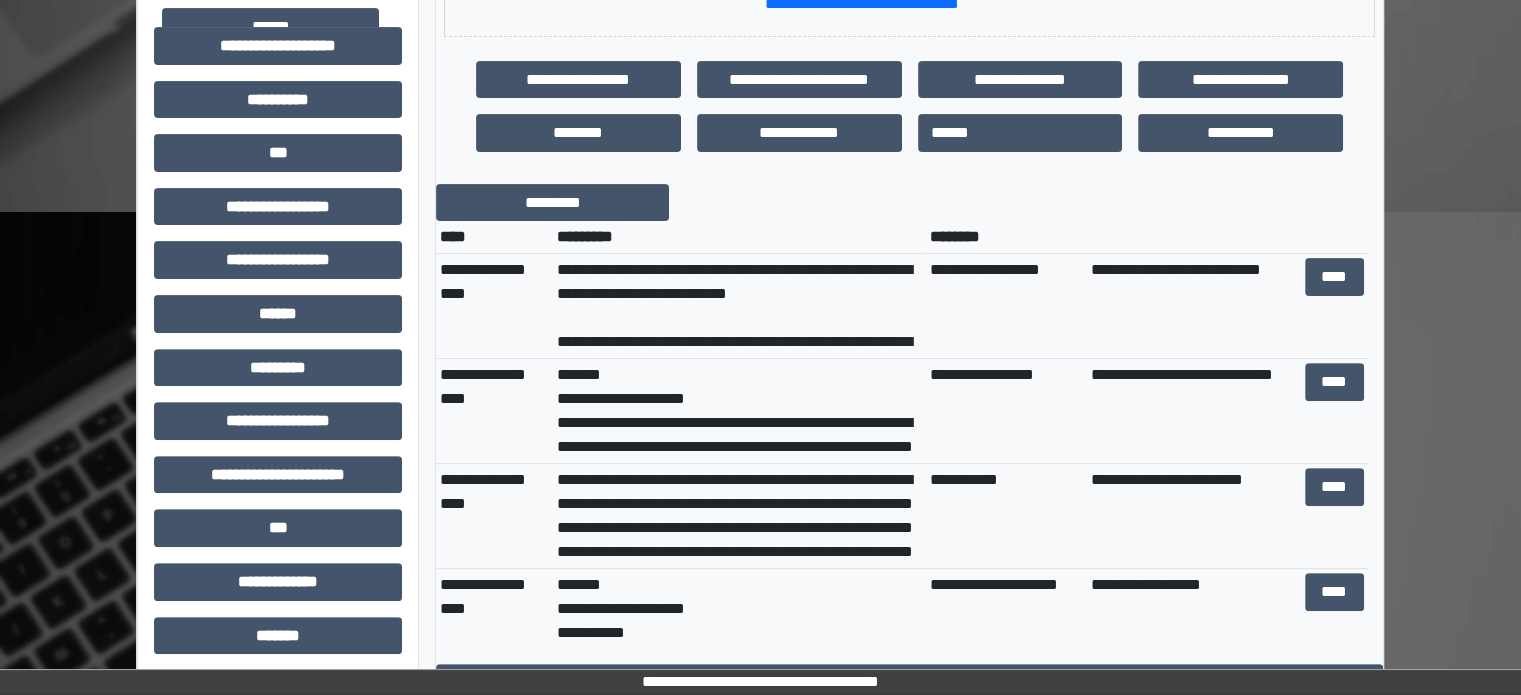 click on "**********" at bounding box center (739, 306) 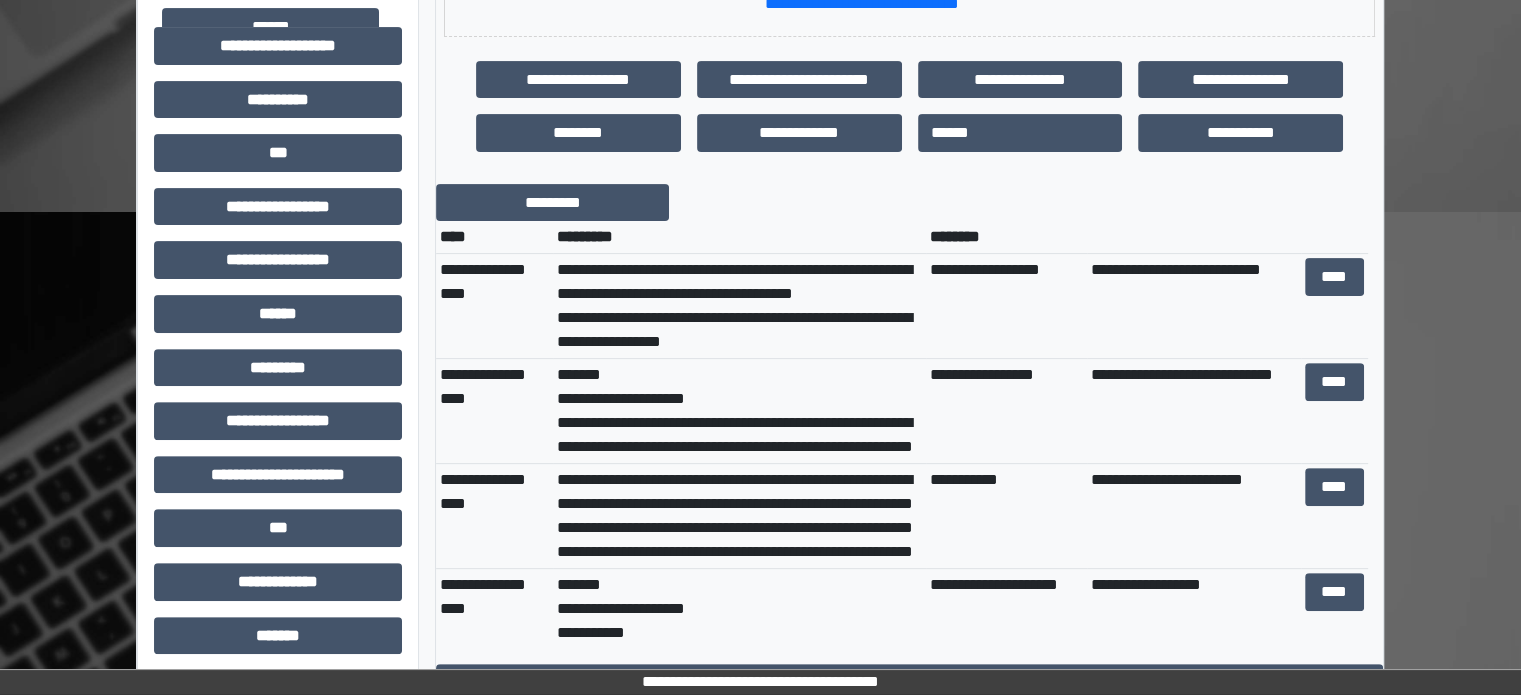scroll, scrollTop: 1344, scrollLeft: 0, axis: vertical 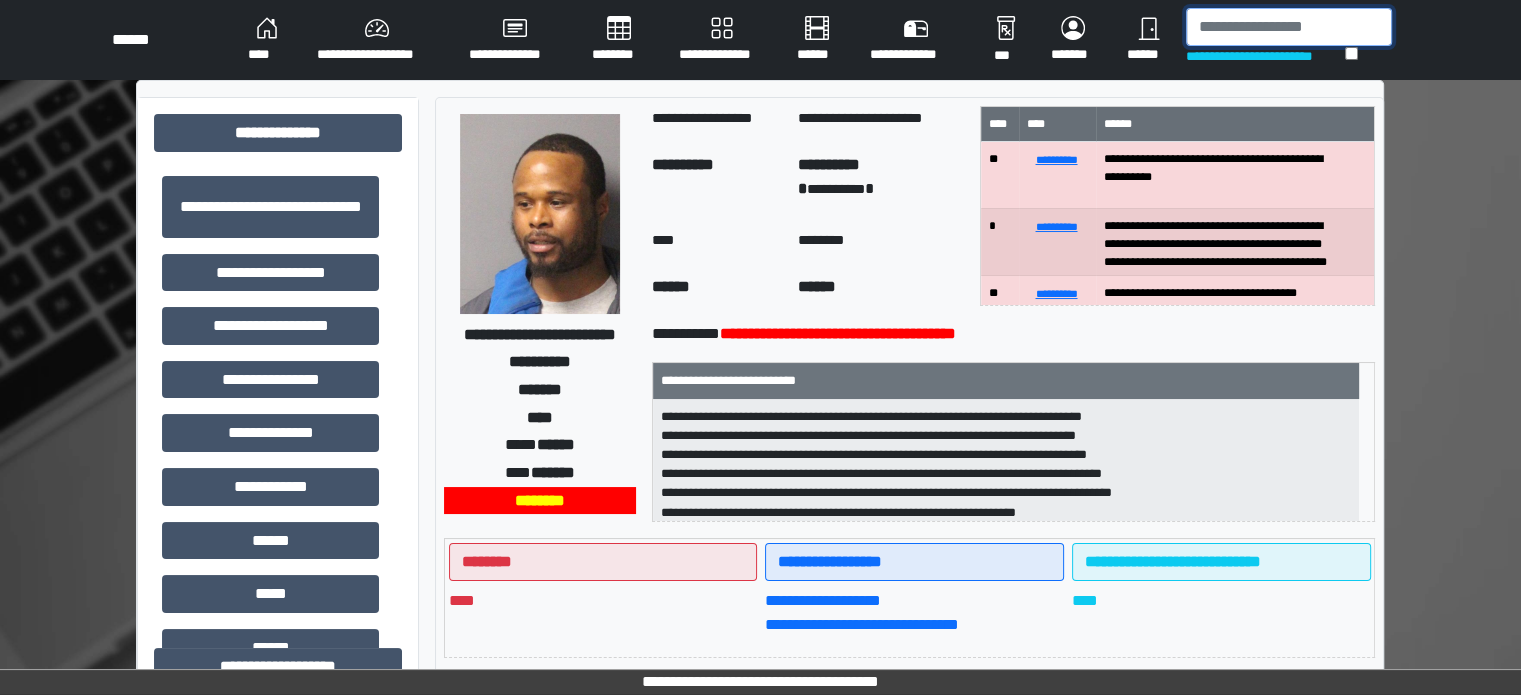 click at bounding box center (1289, 27) 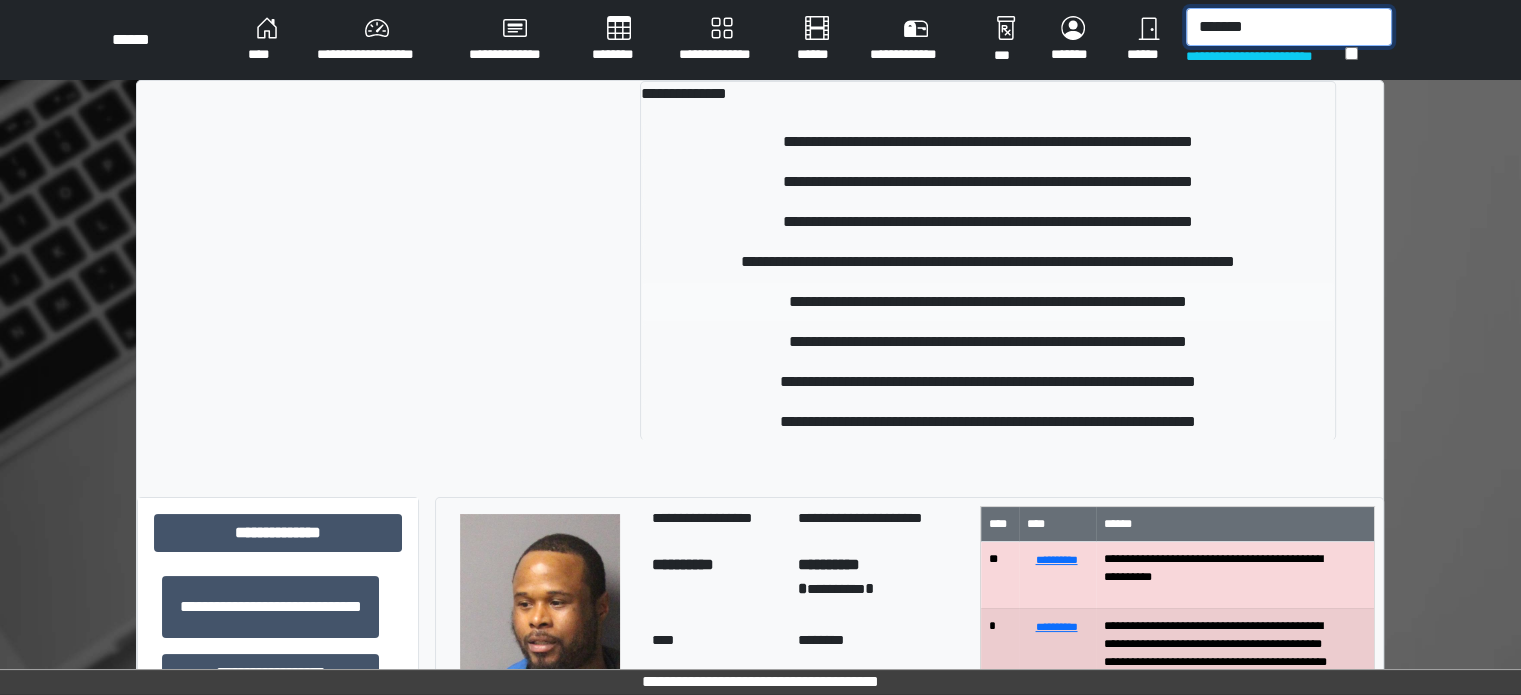 type on "*******" 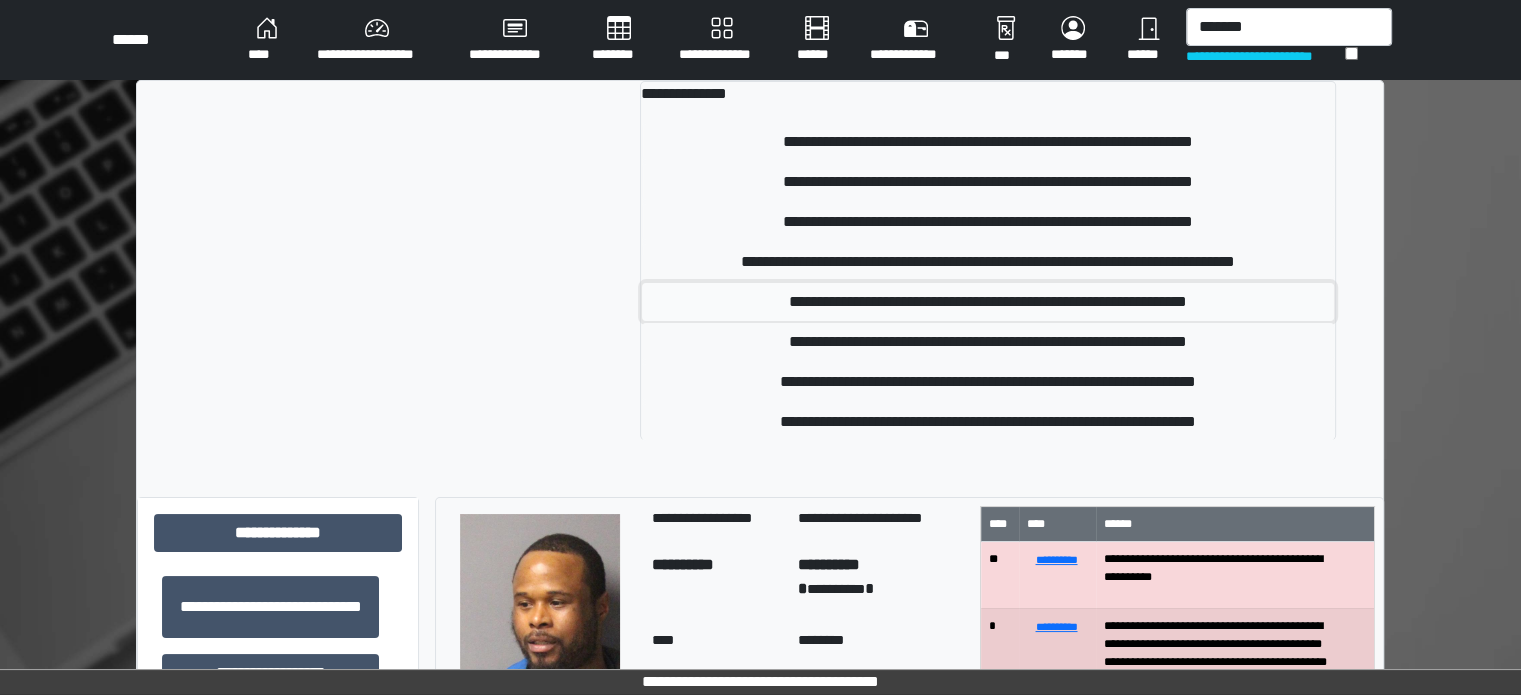 click on "**********" at bounding box center [988, 302] 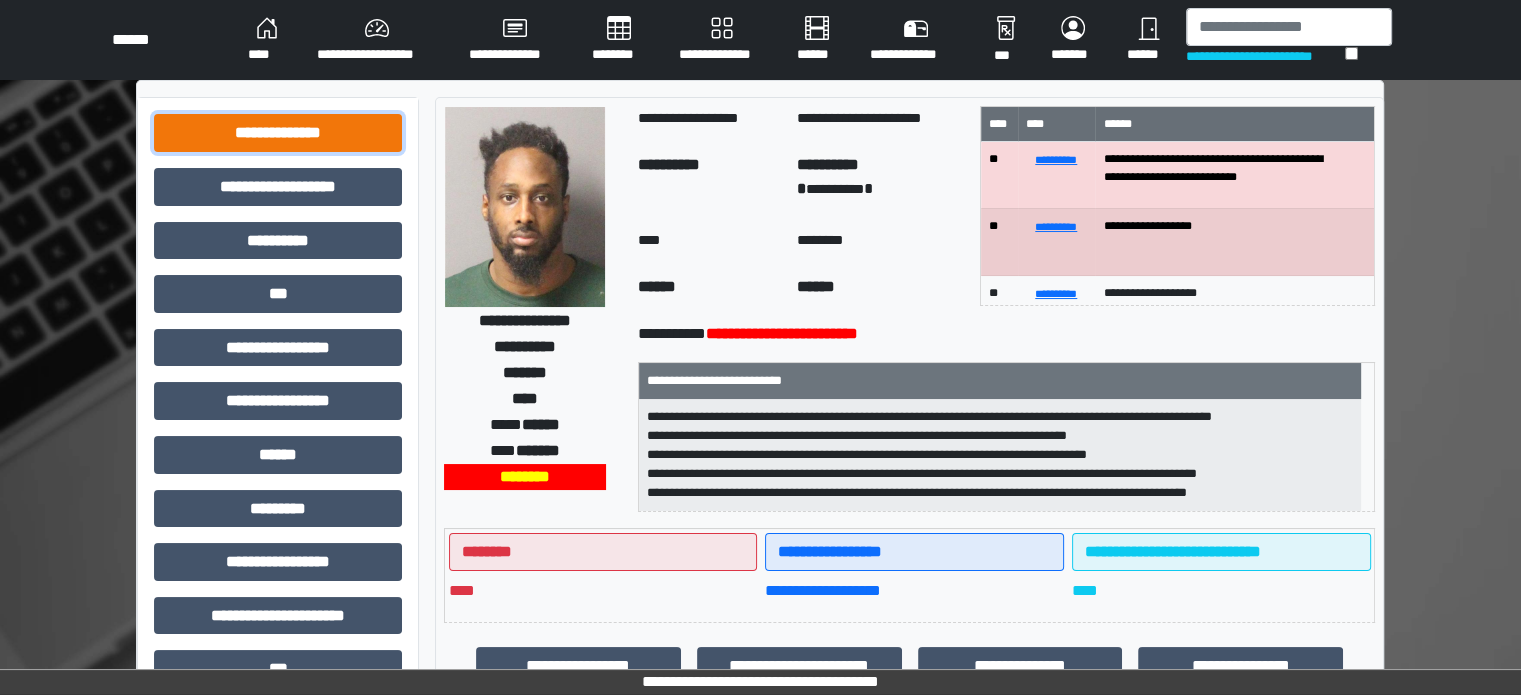 click on "**********" at bounding box center [278, 133] 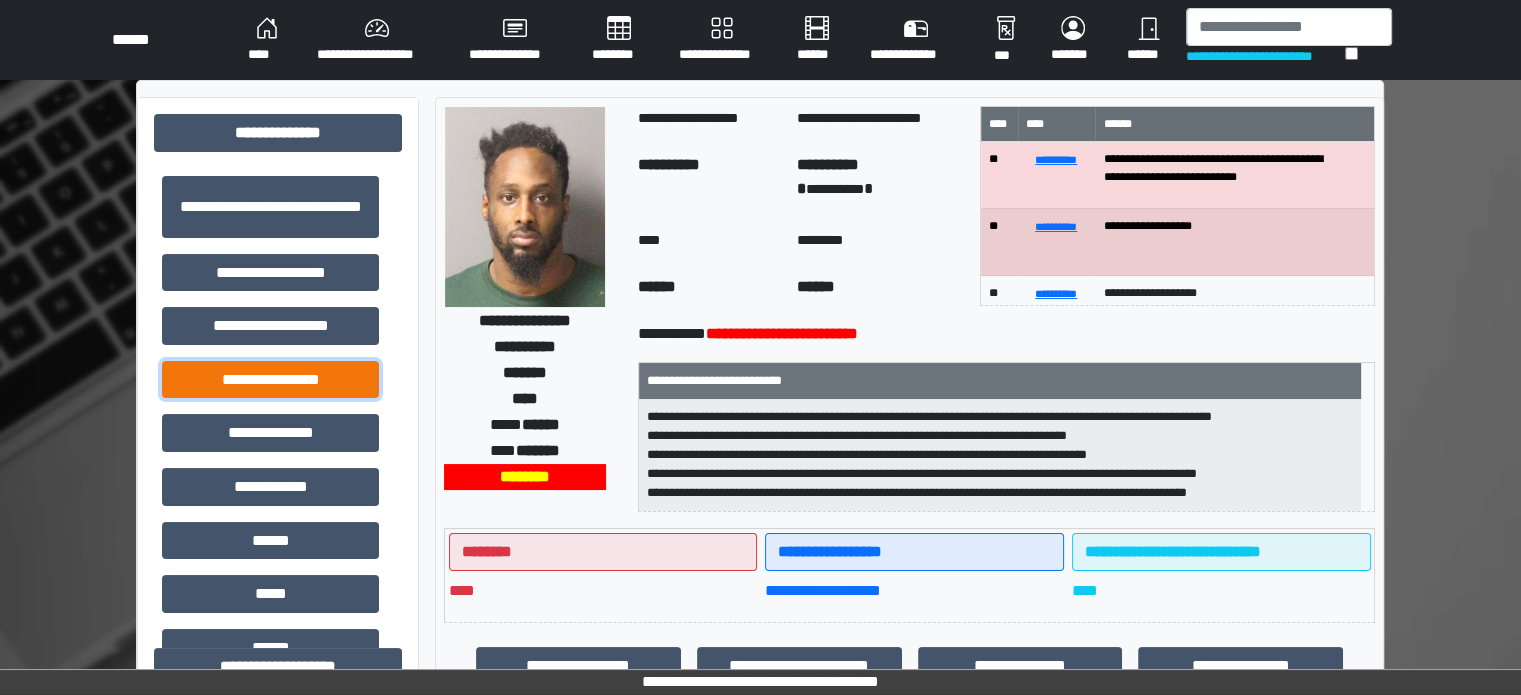 click on "**********" at bounding box center (270, 380) 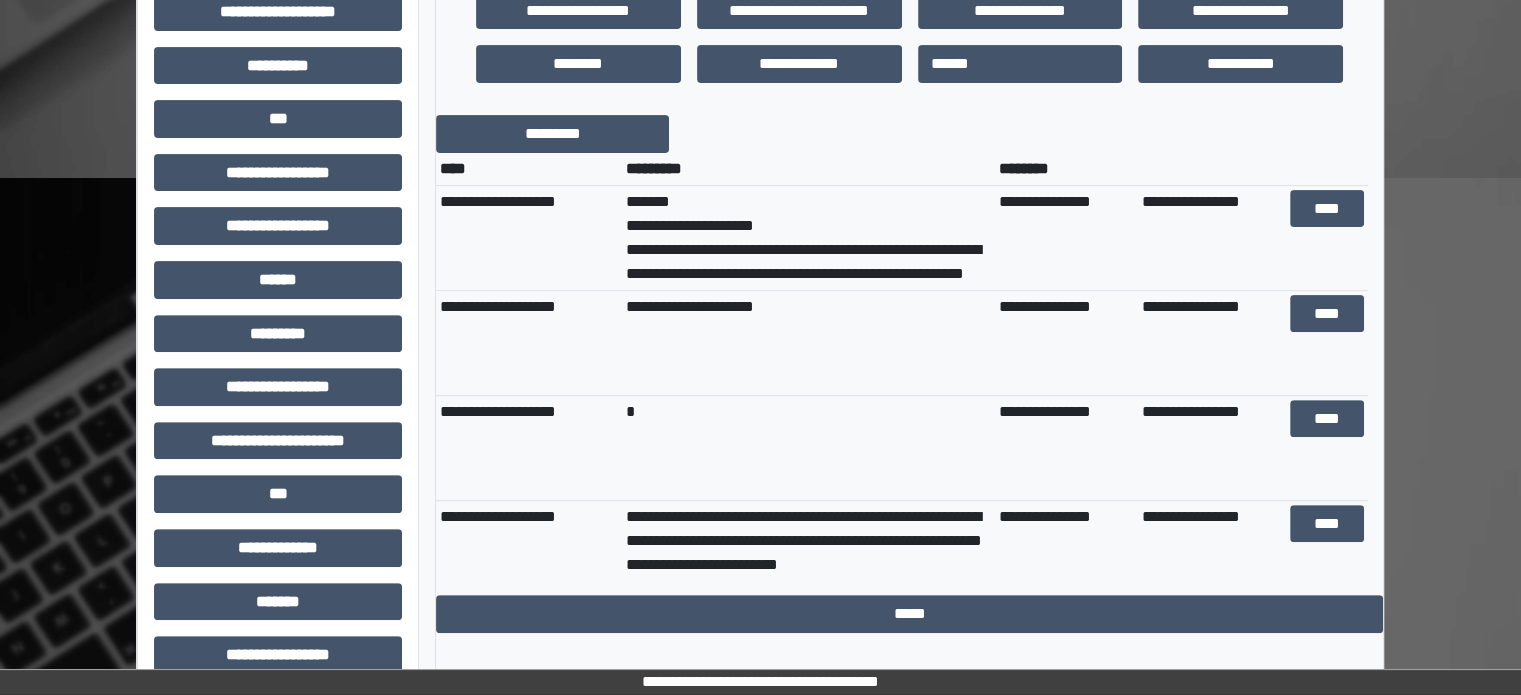 scroll, scrollTop: 661, scrollLeft: 0, axis: vertical 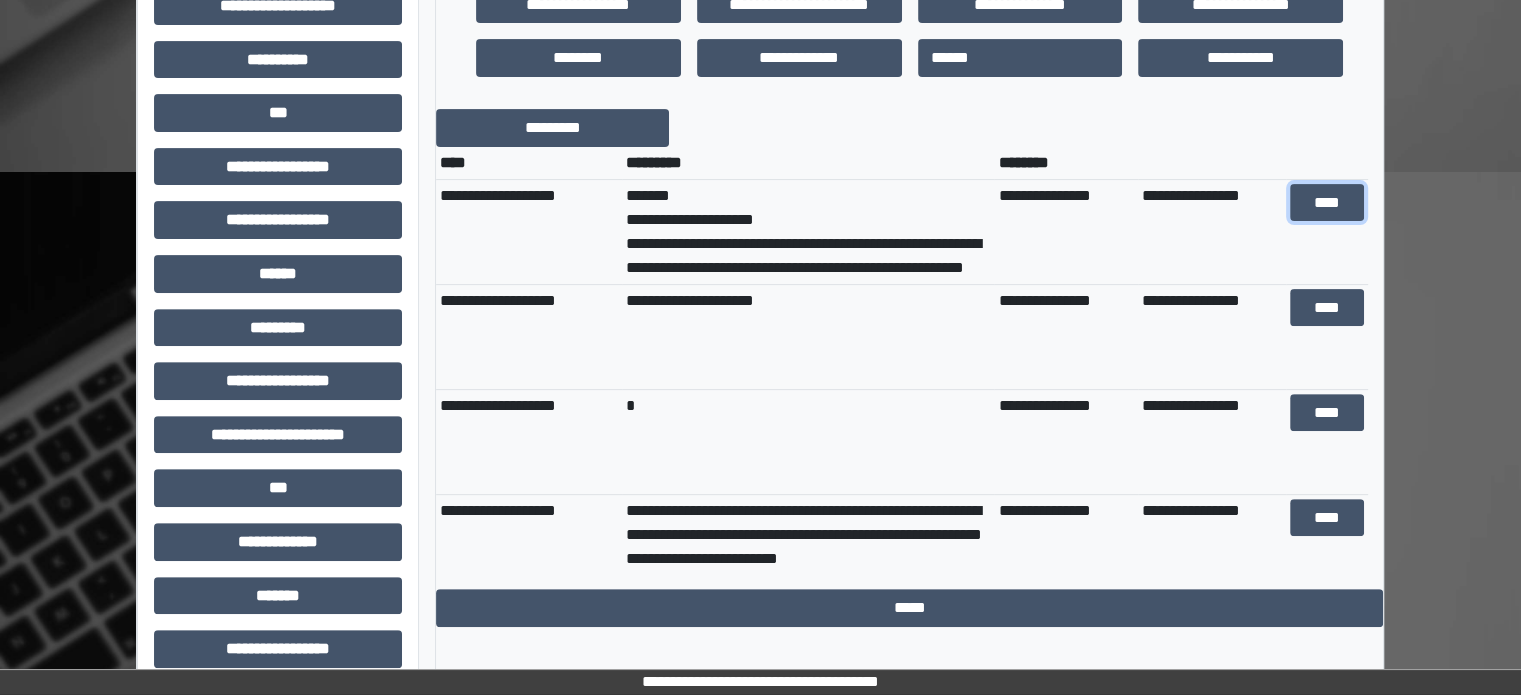 click on "****" at bounding box center (1327, 203) 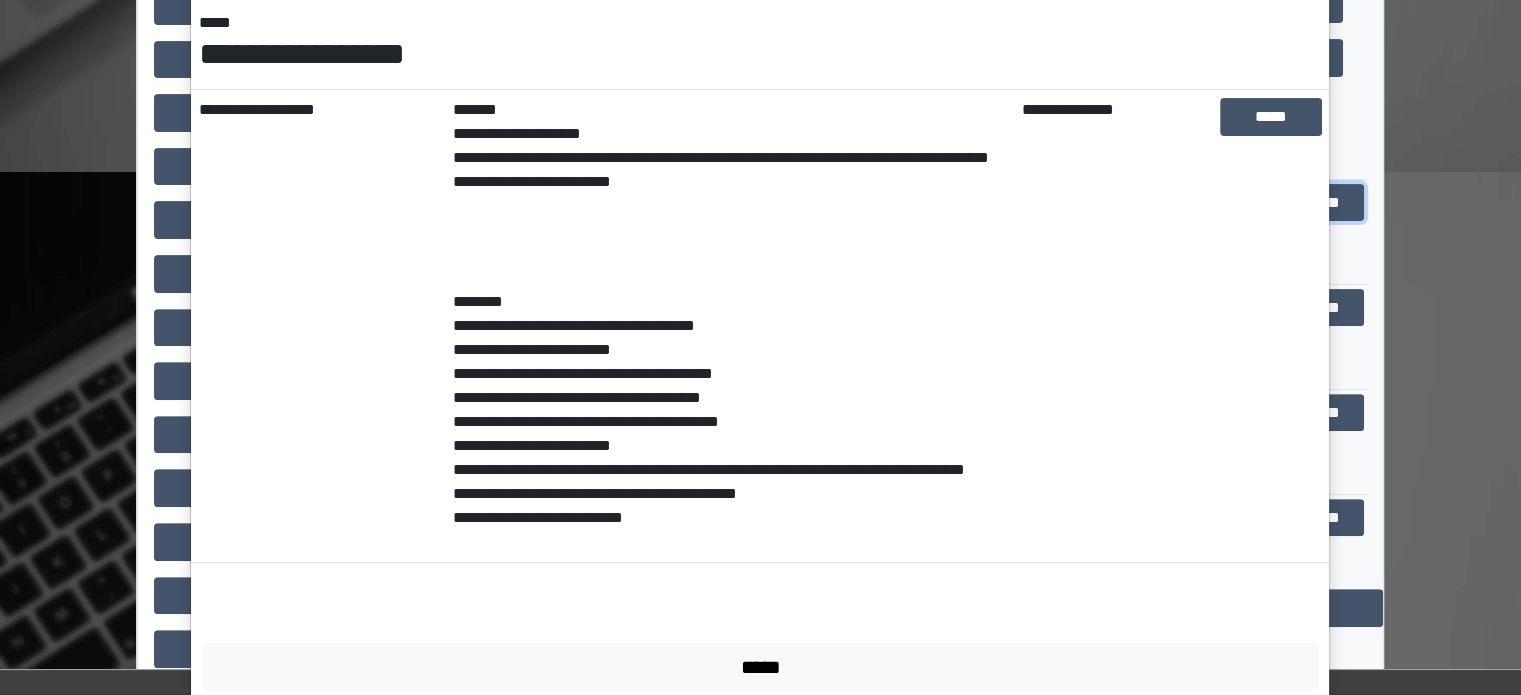 scroll, scrollTop: 300, scrollLeft: 0, axis: vertical 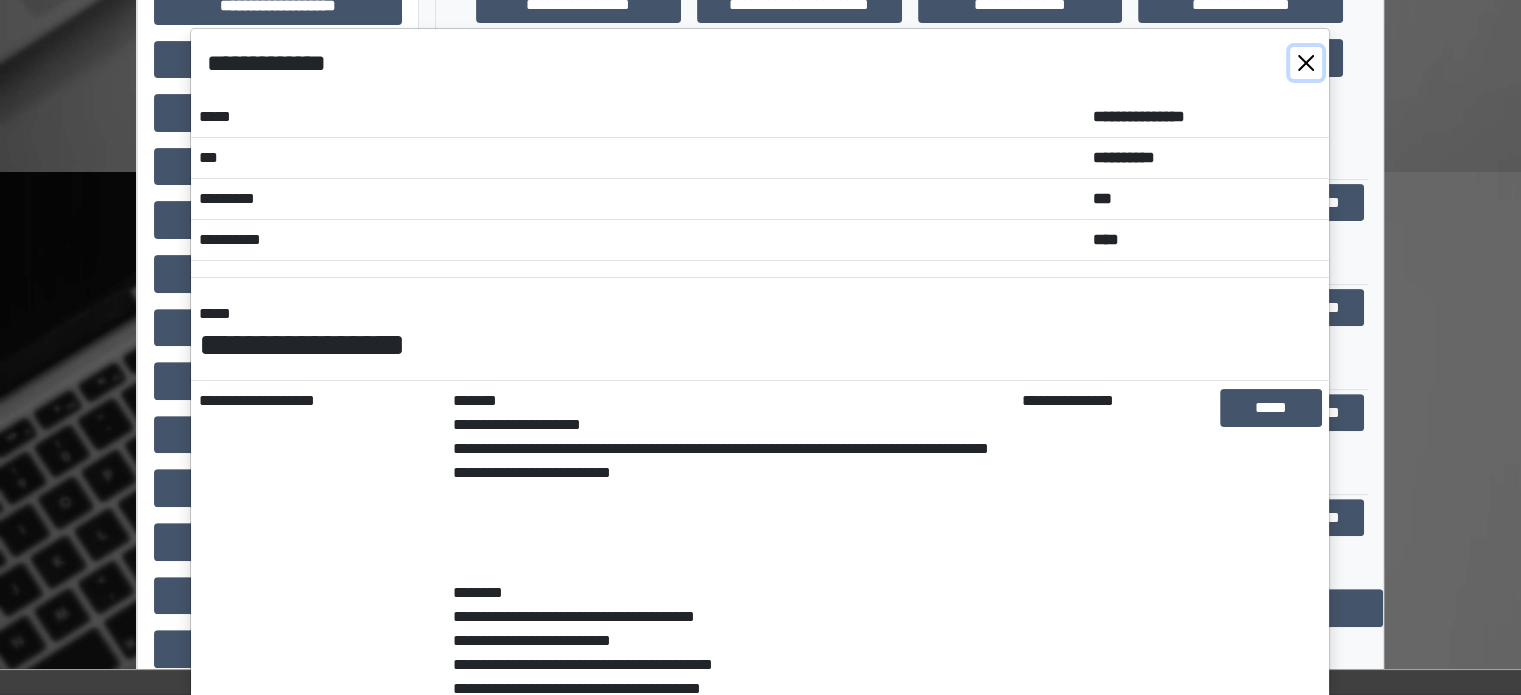 click at bounding box center (1306, 63) 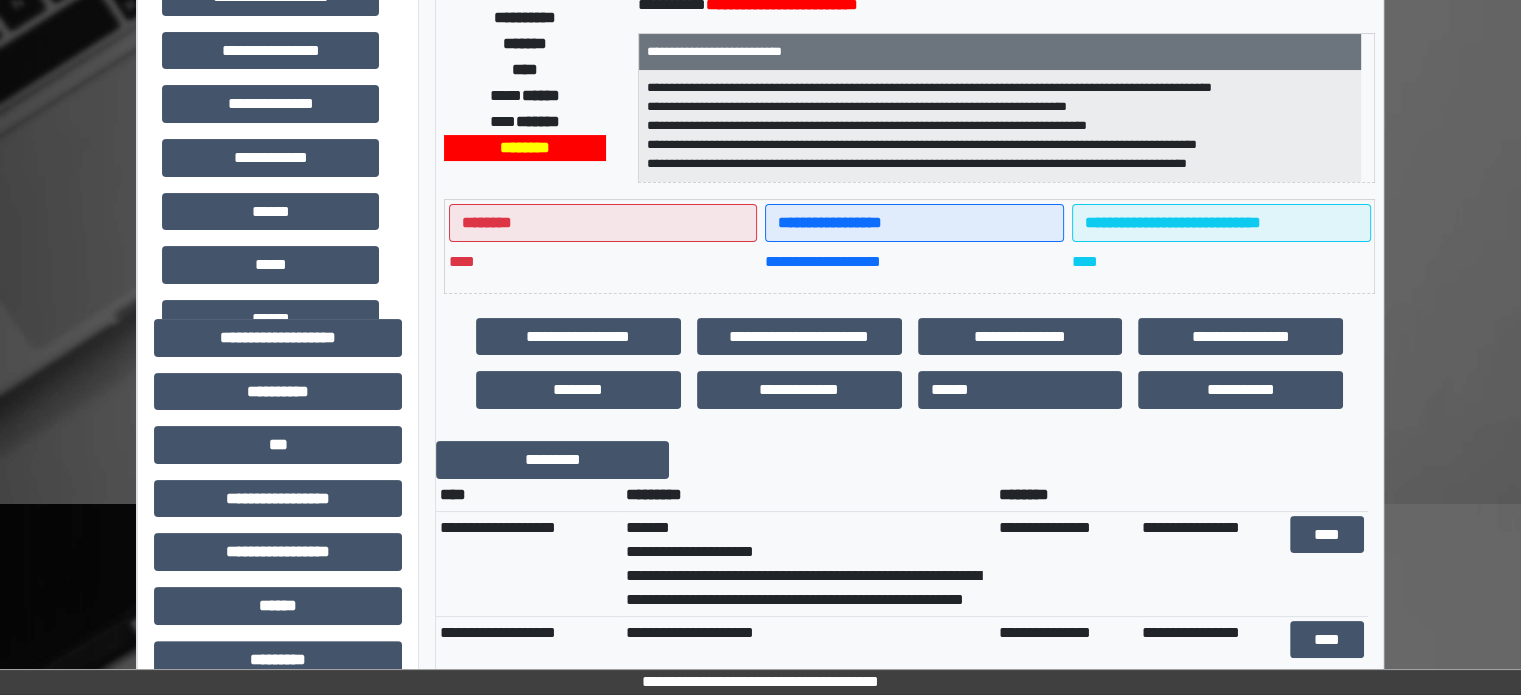 scroll, scrollTop: 0, scrollLeft: 0, axis: both 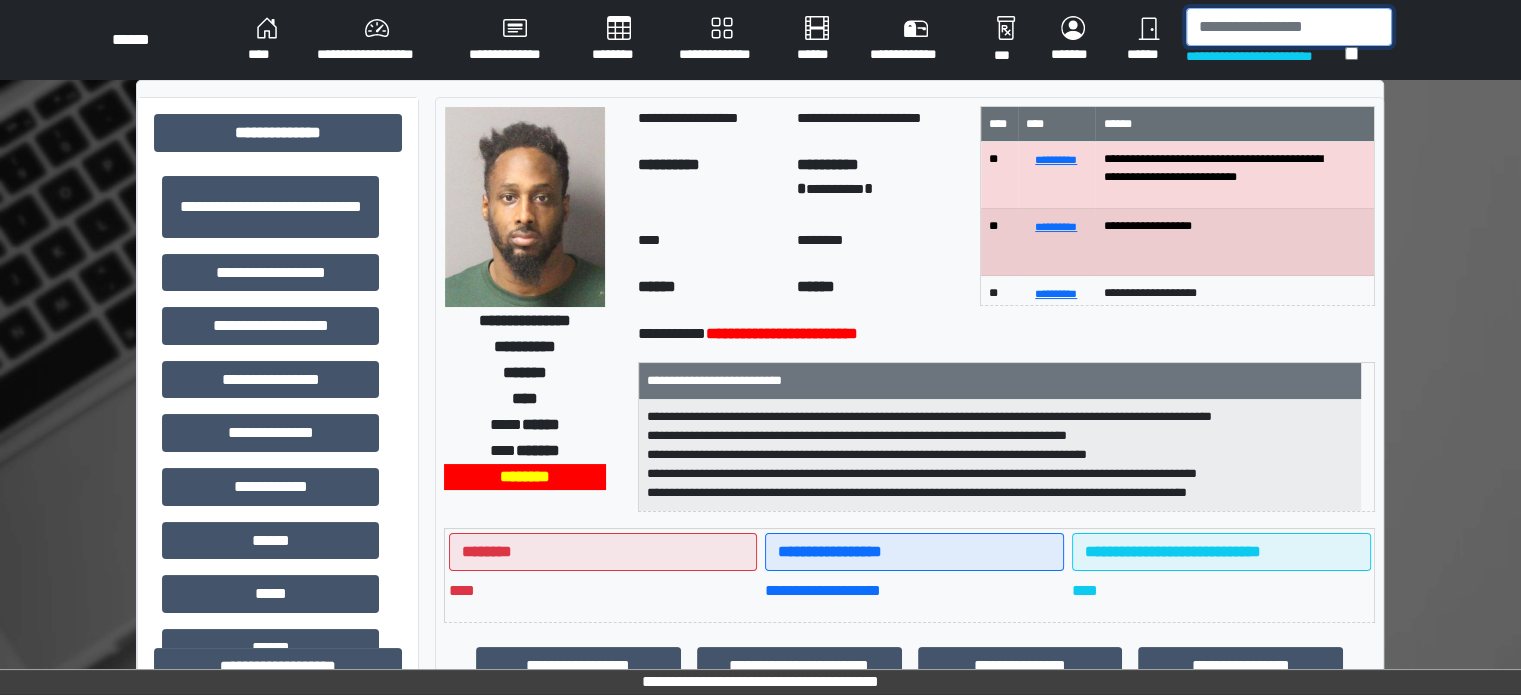 click at bounding box center [1289, 27] 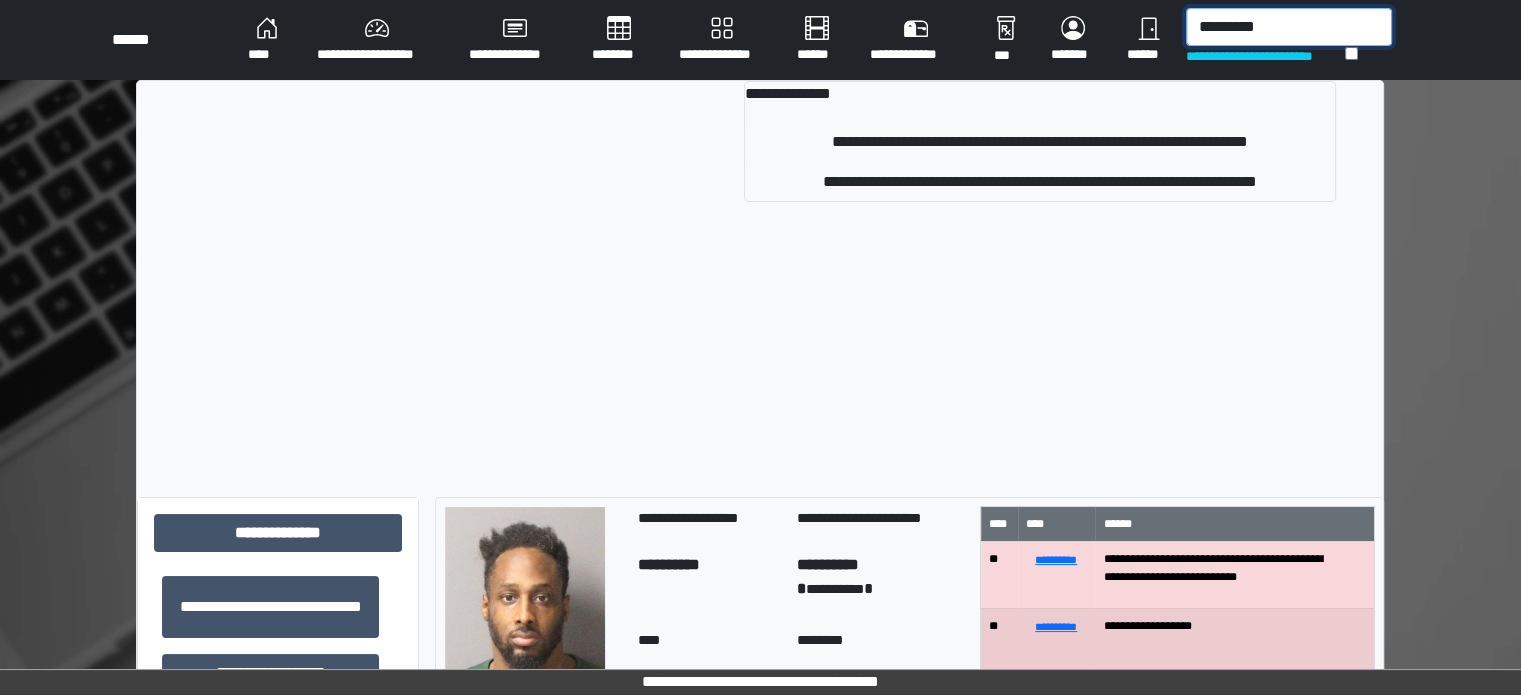 click on "*********" at bounding box center (1289, 27) 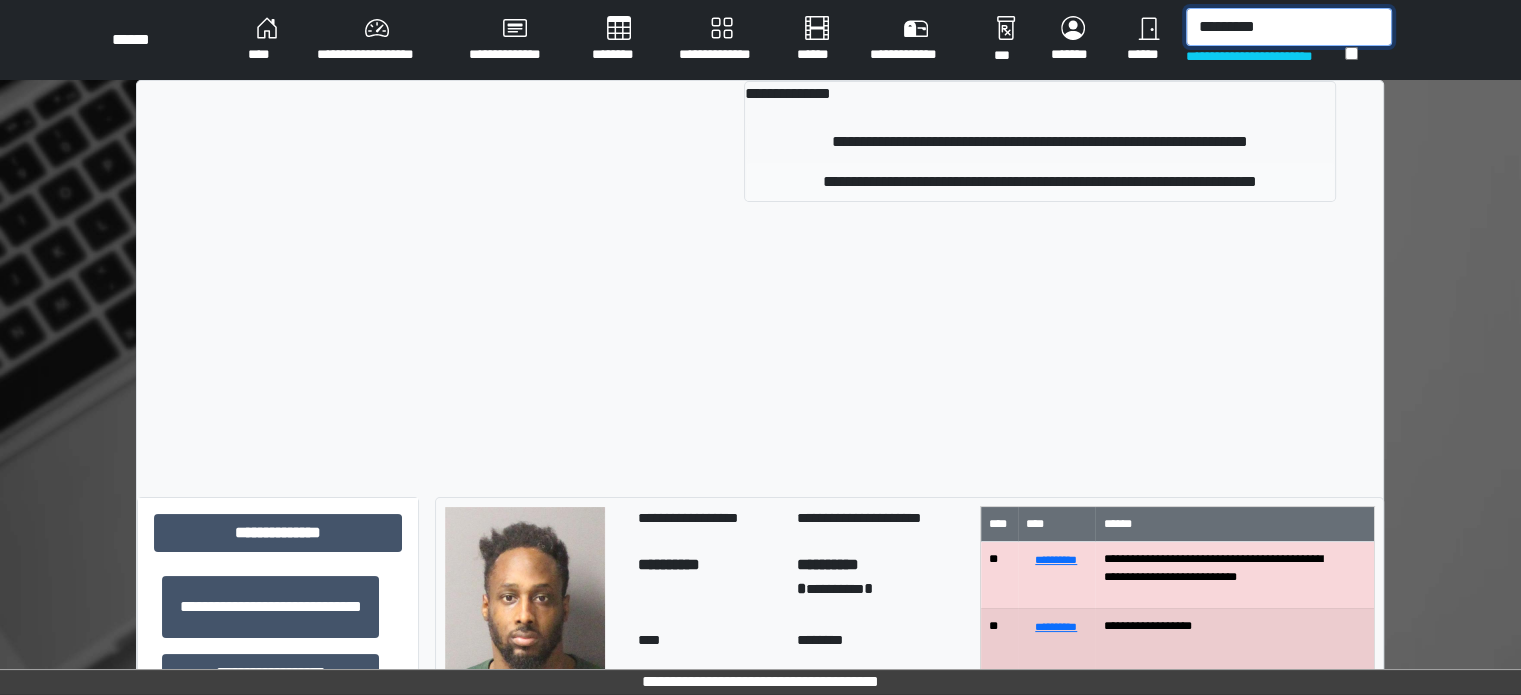 type on "*********" 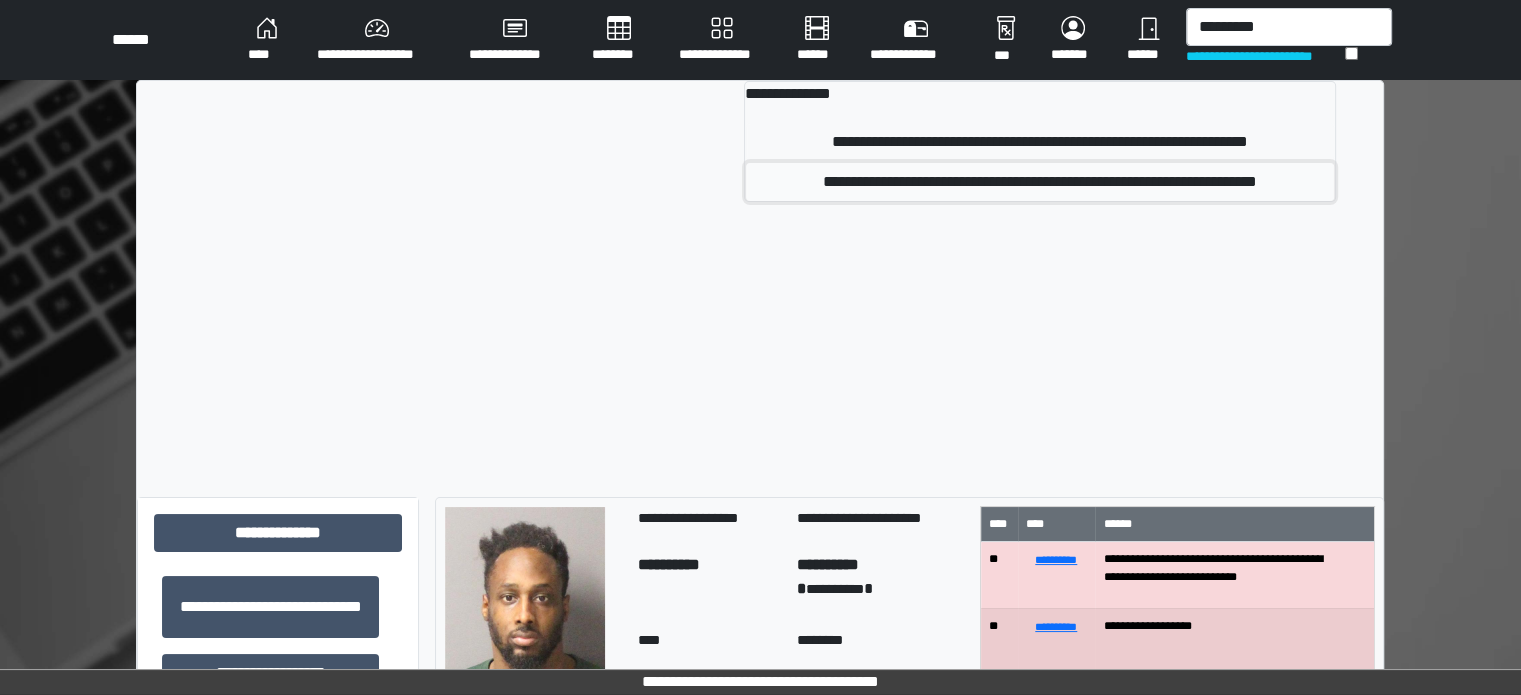 click on "**********" at bounding box center (1040, 182) 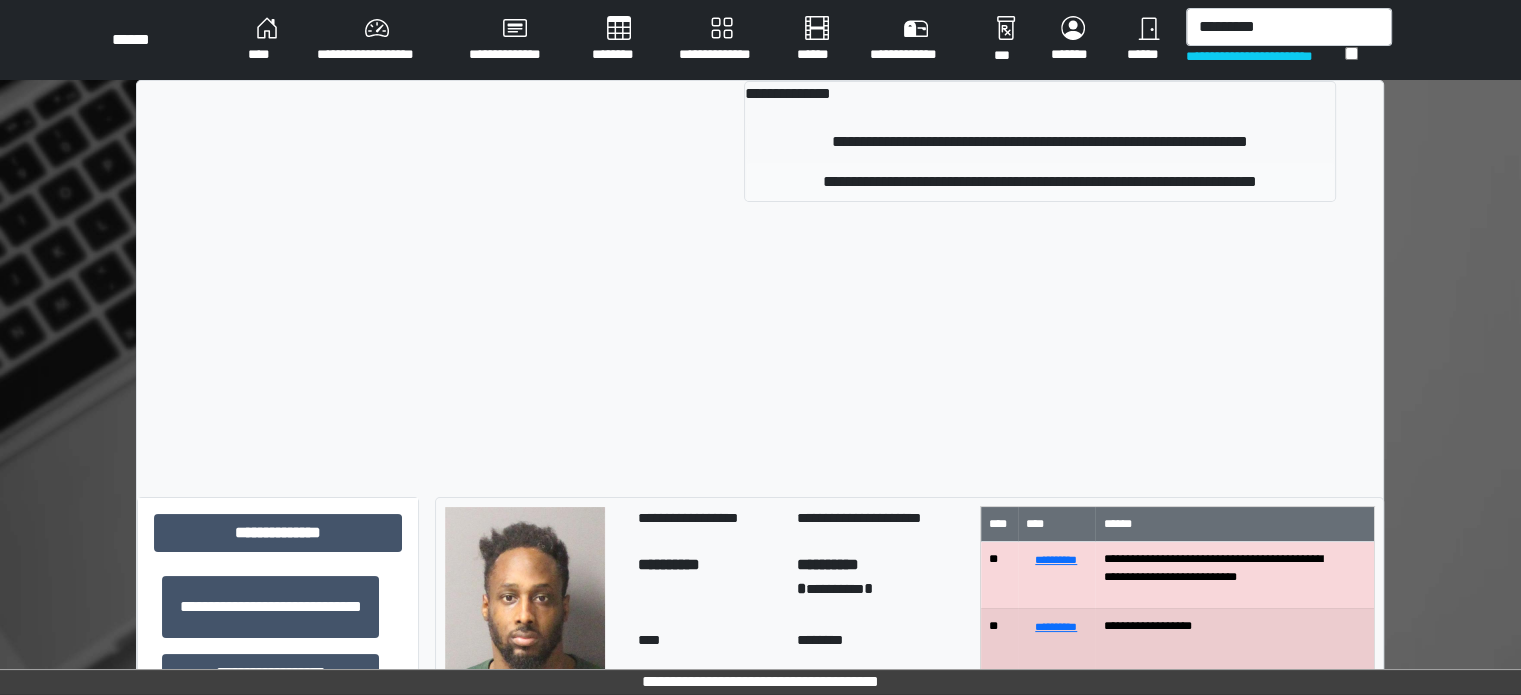 type 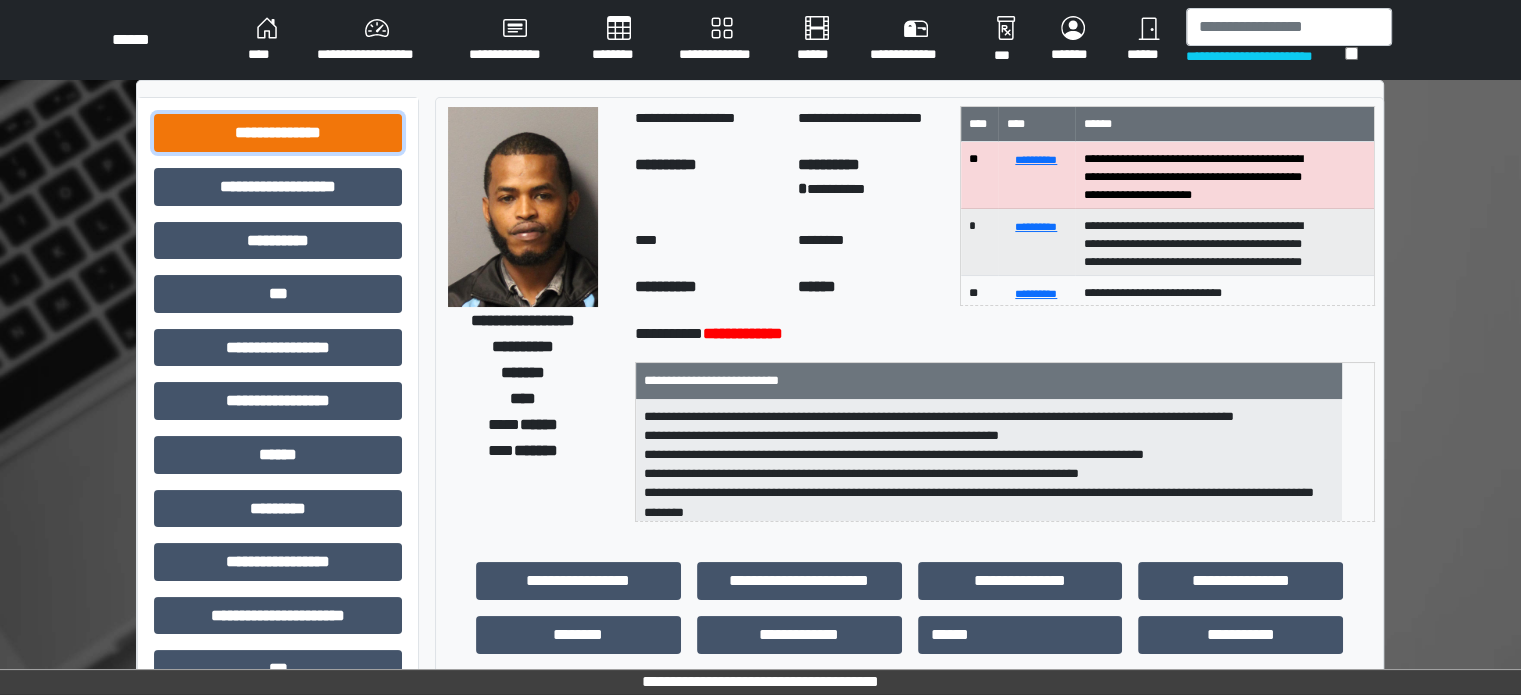 click on "**********" at bounding box center [278, 133] 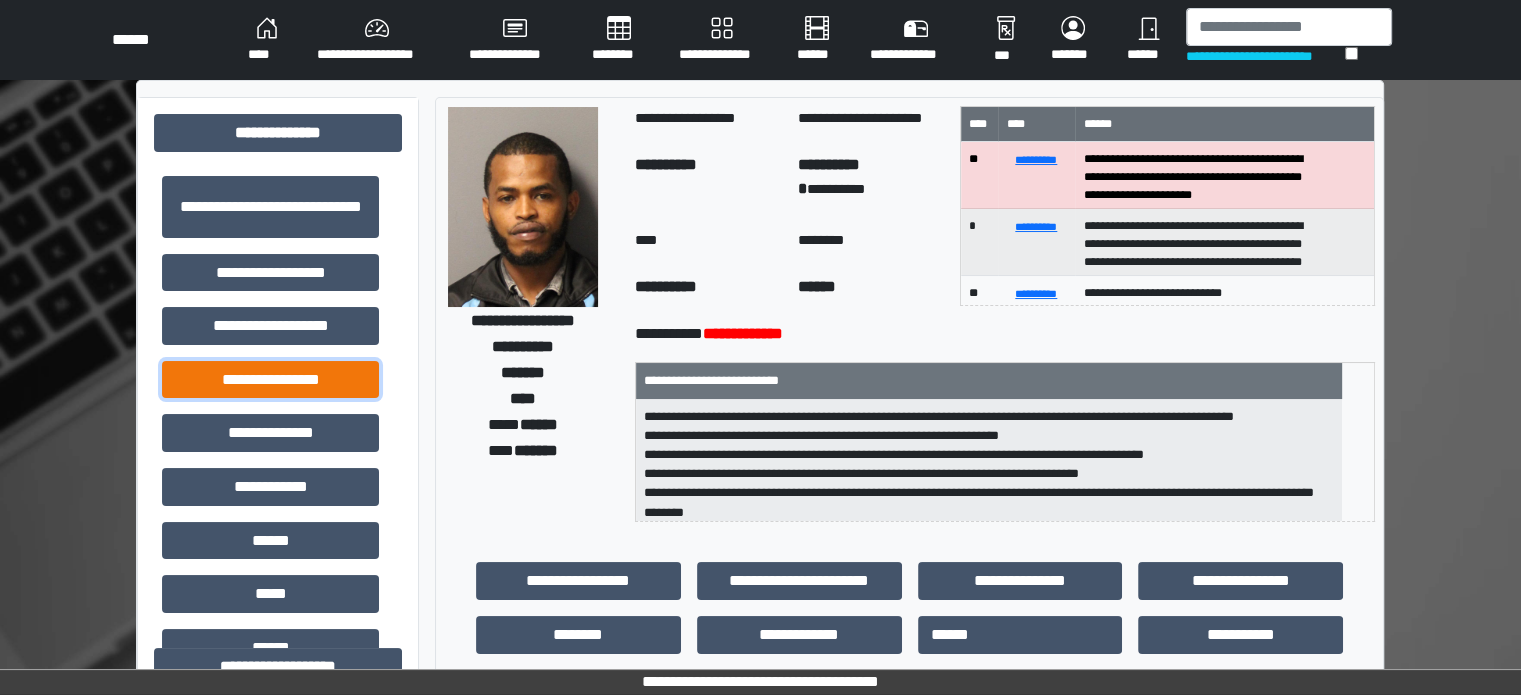 click on "**********" at bounding box center [270, 380] 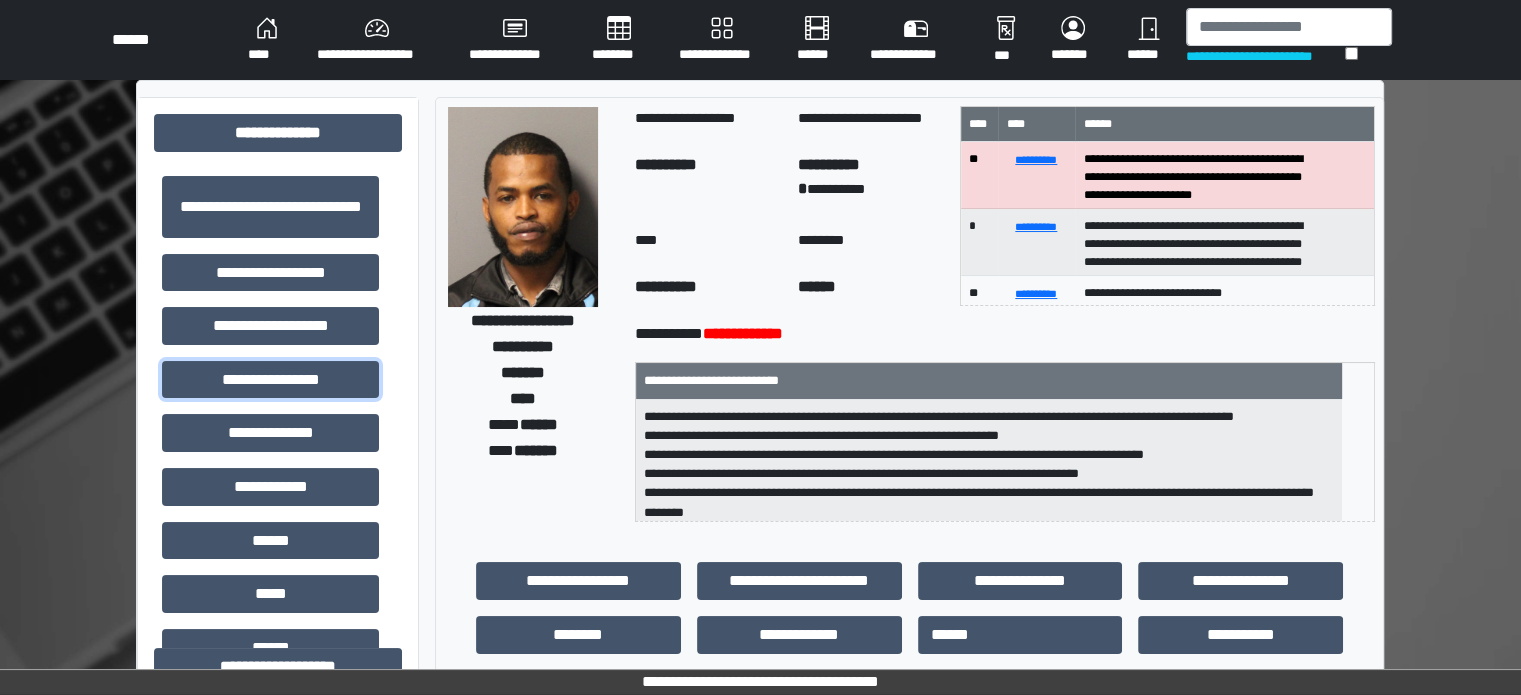scroll, scrollTop: 431, scrollLeft: 0, axis: vertical 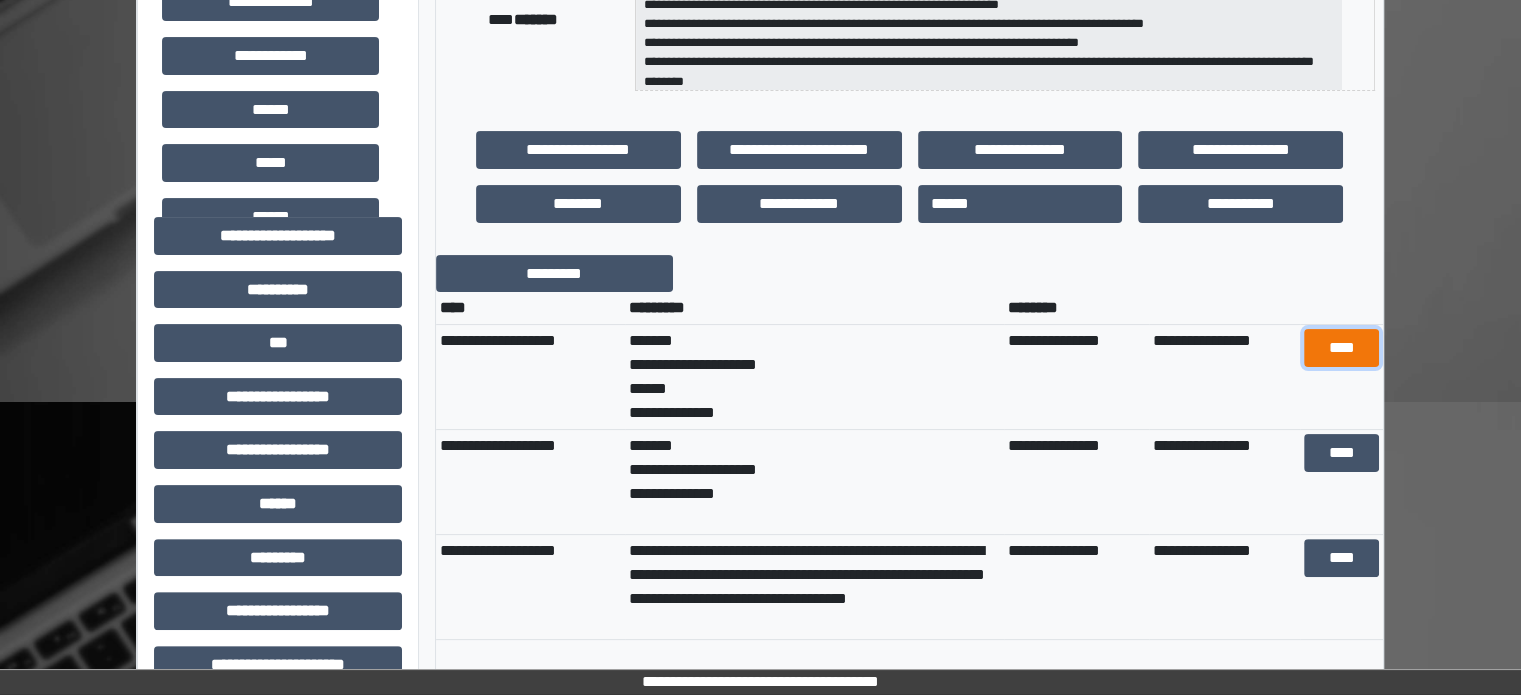 click on "****" at bounding box center (1341, 348) 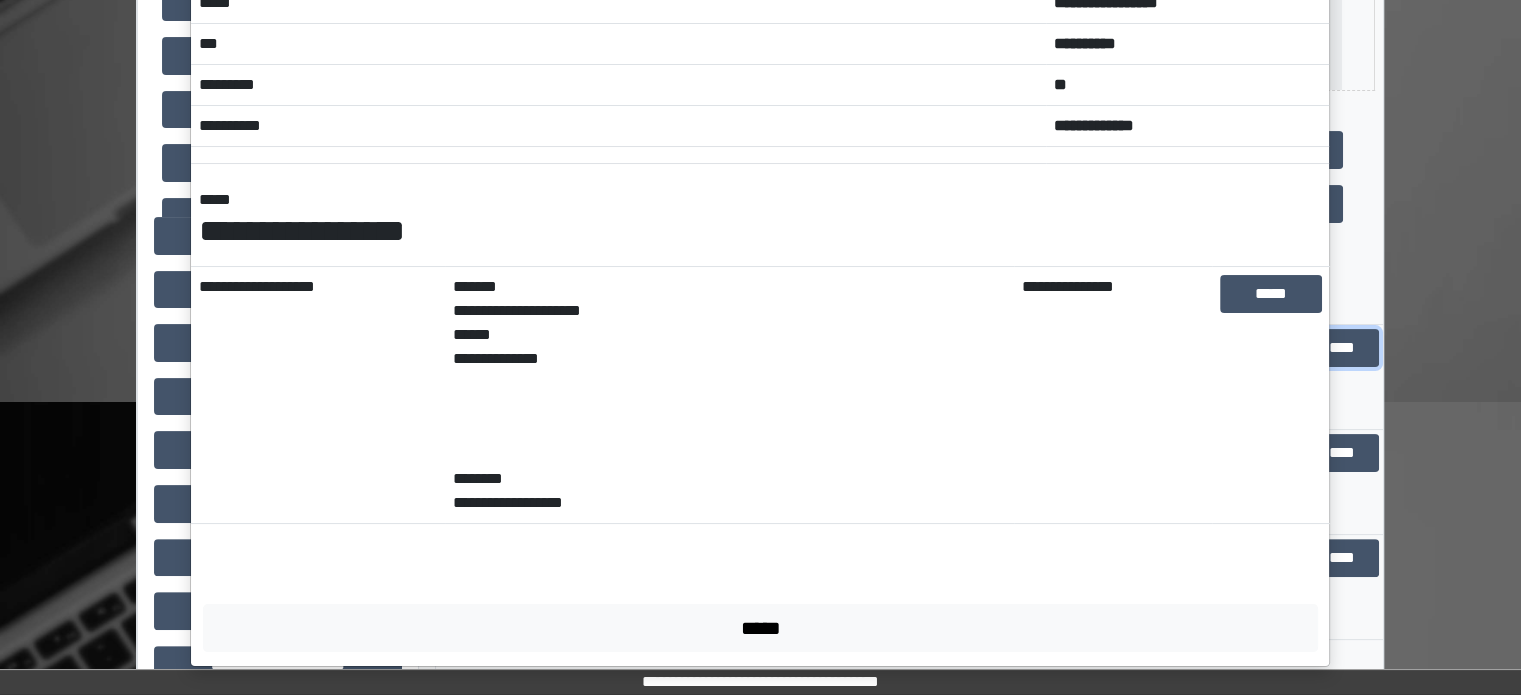 scroll, scrollTop: 0, scrollLeft: 0, axis: both 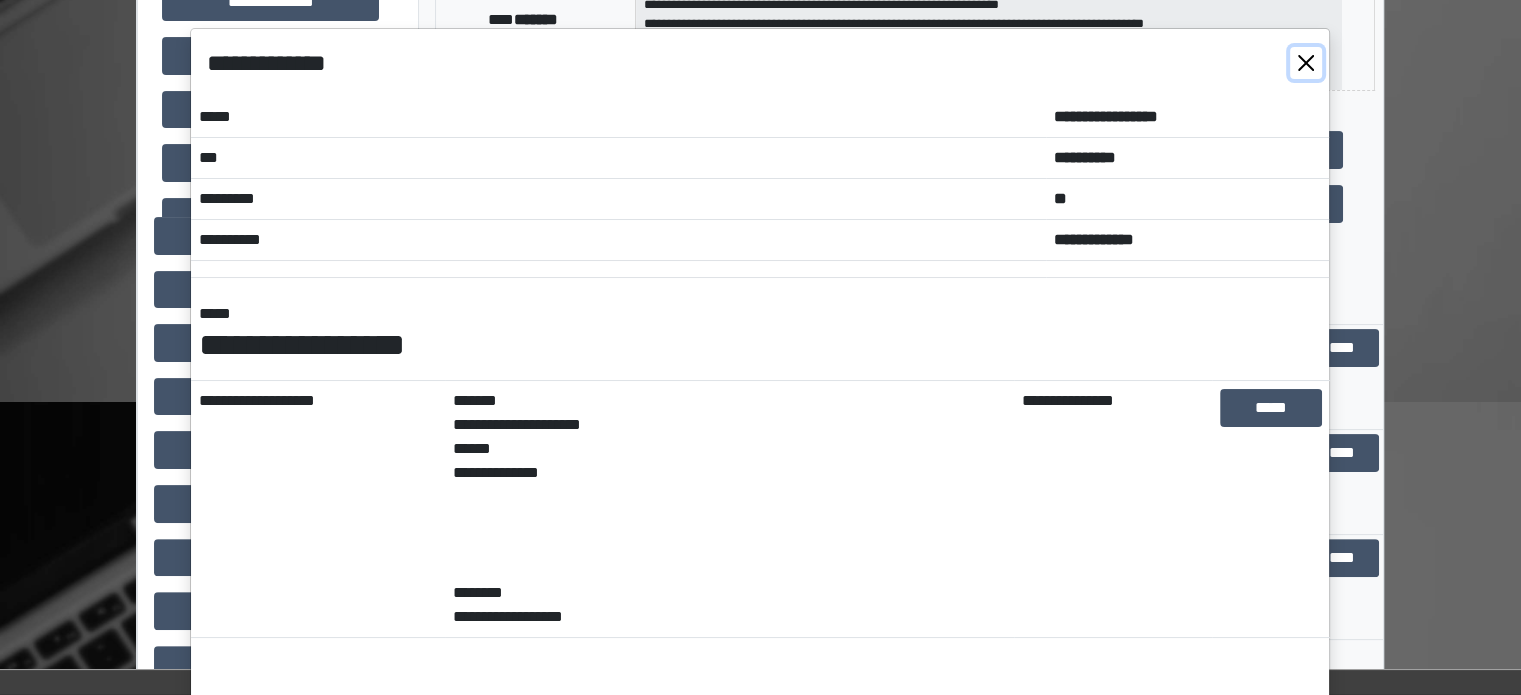 click at bounding box center [1306, 63] 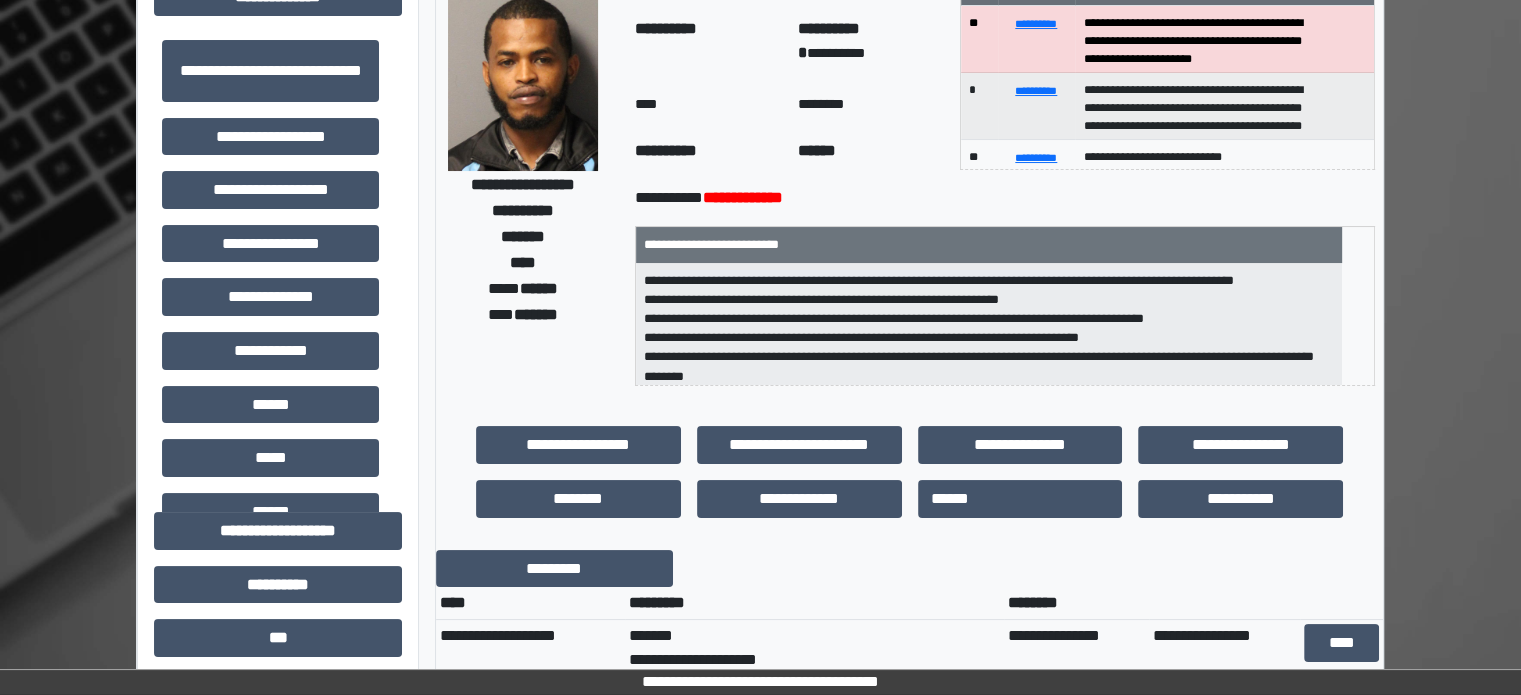 scroll, scrollTop: 0, scrollLeft: 0, axis: both 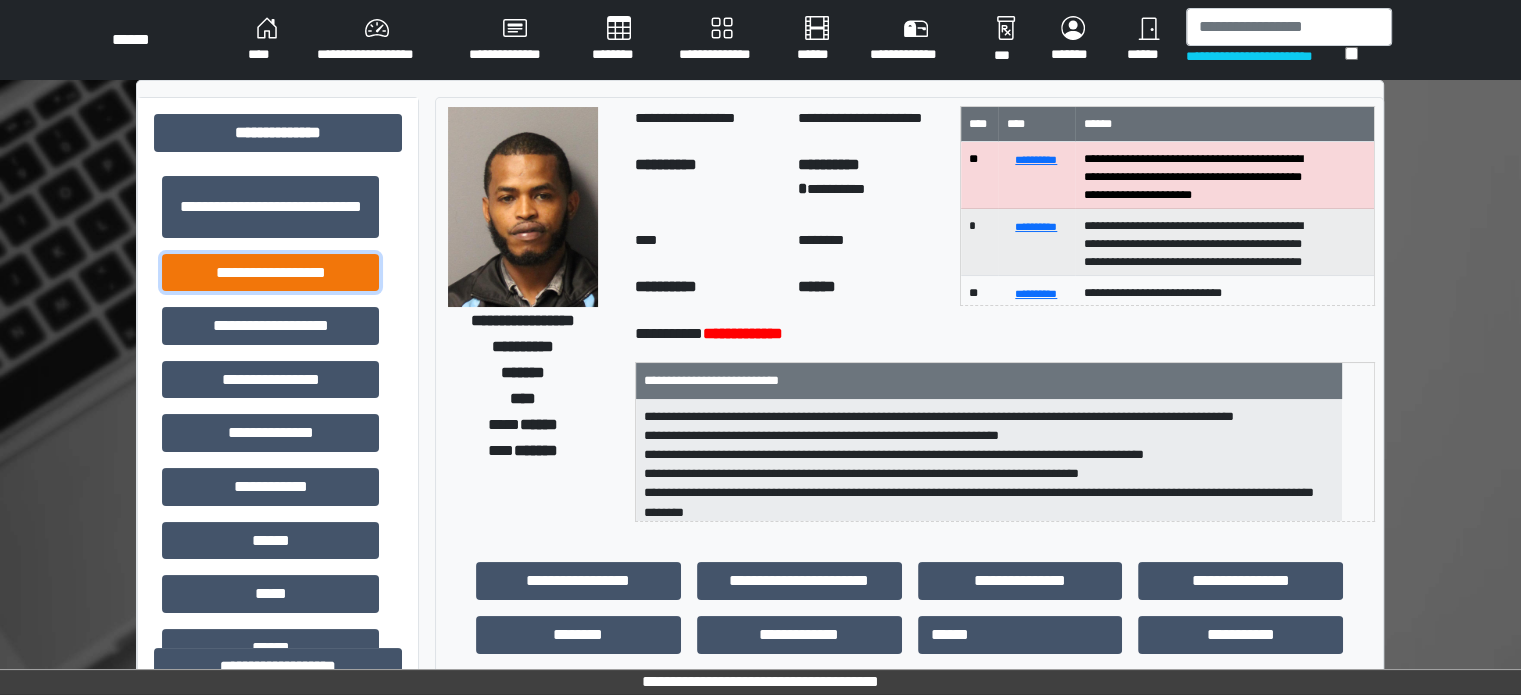 click on "**********" at bounding box center (270, 273) 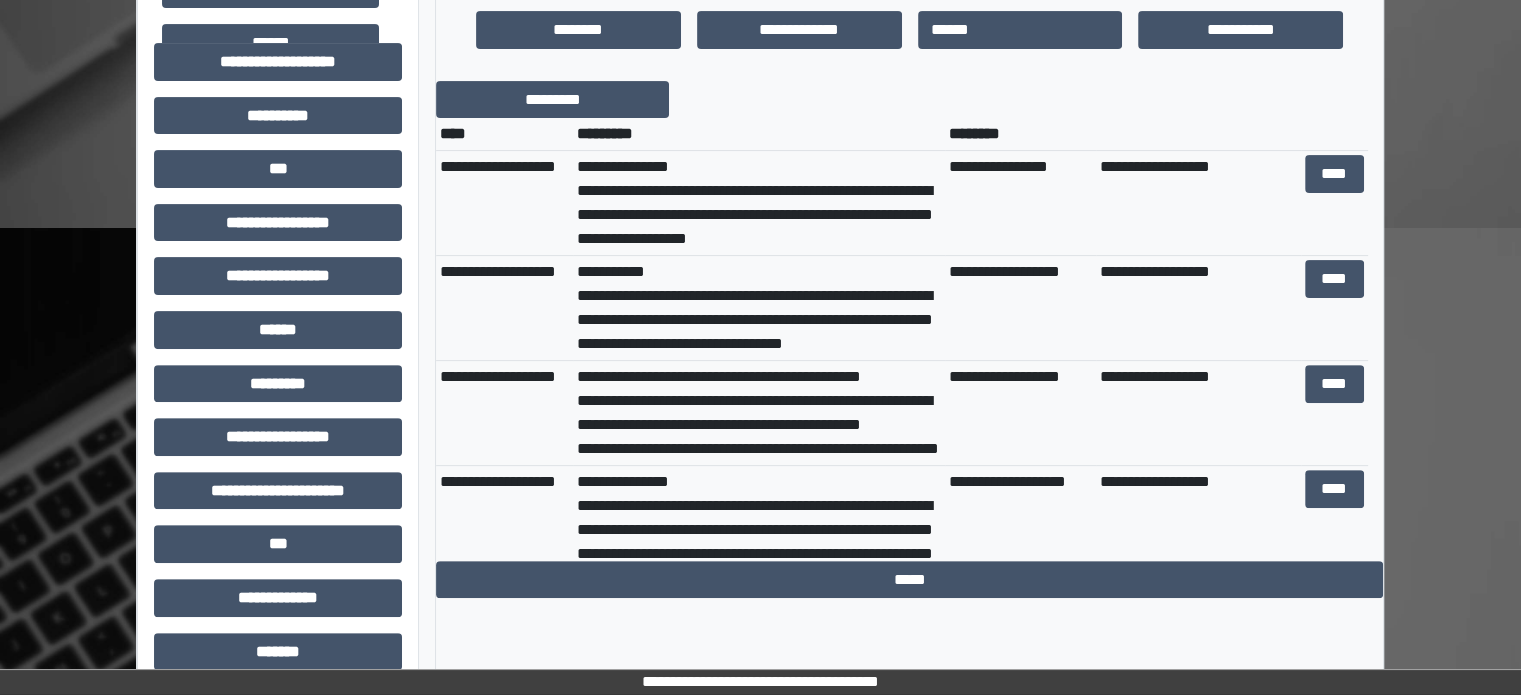 scroll, scrollTop: 621, scrollLeft: 0, axis: vertical 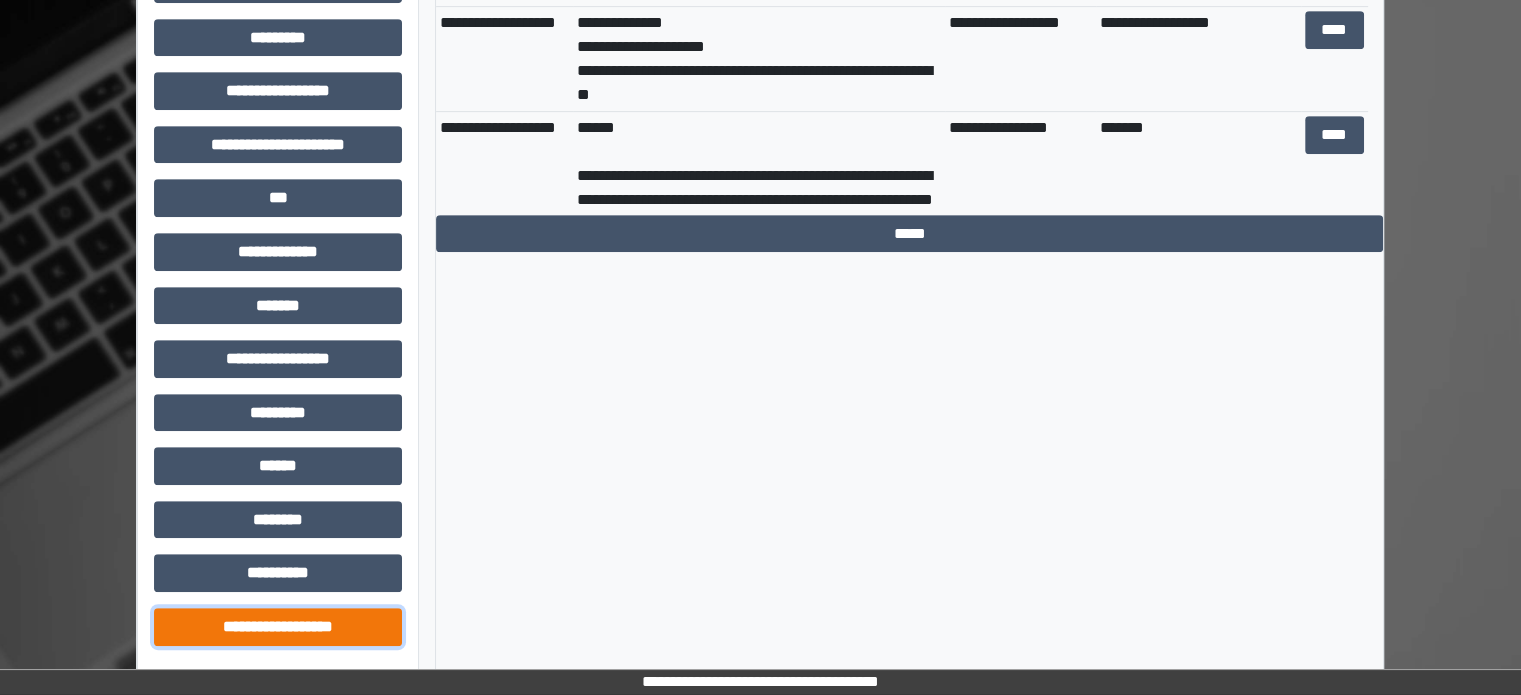 click on "**********" at bounding box center (278, 627) 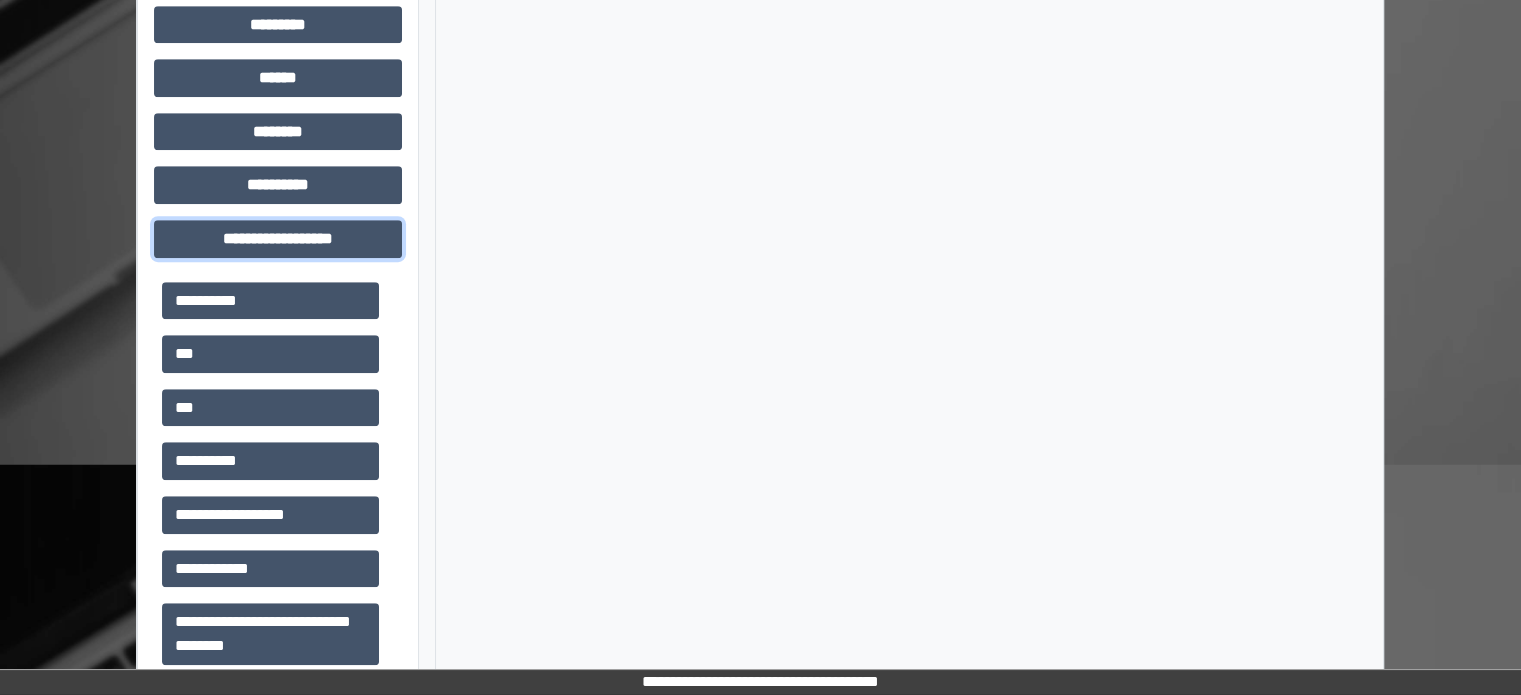 scroll, scrollTop: 1431, scrollLeft: 0, axis: vertical 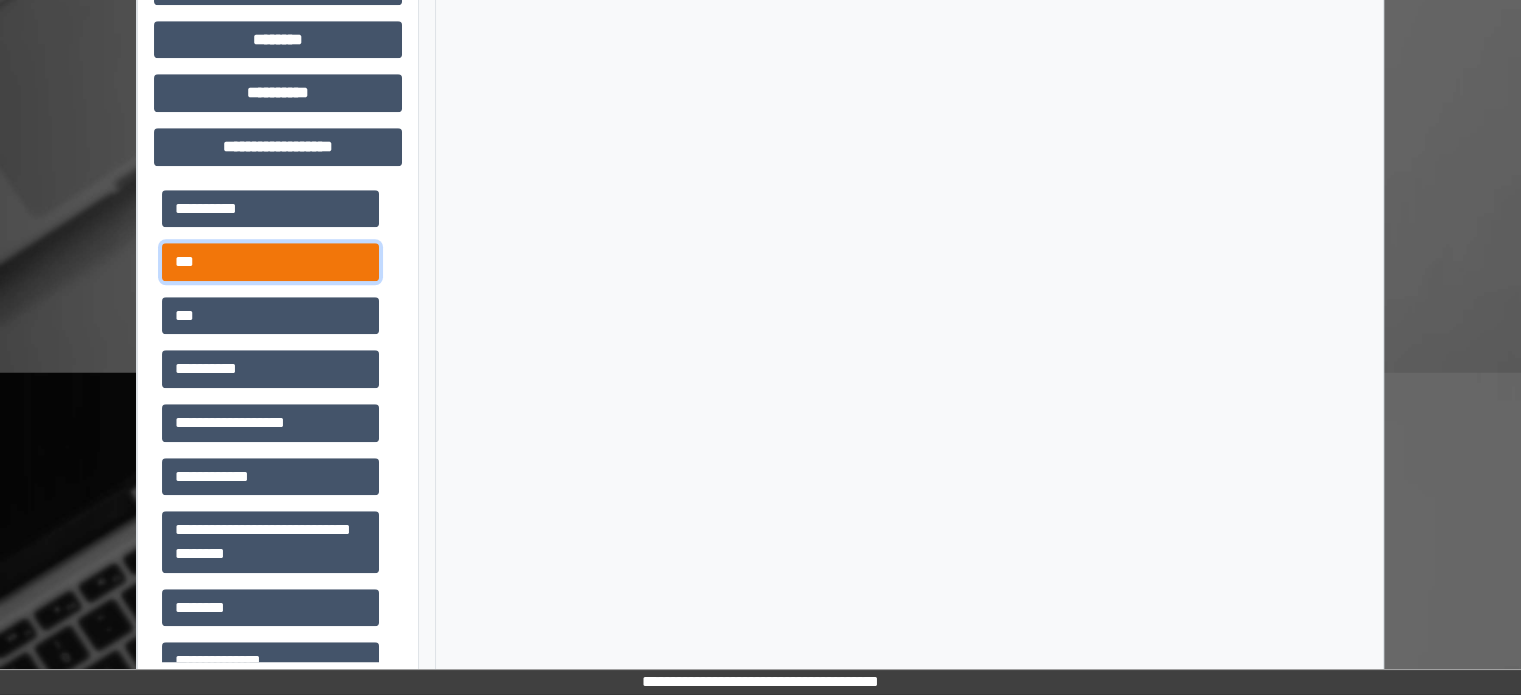 click on "***" at bounding box center [270, 262] 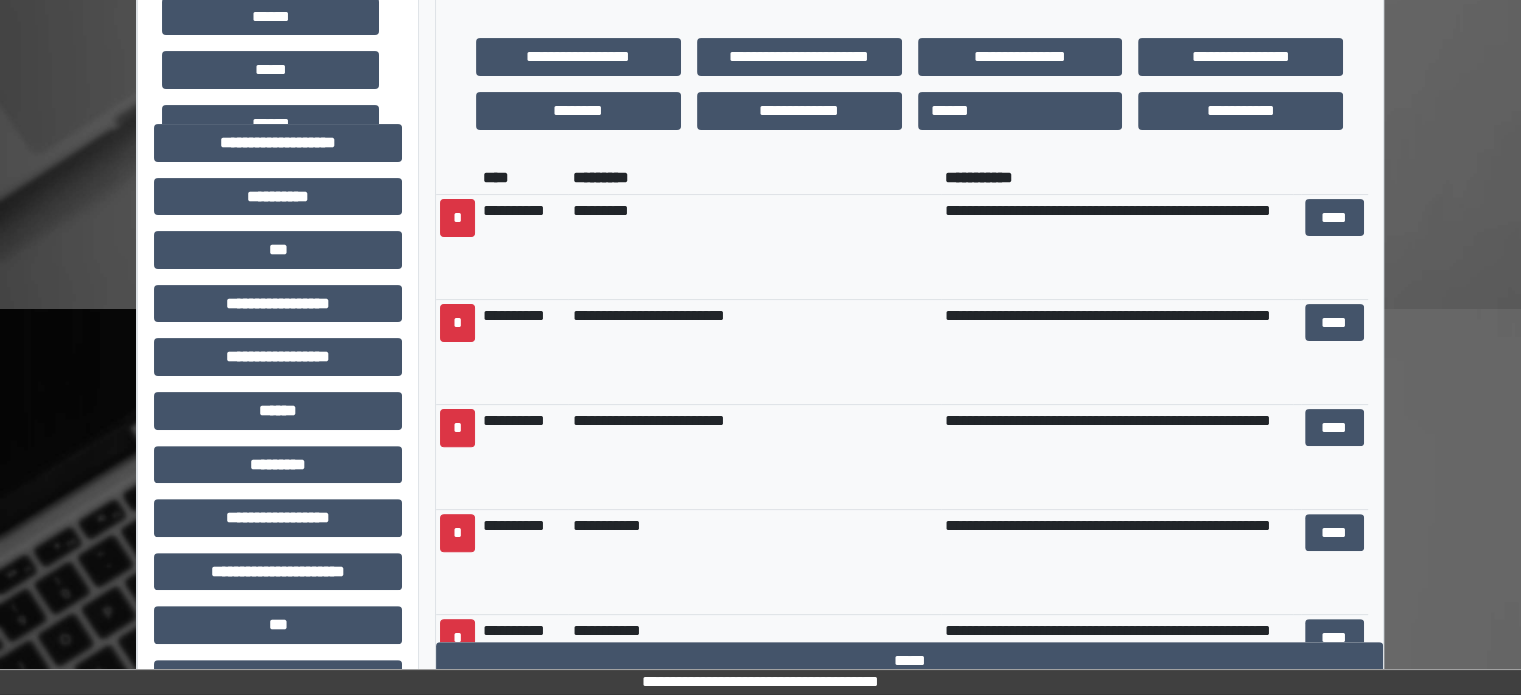 scroll, scrollTop: 528, scrollLeft: 0, axis: vertical 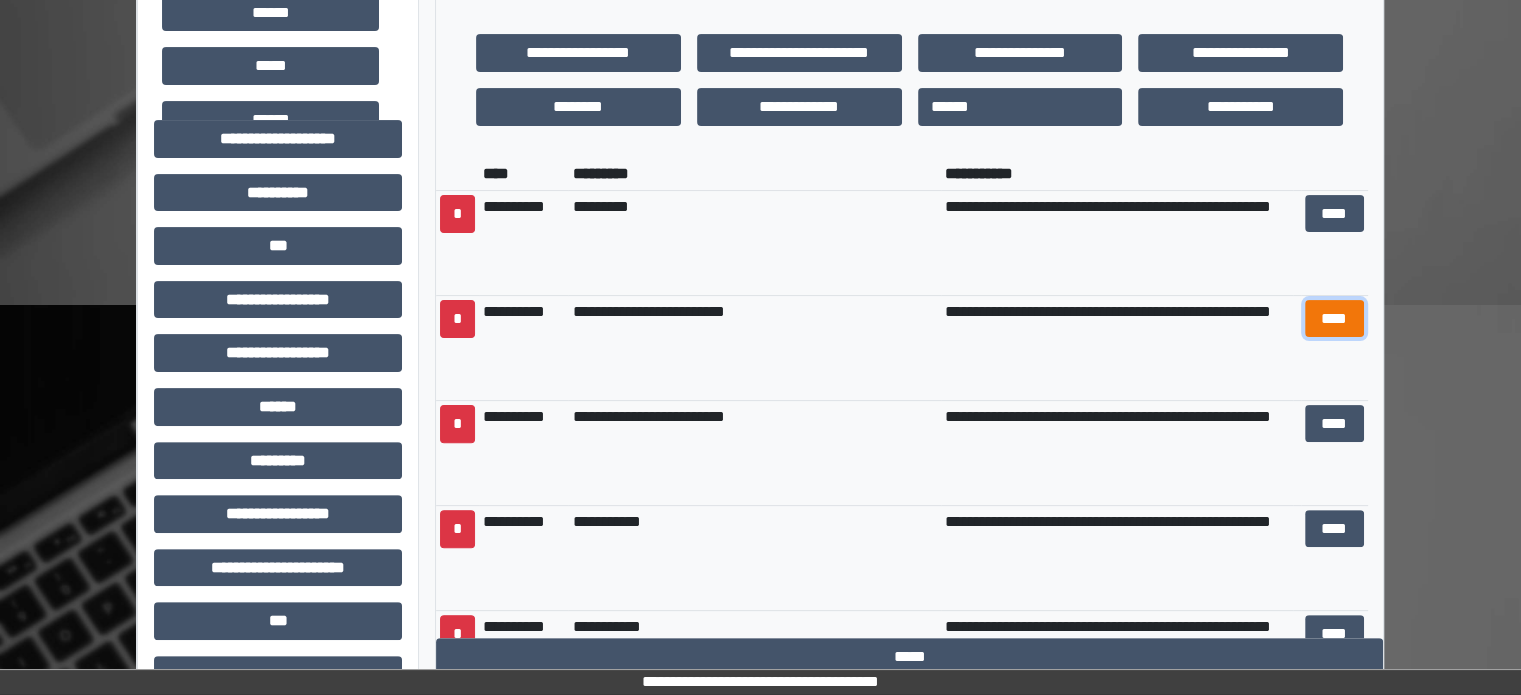 click on "****" at bounding box center (1334, 319) 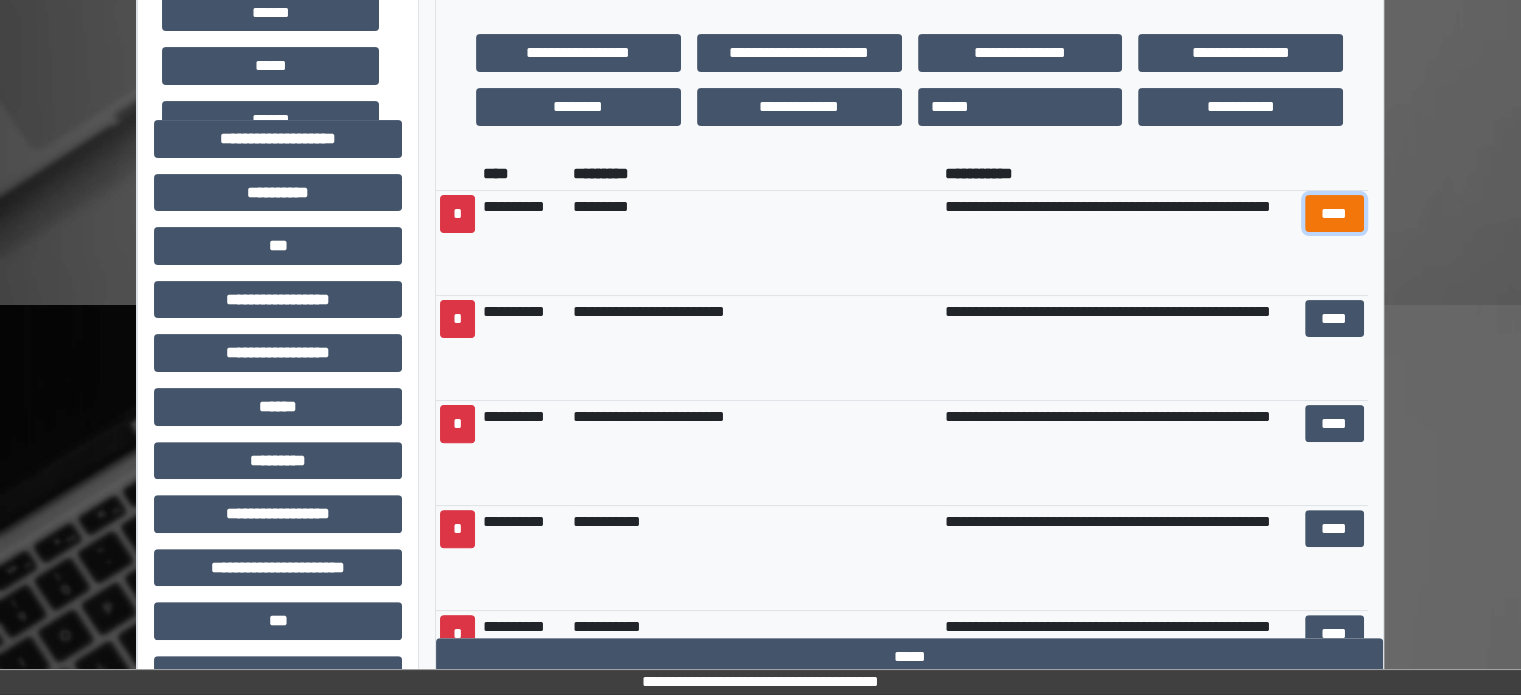 click on "****" at bounding box center (1334, 214) 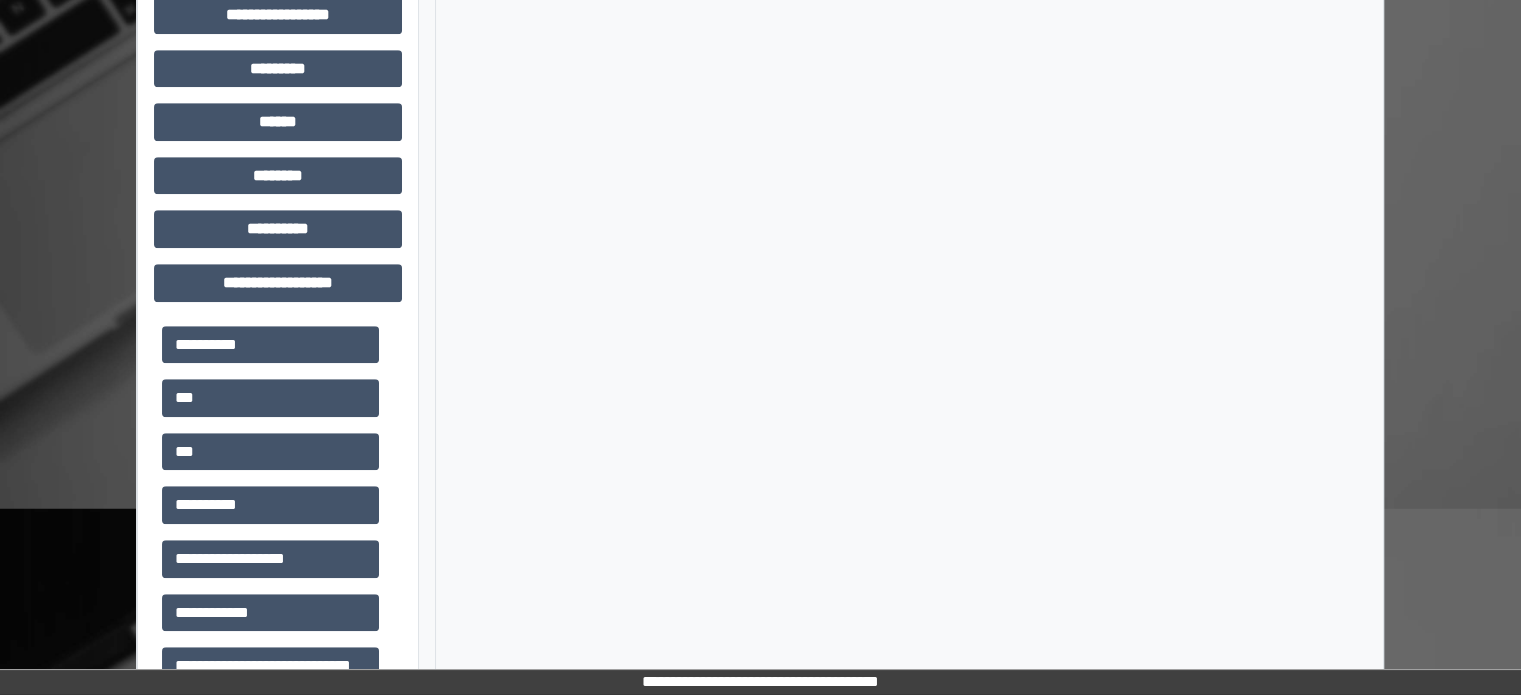 scroll, scrollTop: 1431, scrollLeft: 0, axis: vertical 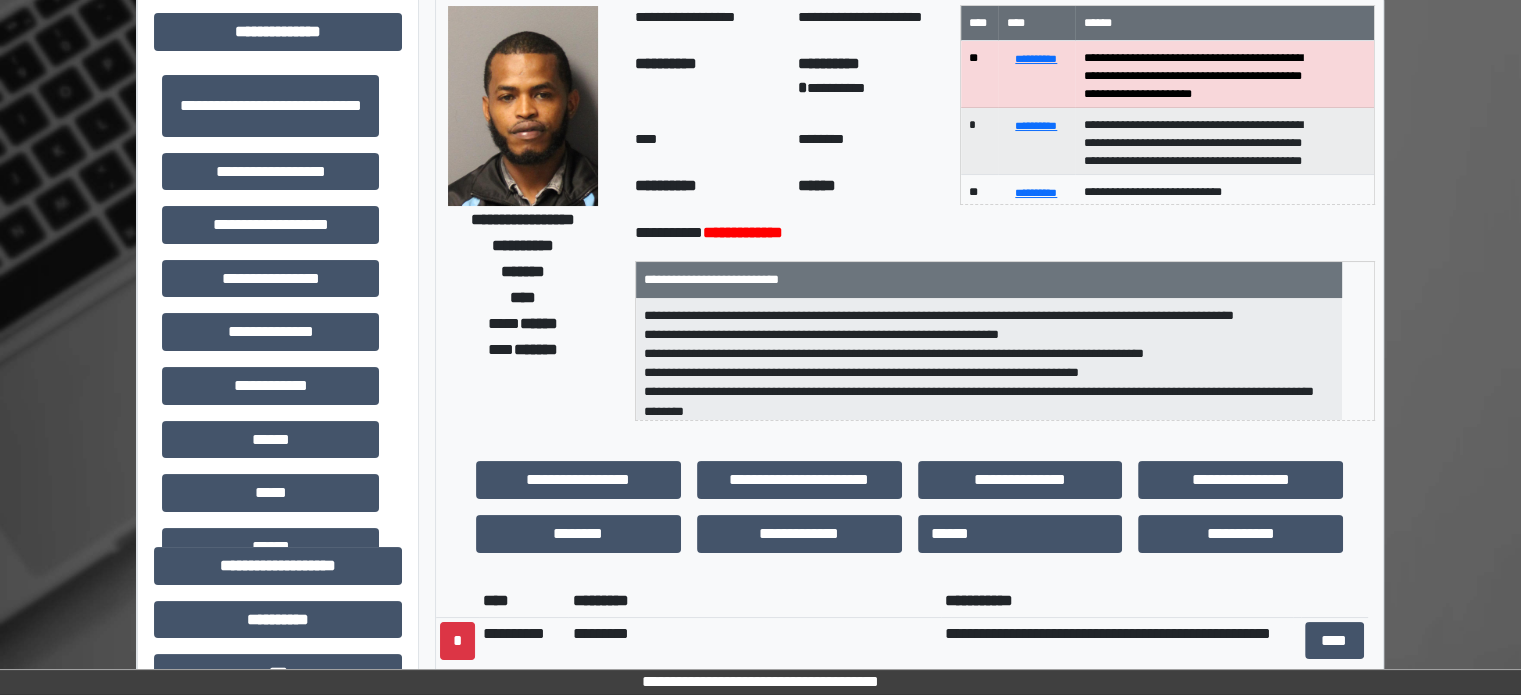 click on "**********" at bounding box center [760, 1002] 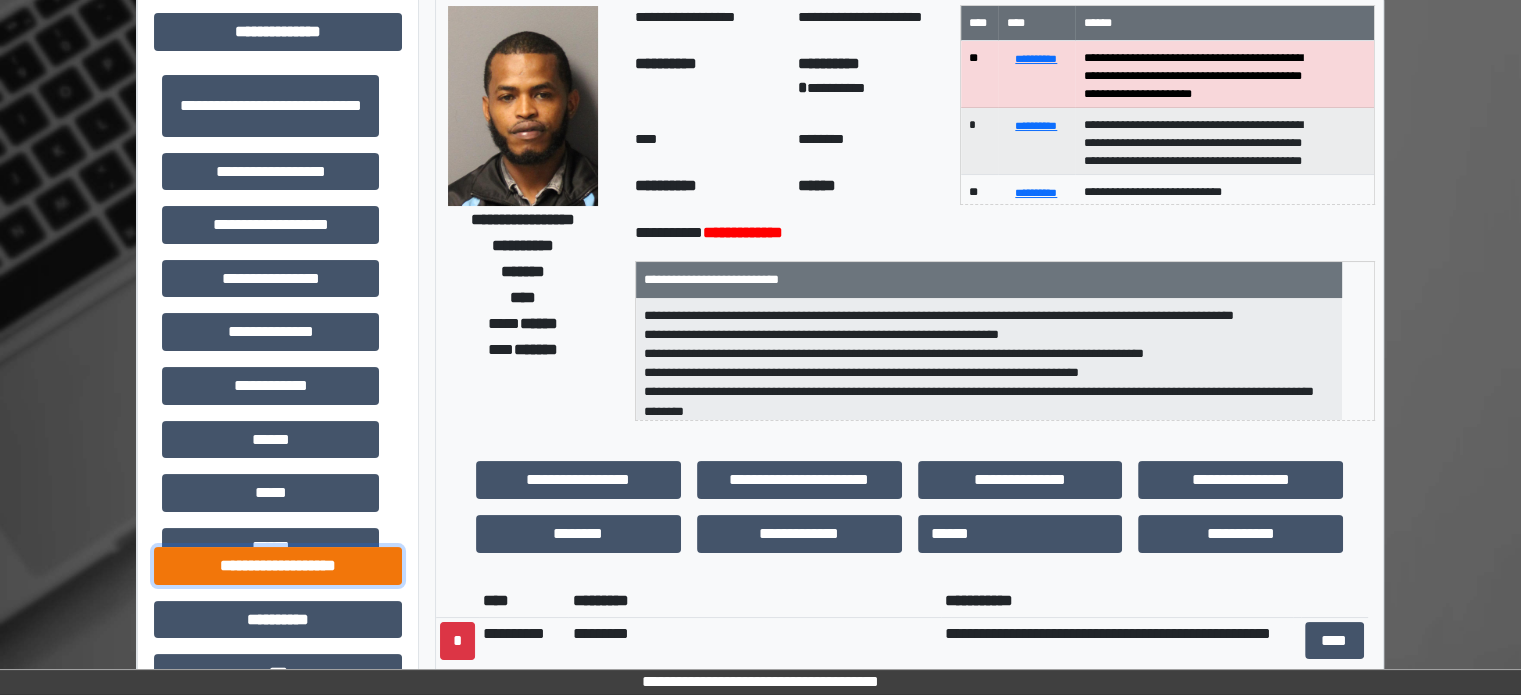 click on "**********" at bounding box center (278, 566) 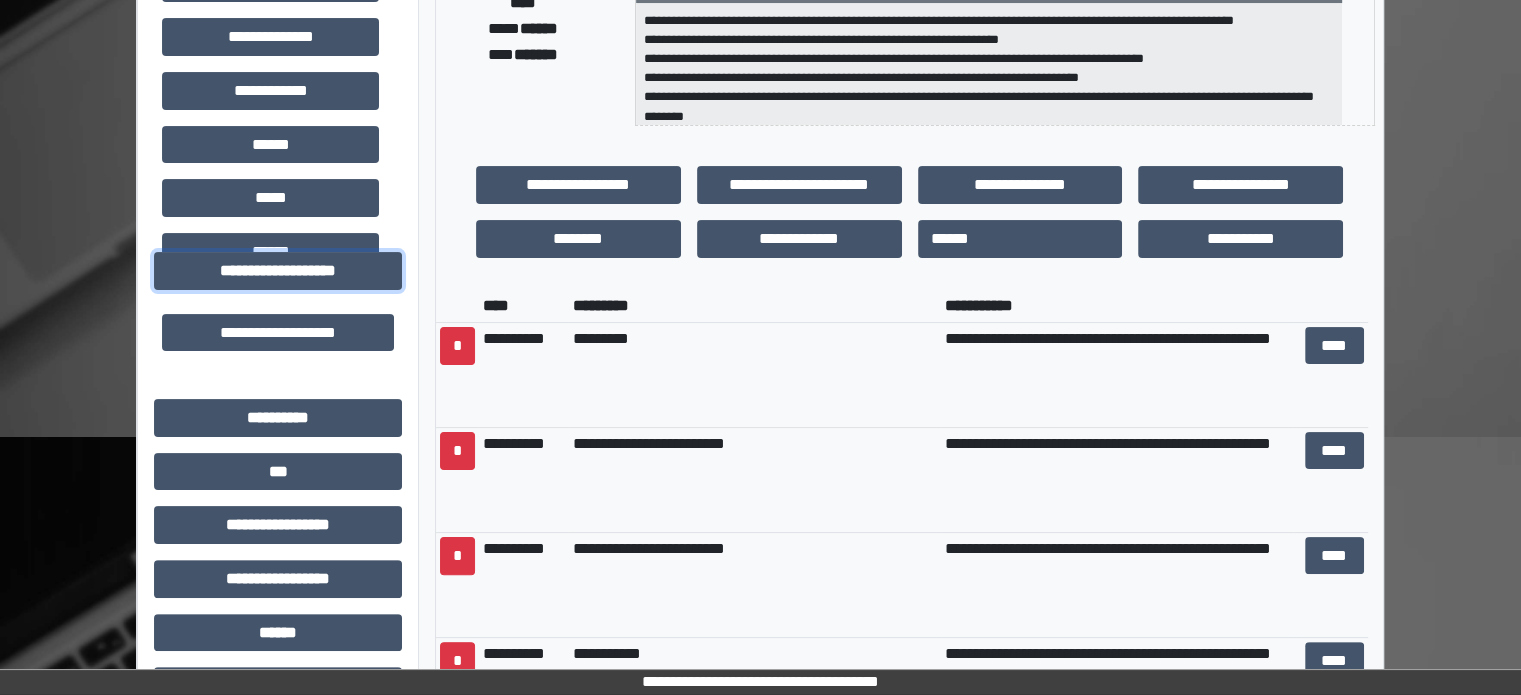 scroll, scrollTop: 401, scrollLeft: 0, axis: vertical 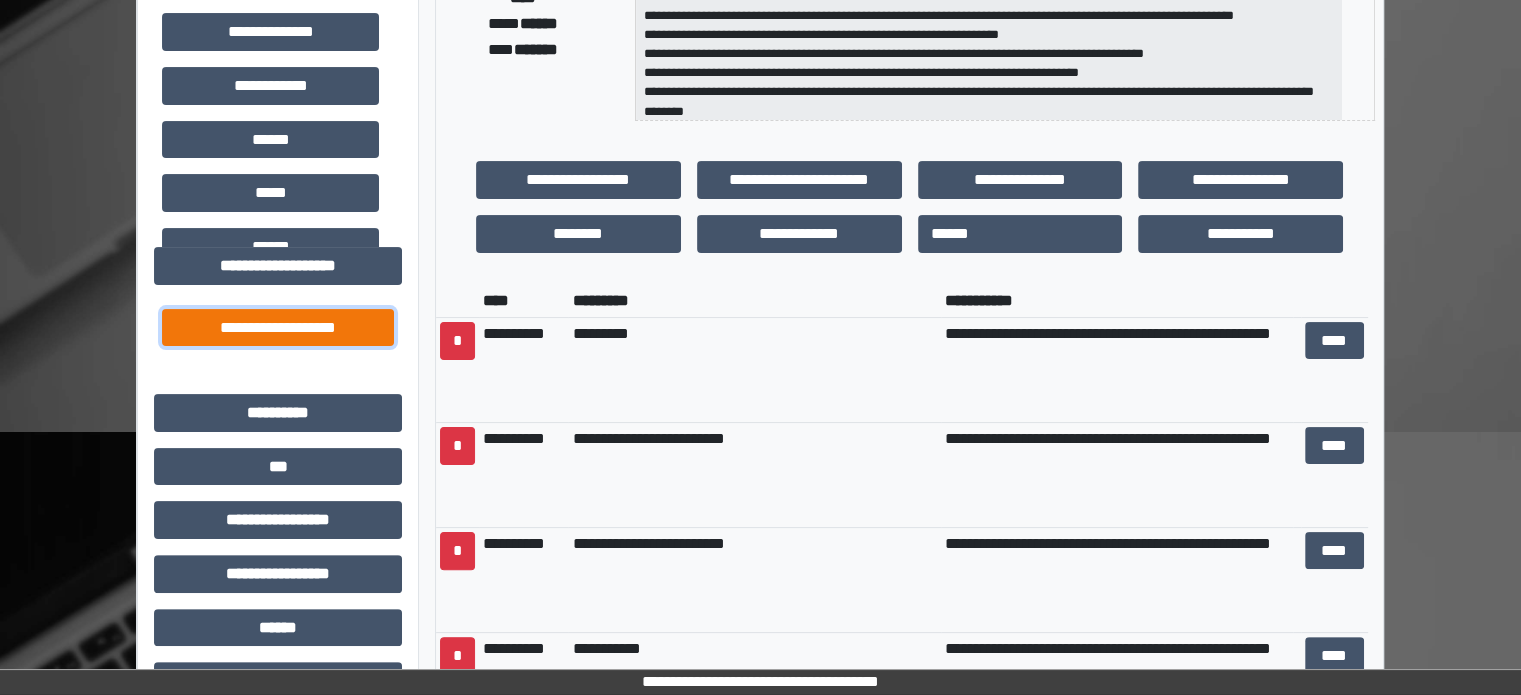 click on "**********" at bounding box center (278, 328) 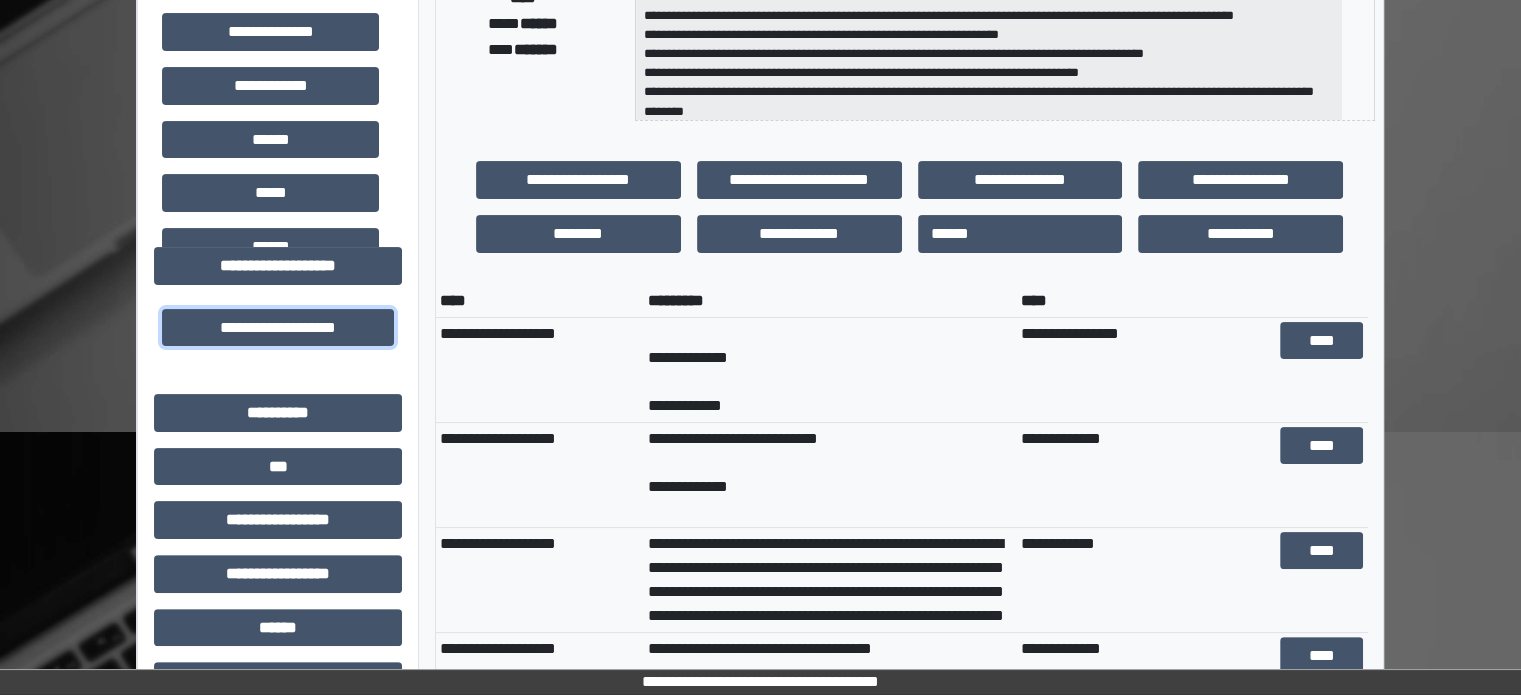 scroll, scrollTop: 0, scrollLeft: 0, axis: both 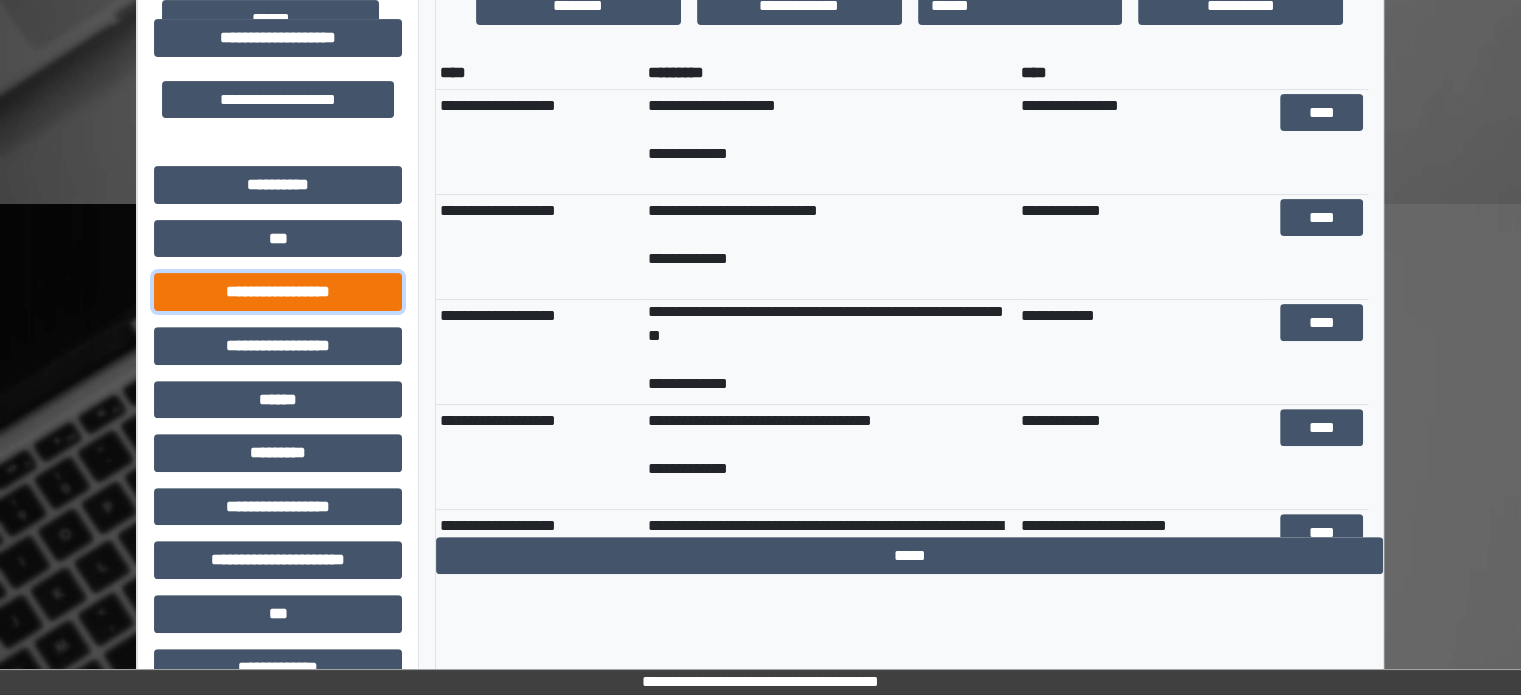click on "**********" at bounding box center (278, 292) 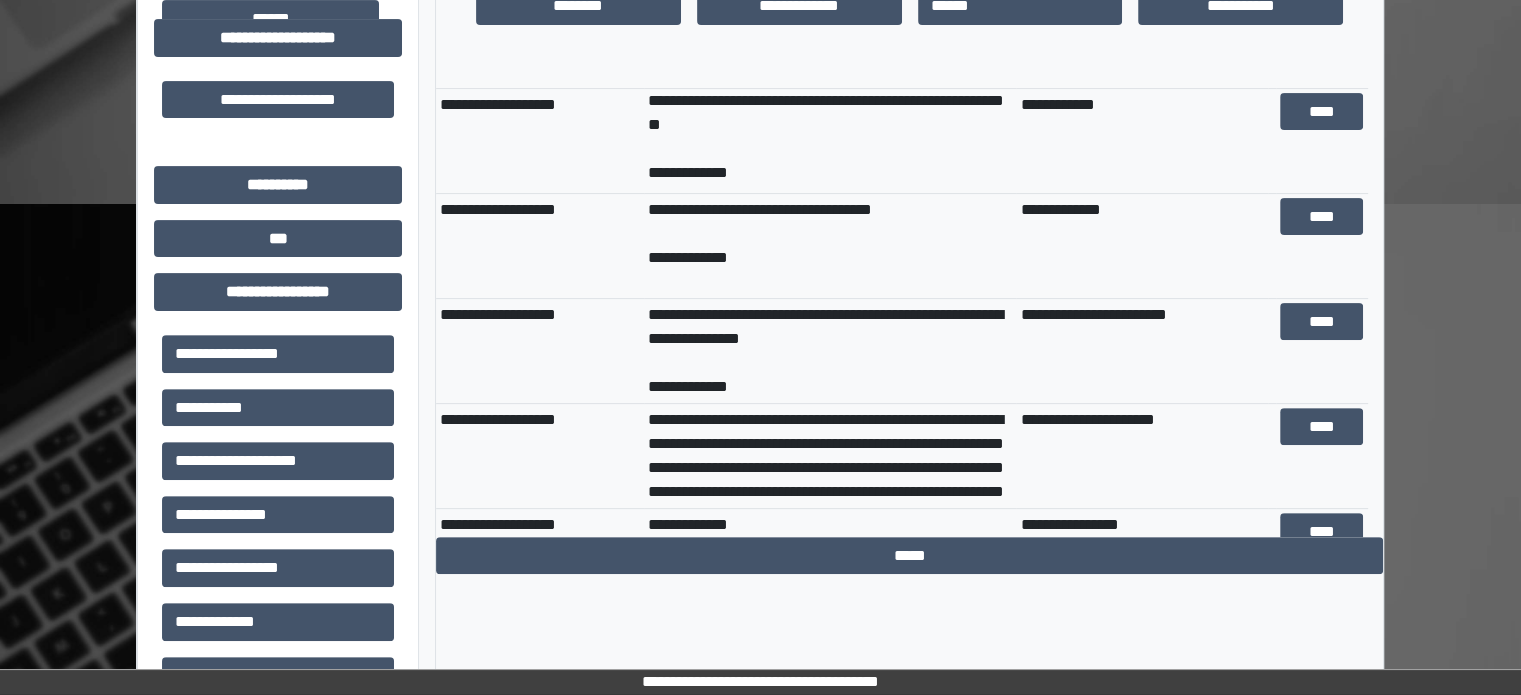 scroll, scrollTop: 4, scrollLeft: 0, axis: vertical 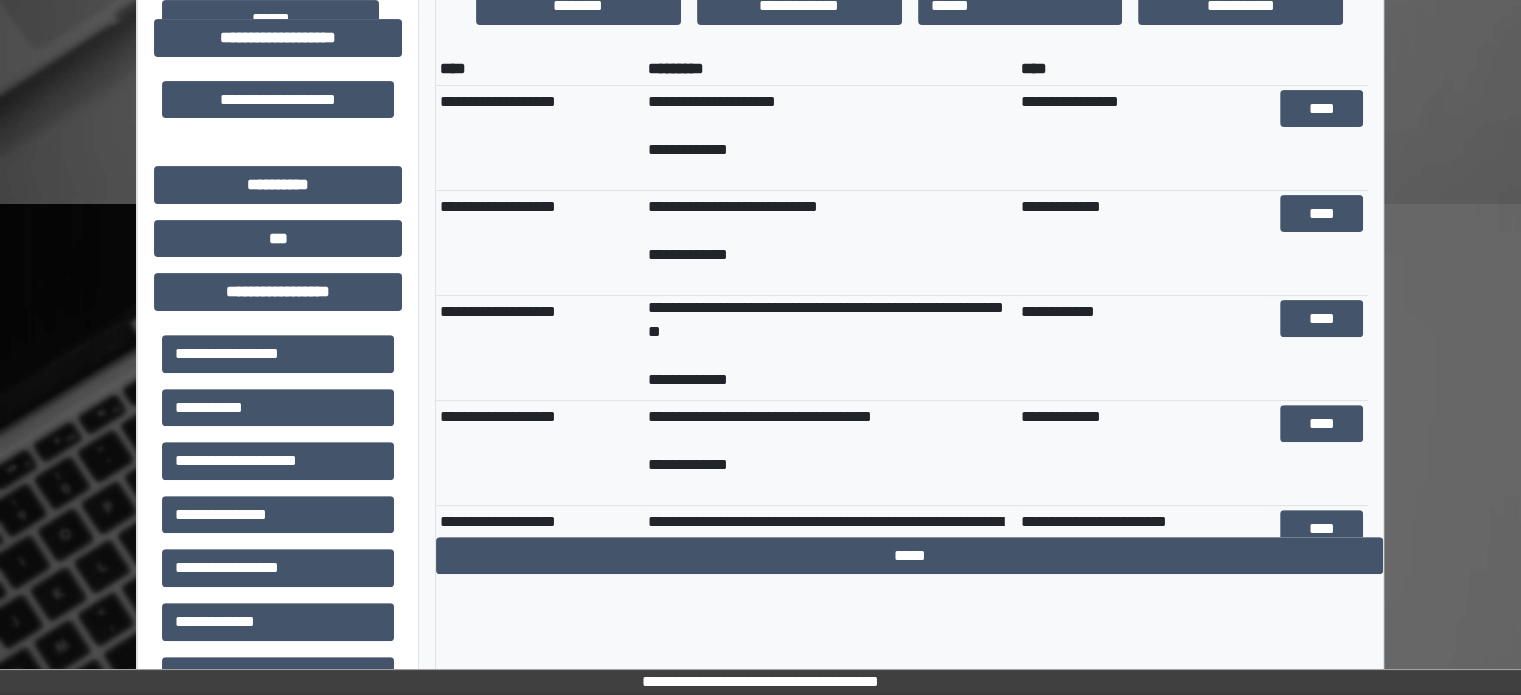 drag, startPoint x: 1476, startPoint y: 147, endPoint x: 1489, endPoint y: 141, distance: 14.3178215 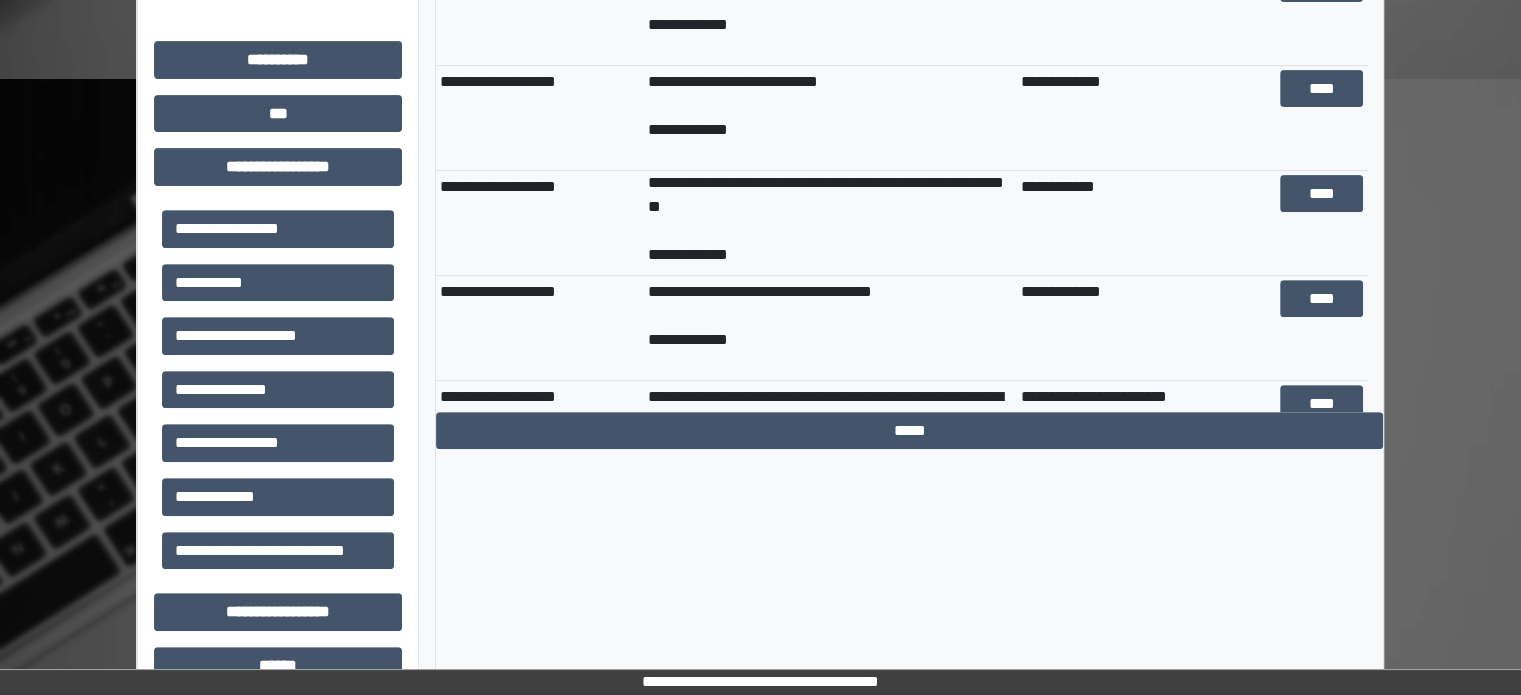 scroll, scrollTop: 744, scrollLeft: 0, axis: vertical 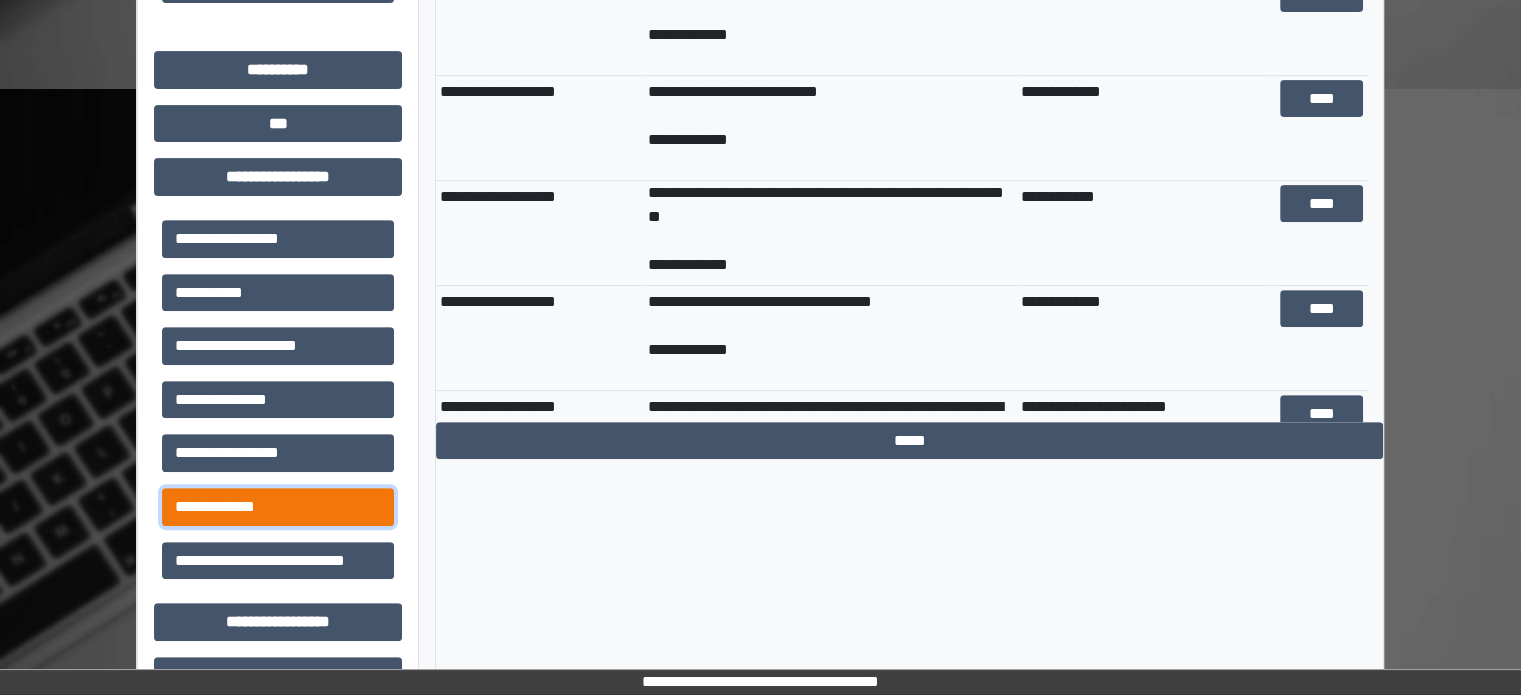 click on "**********" at bounding box center (278, 507) 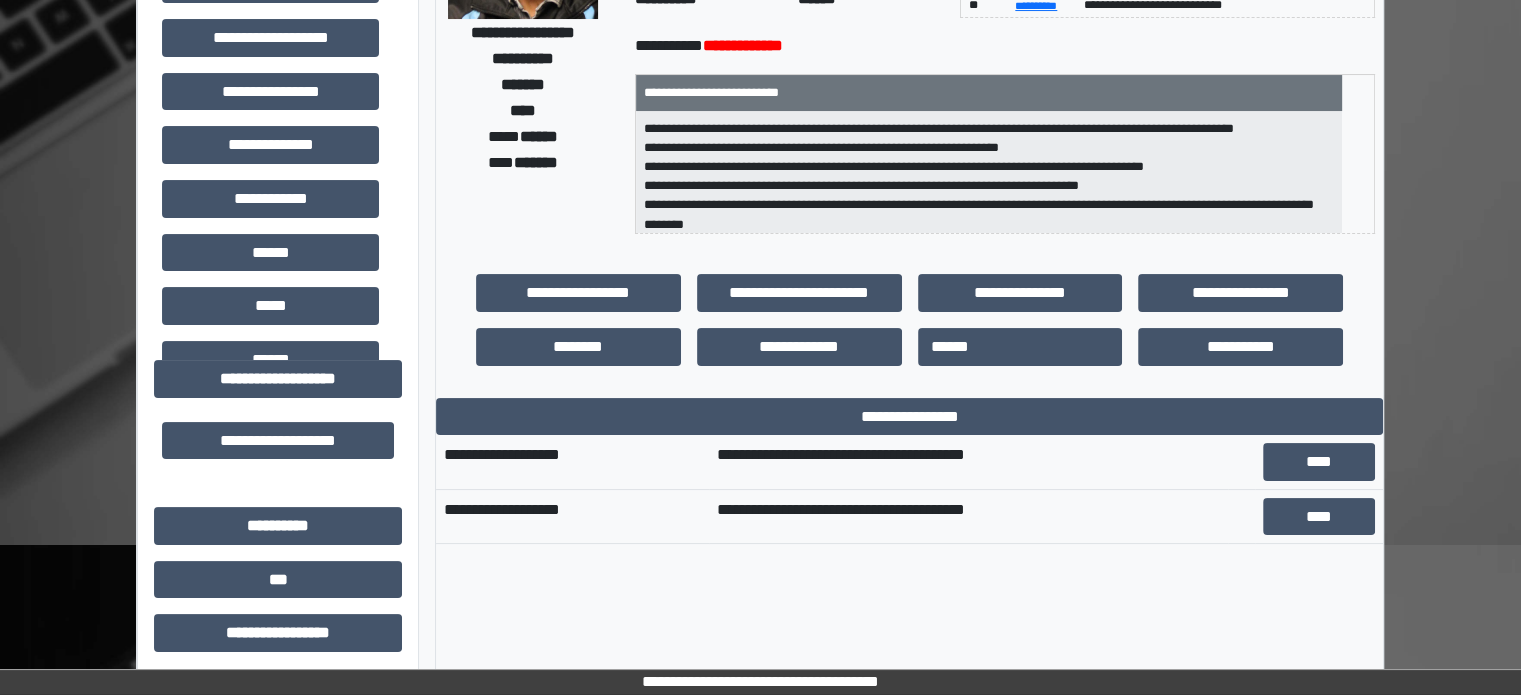 scroll, scrollTop: 282, scrollLeft: 0, axis: vertical 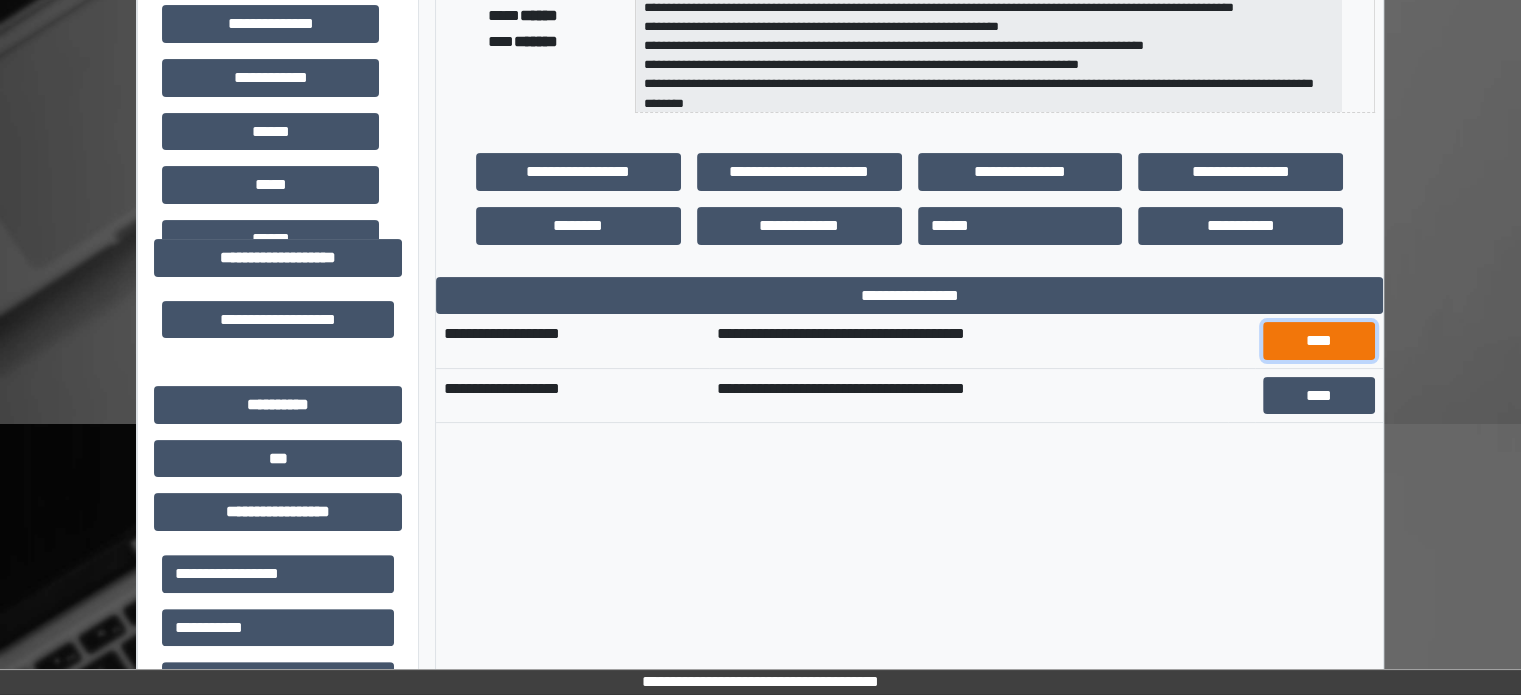 click on "****" at bounding box center [1319, 341] 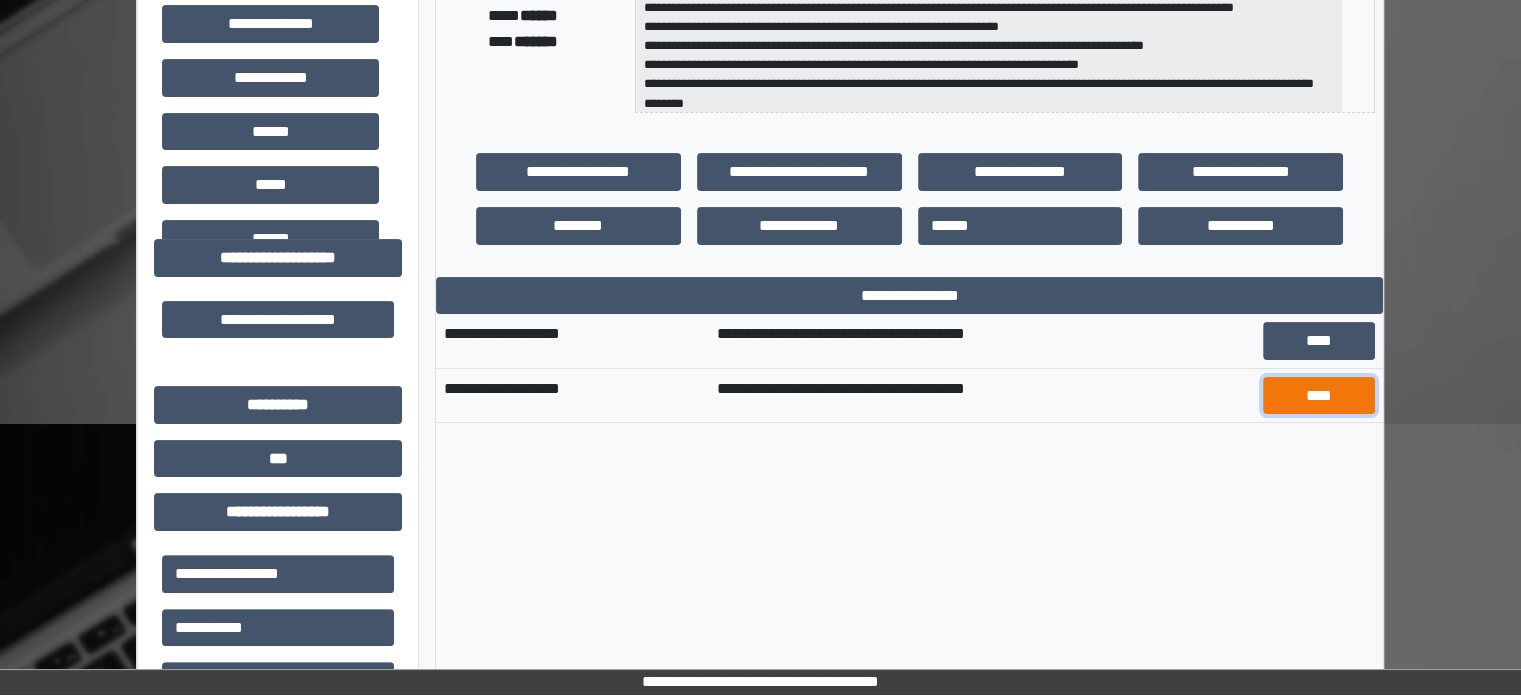 click on "****" at bounding box center (1319, 396) 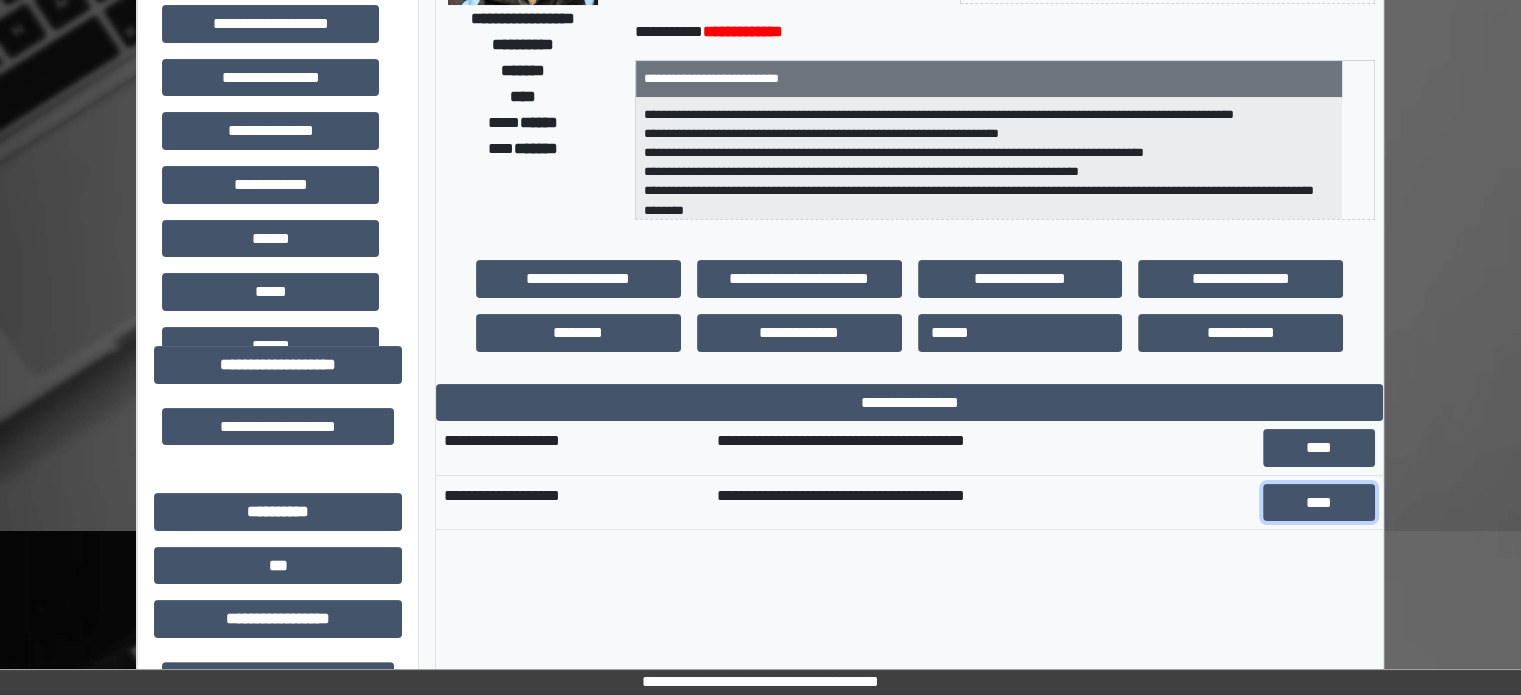 scroll, scrollTop: 136, scrollLeft: 0, axis: vertical 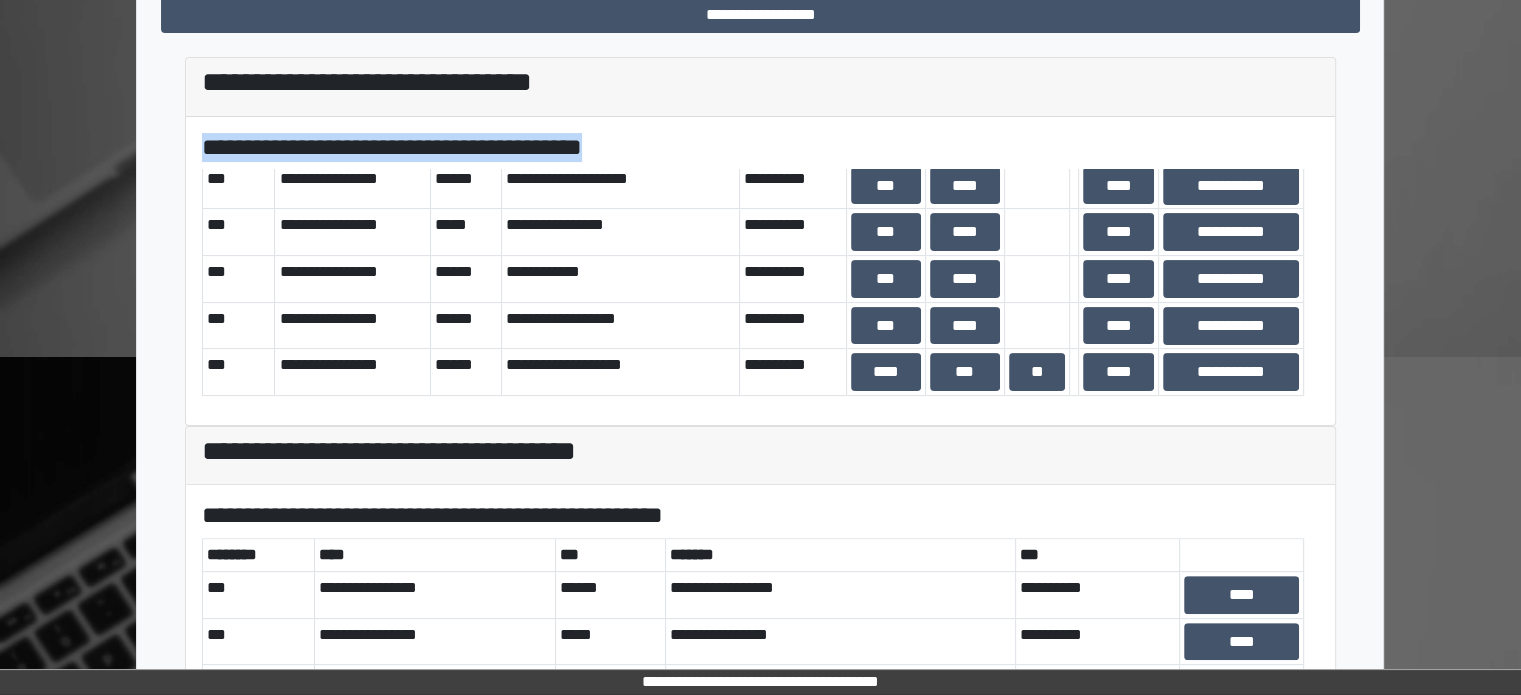 drag, startPoint x: 1494, startPoint y: 251, endPoint x: 1501, endPoint y: 101, distance: 150.16324 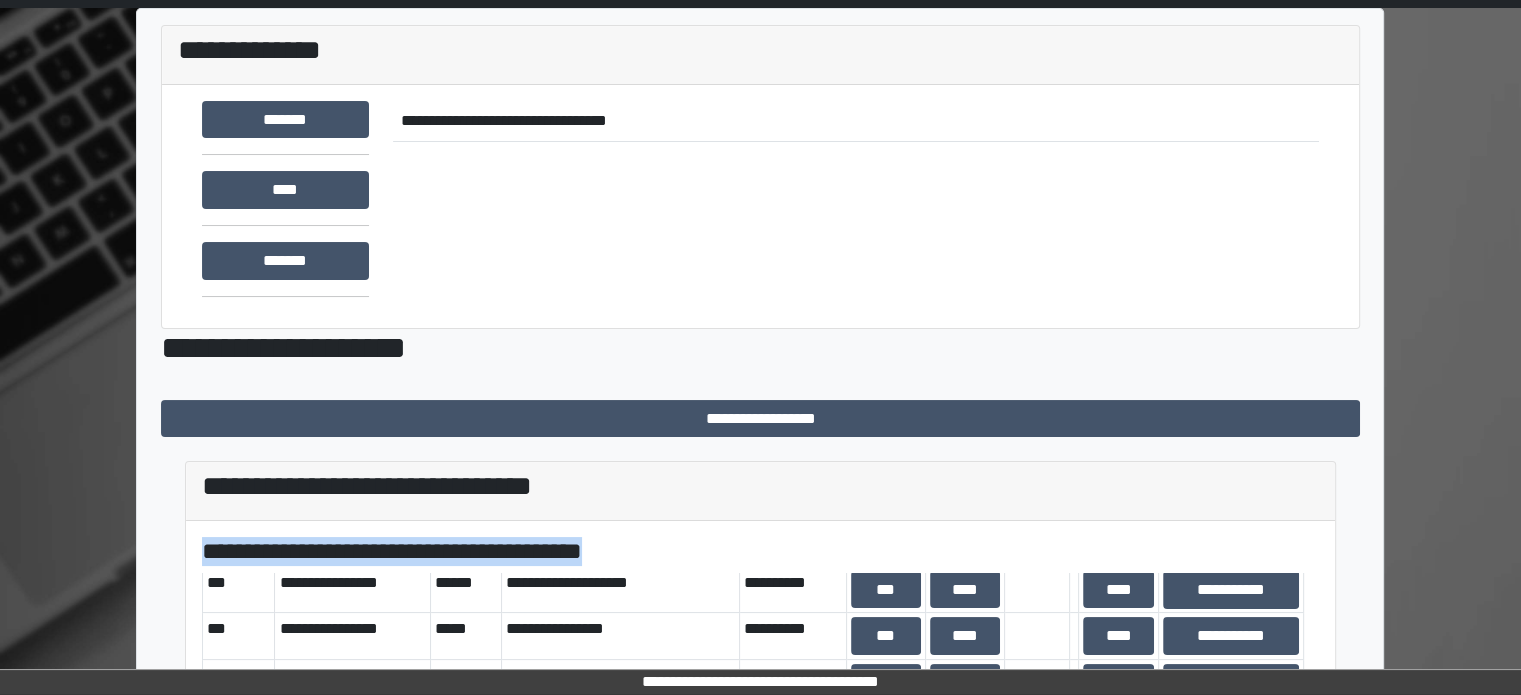 scroll, scrollTop: 0, scrollLeft: 0, axis: both 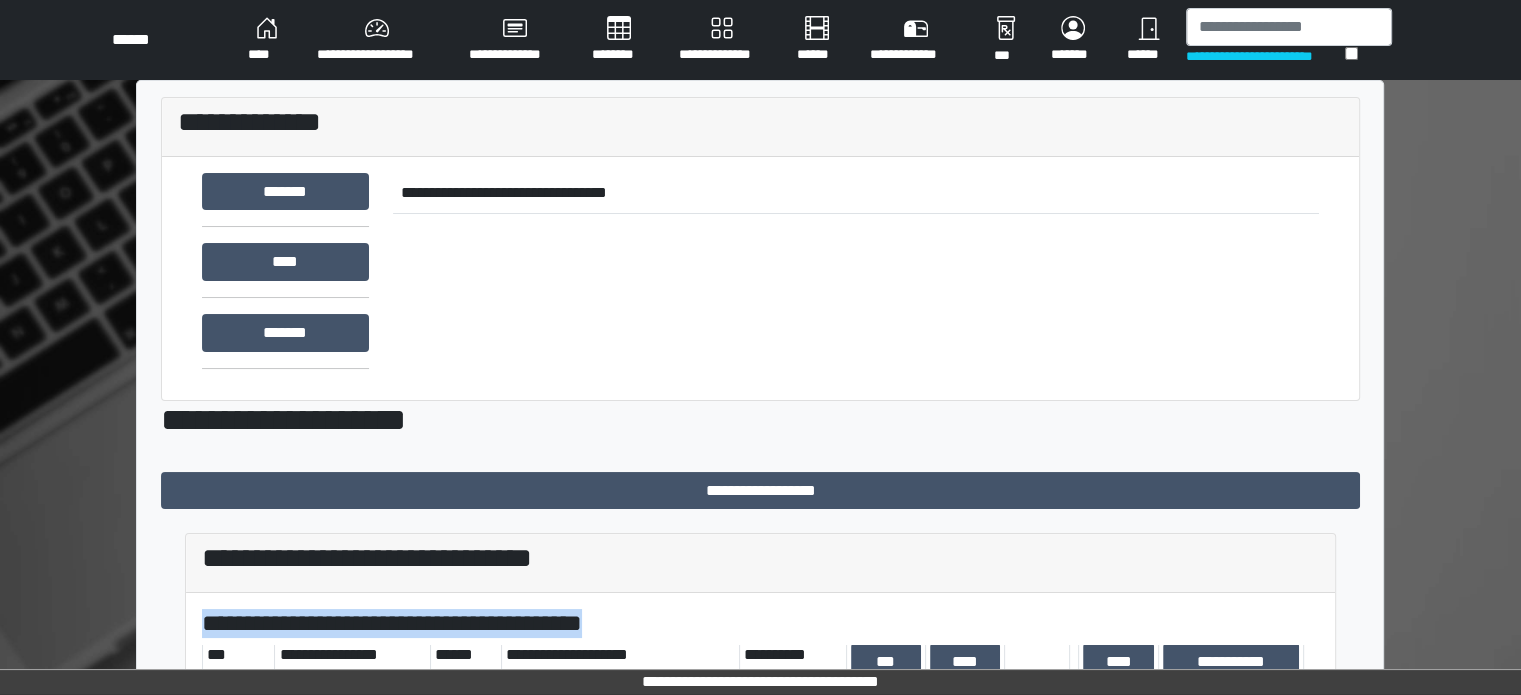 click on "********" at bounding box center (619, 40) 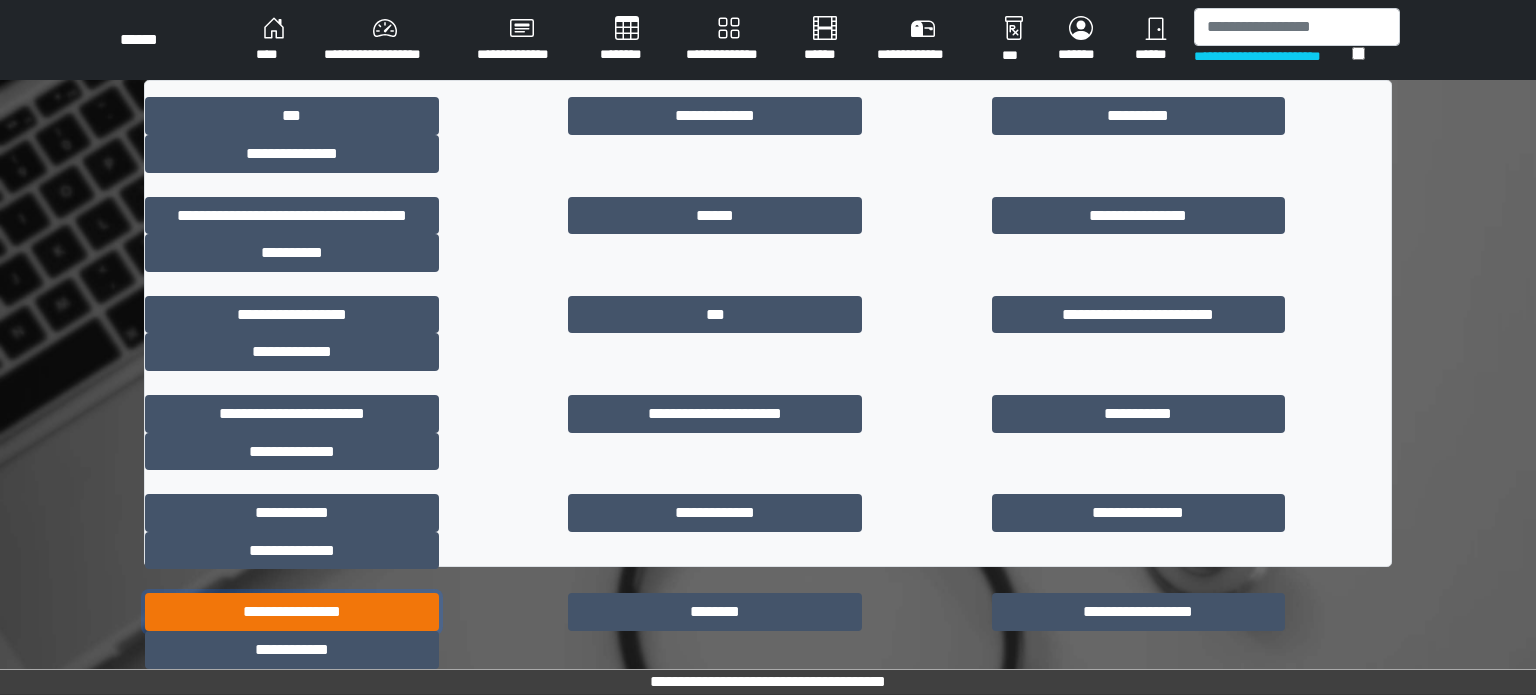 click on "**********" at bounding box center [292, 612] 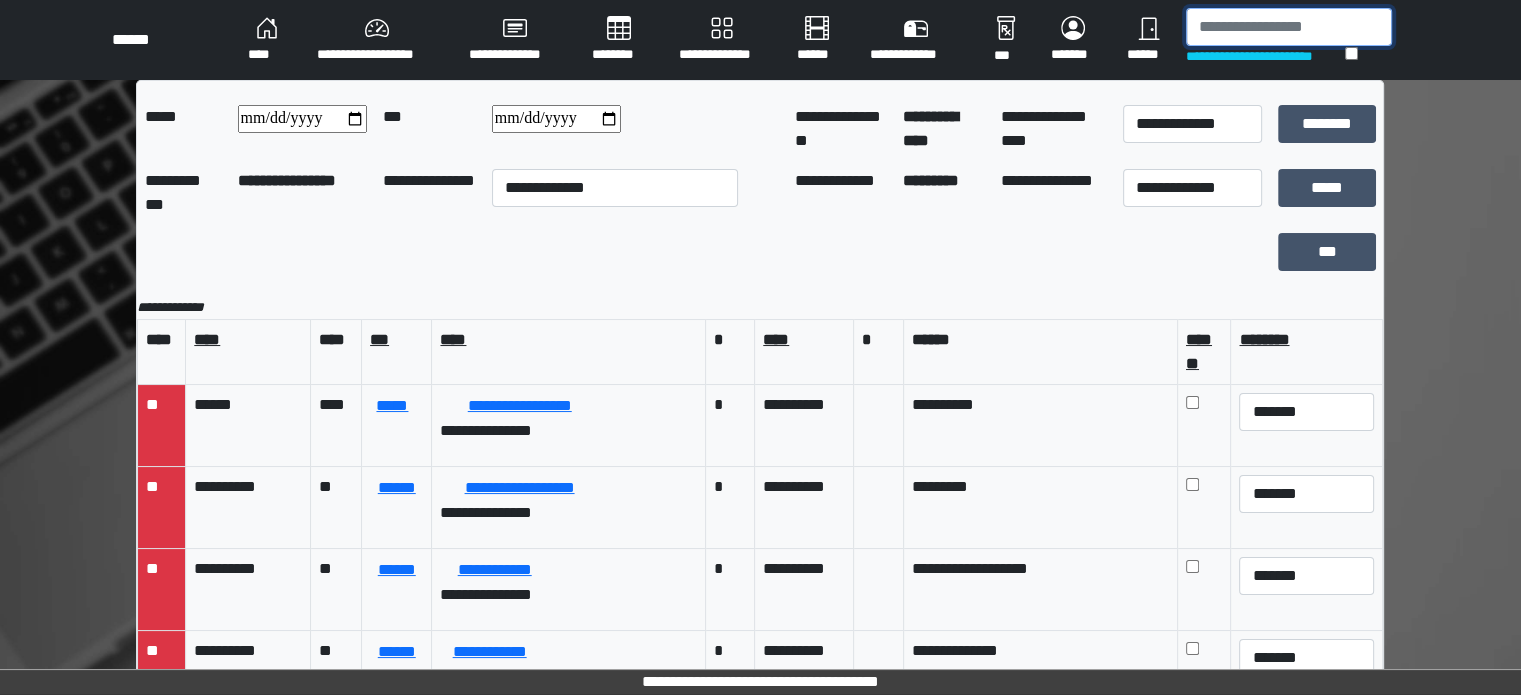 click at bounding box center (1289, 27) 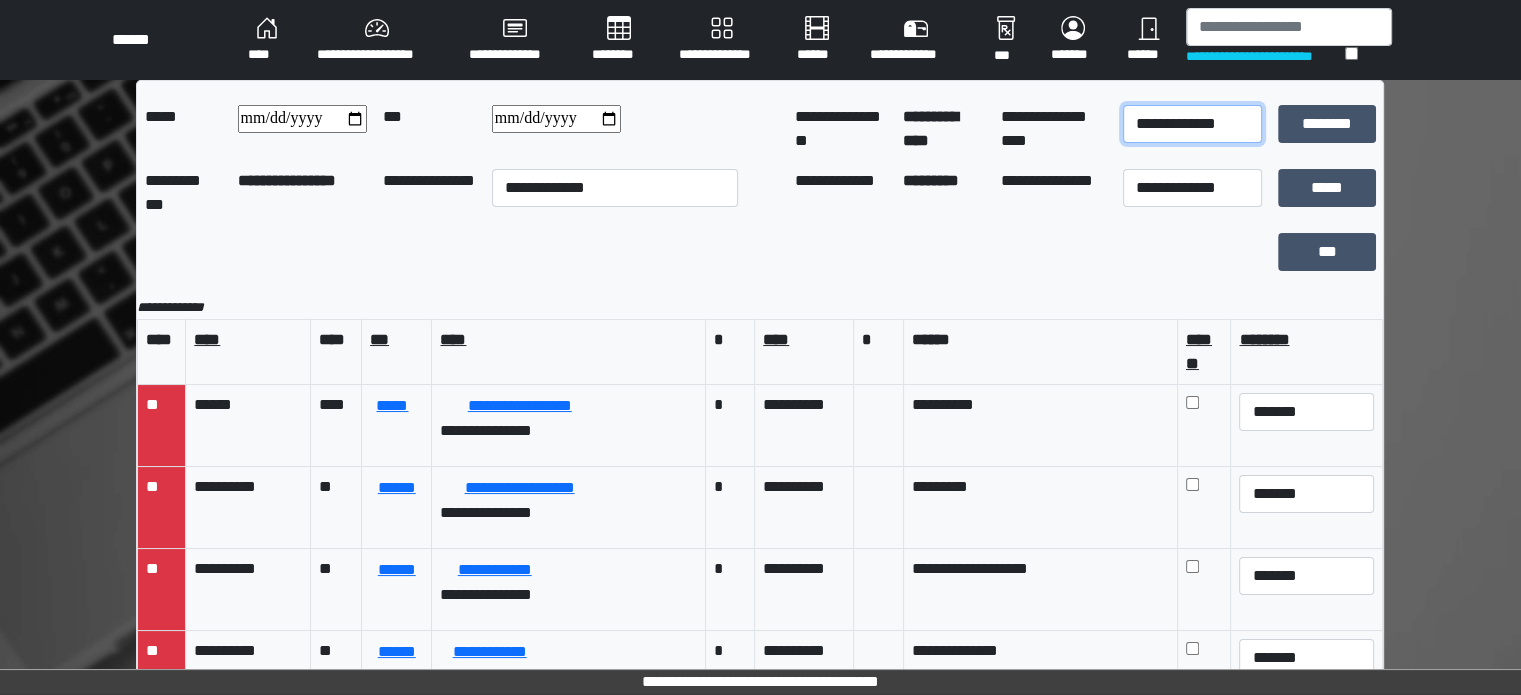 click on "**********" at bounding box center (1192, 124) 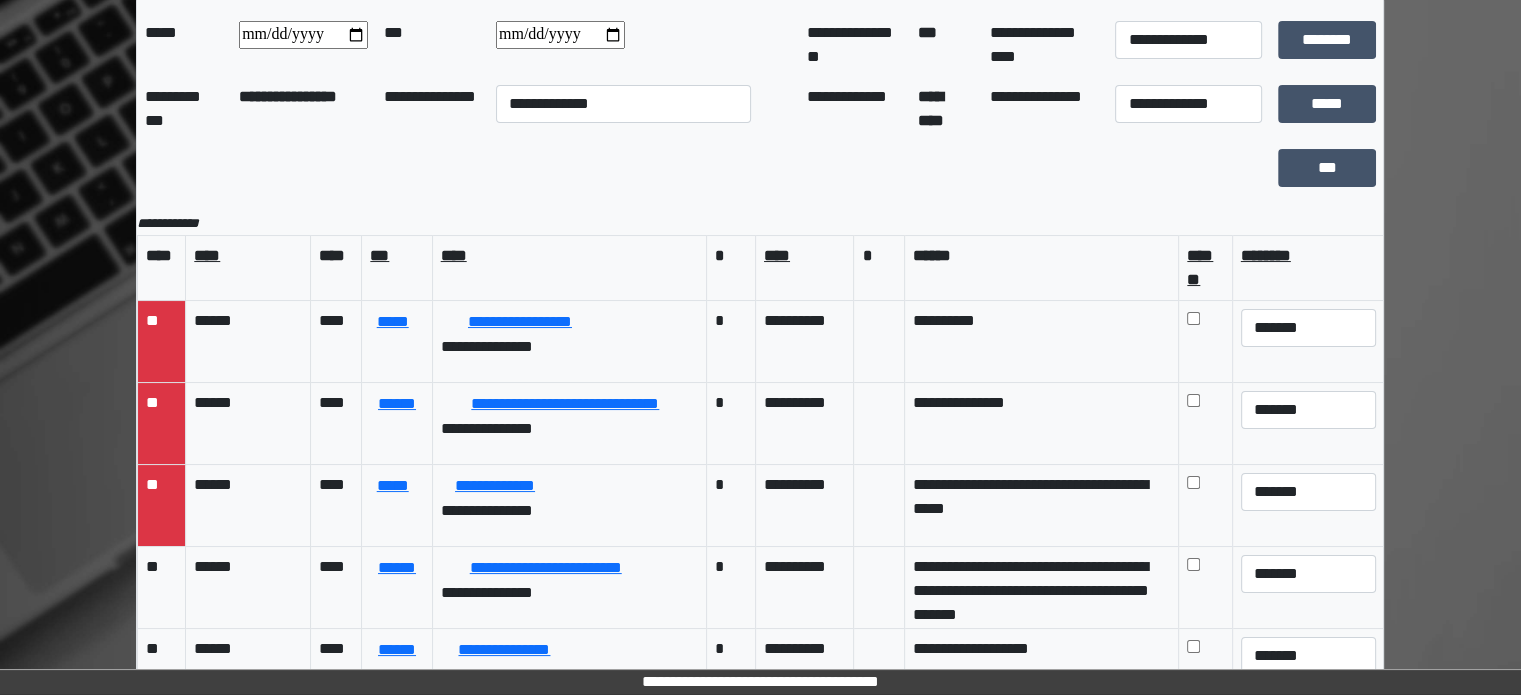 scroll, scrollTop: 0, scrollLeft: 0, axis: both 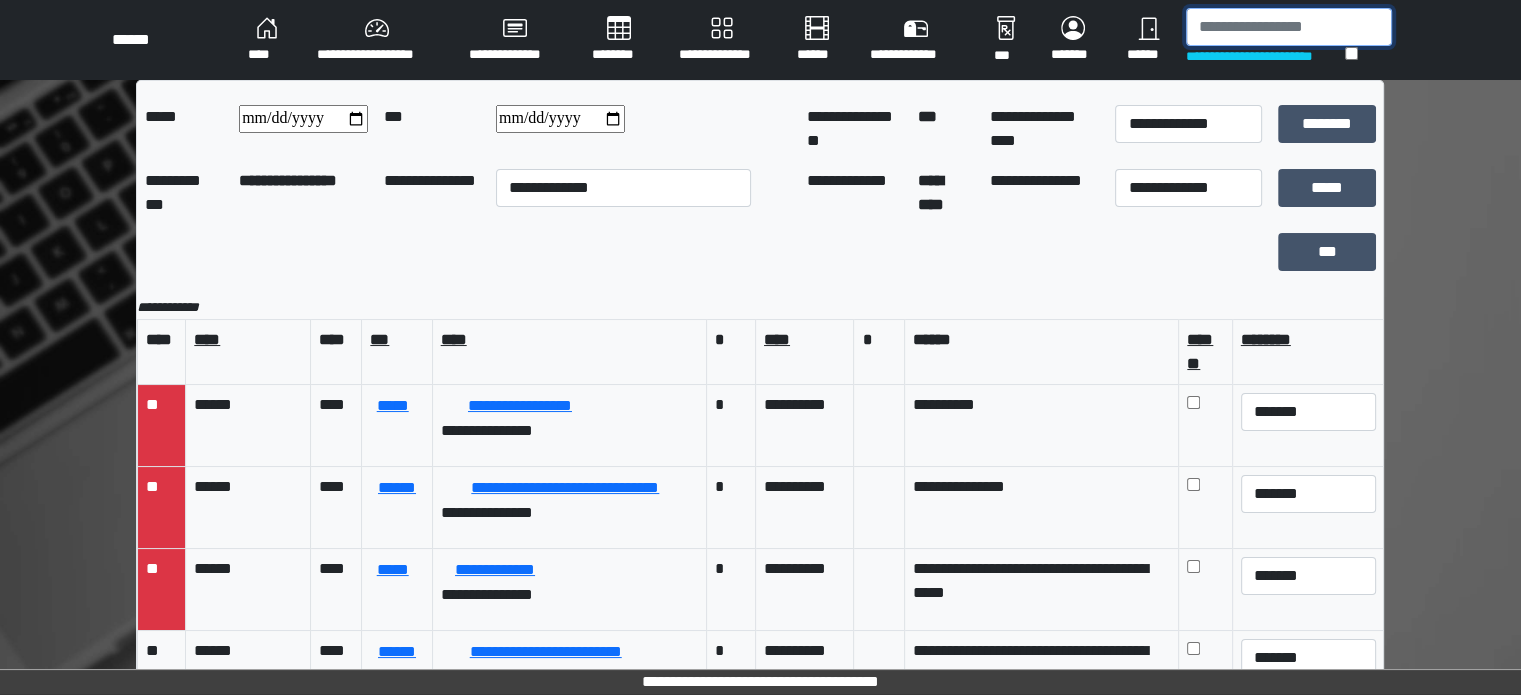 click at bounding box center [1289, 27] 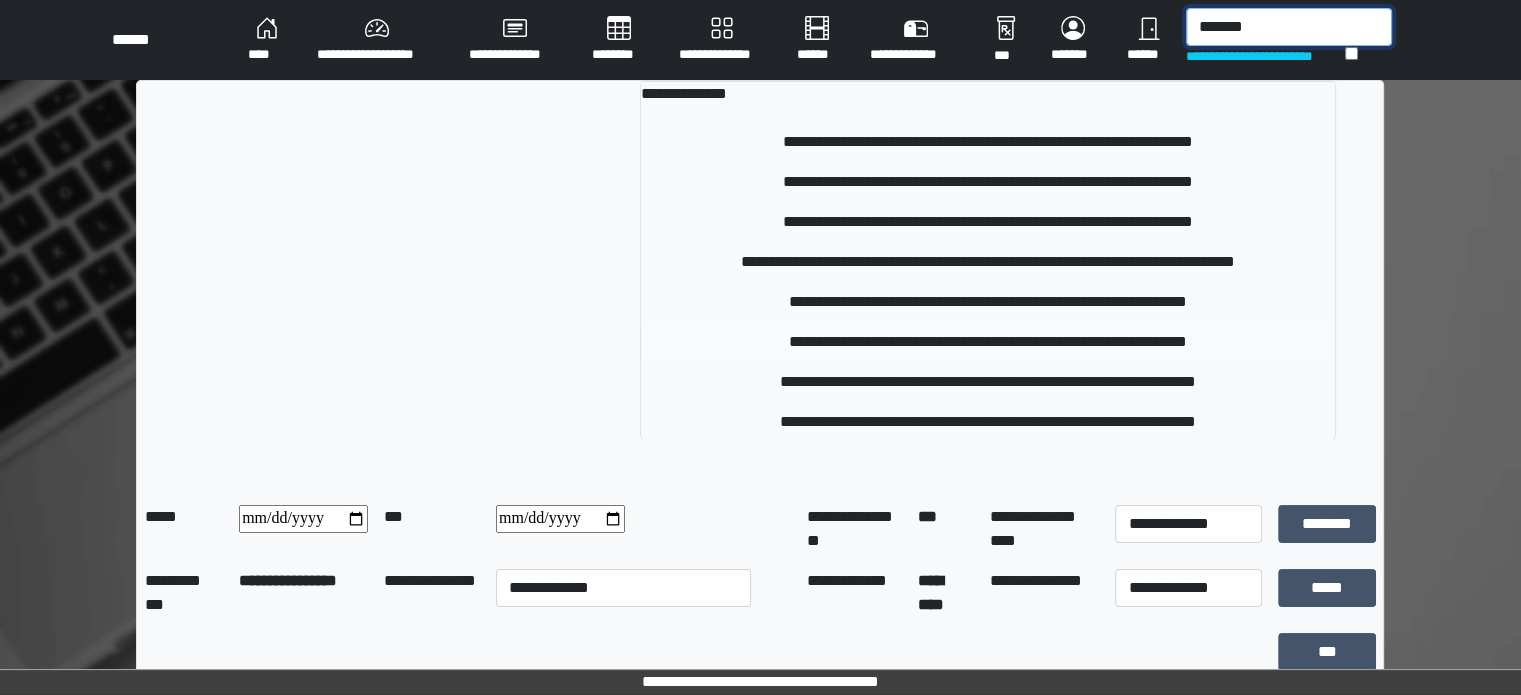 type on "*******" 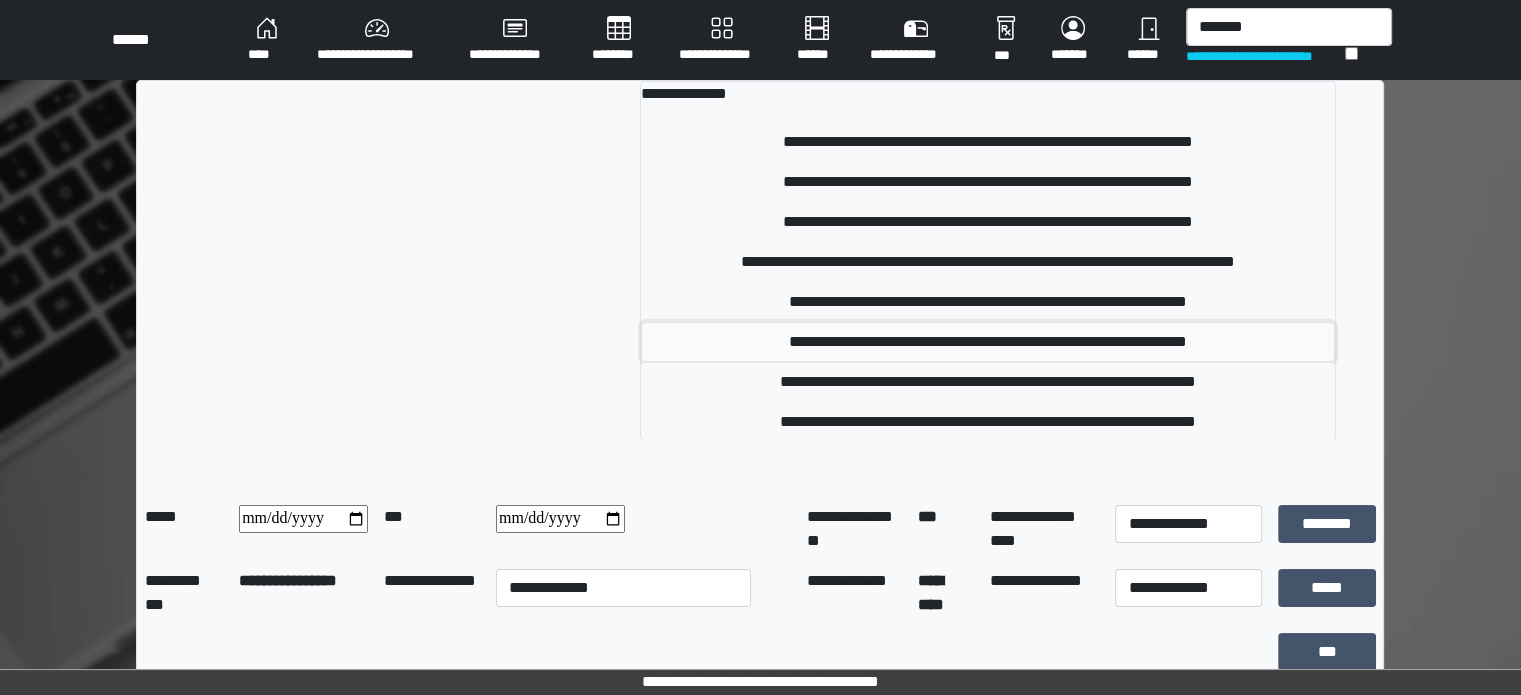 click on "**********" at bounding box center (988, 342) 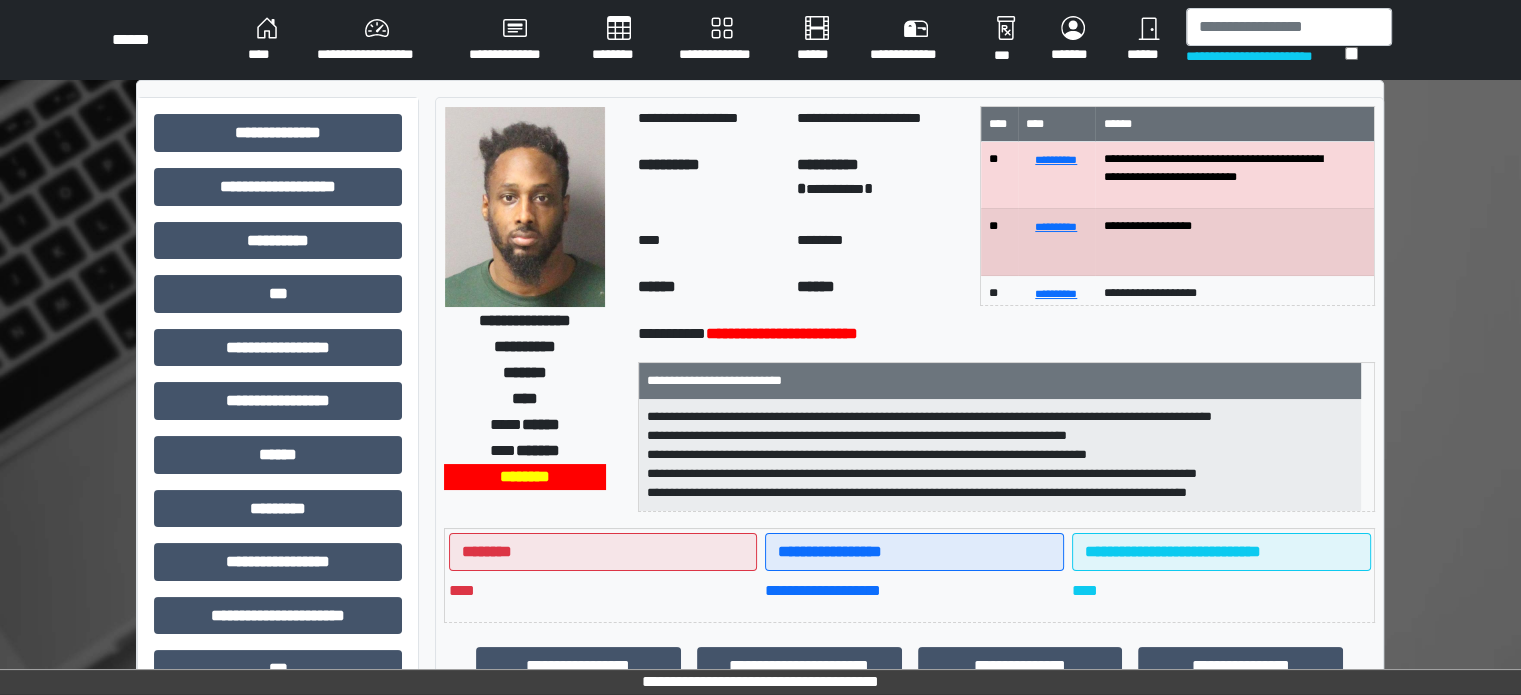 drag, startPoint x: 1535, startPoint y: 345, endPoint x: 1448, endPoint y: 426, distance: 118.869675 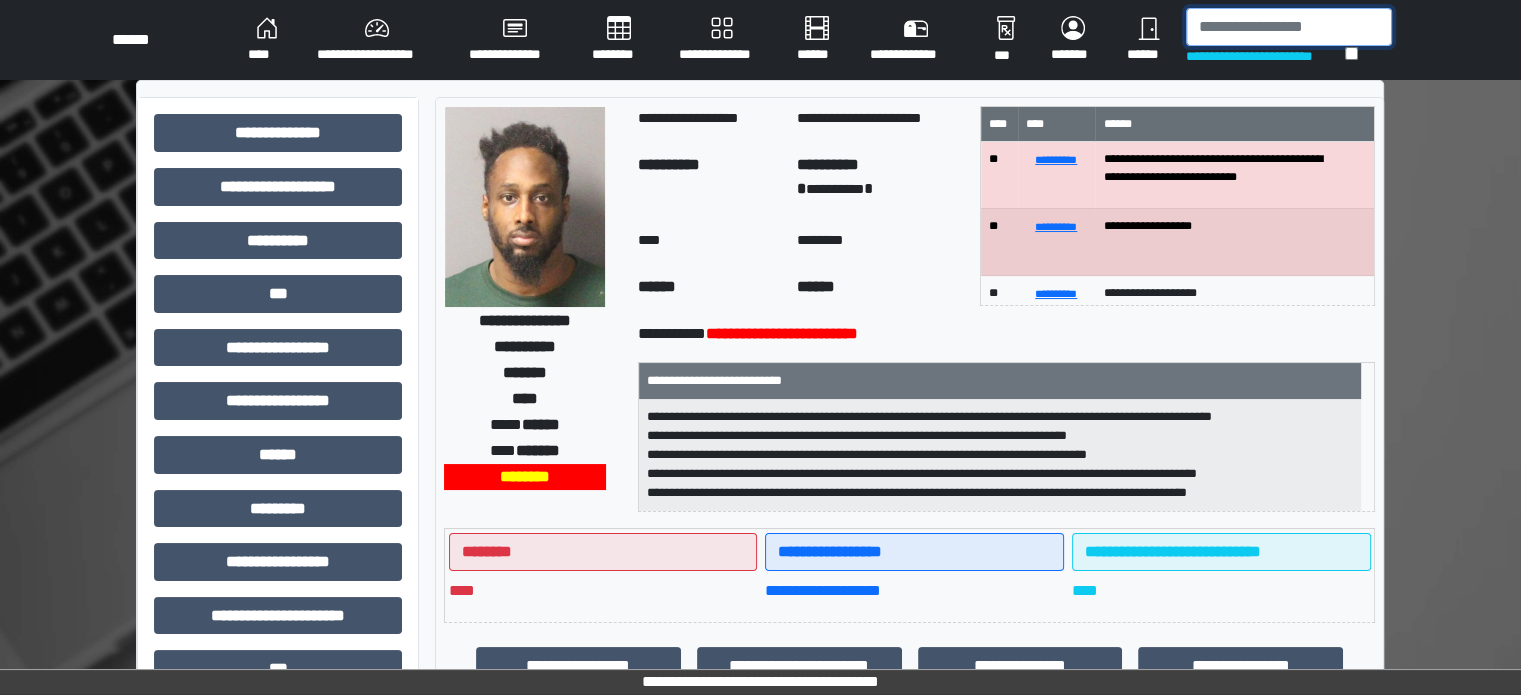 click at bounding box center [1289, 27] 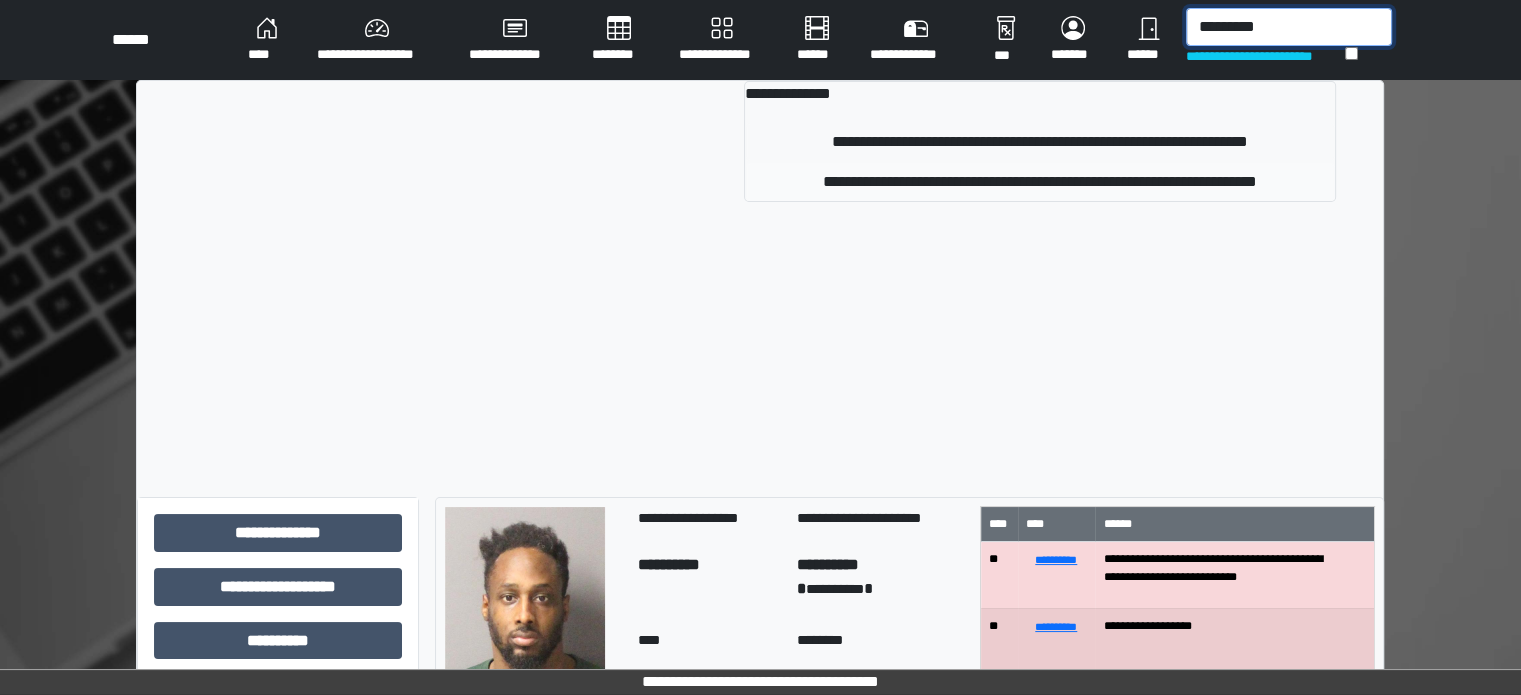 type on "*********" 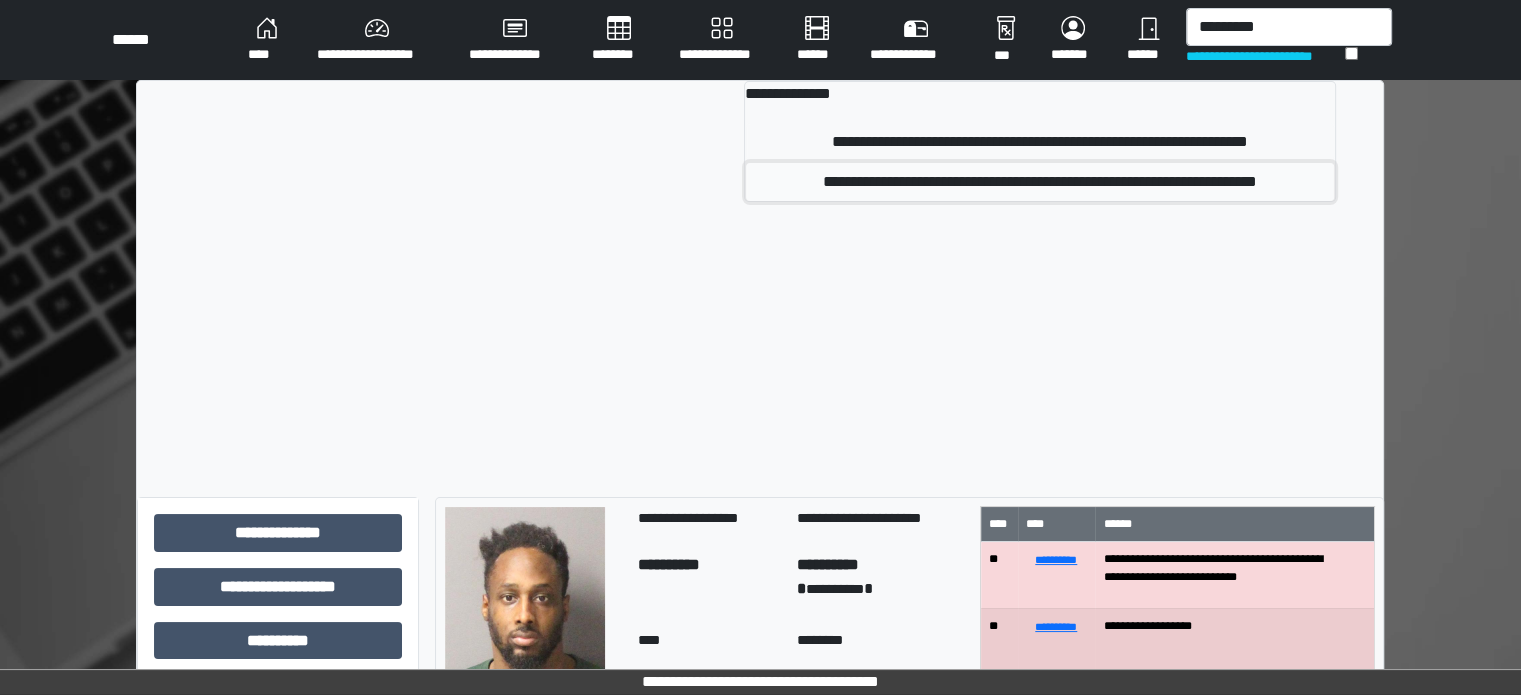 click on "**********" at bounding box center [1040, 182] 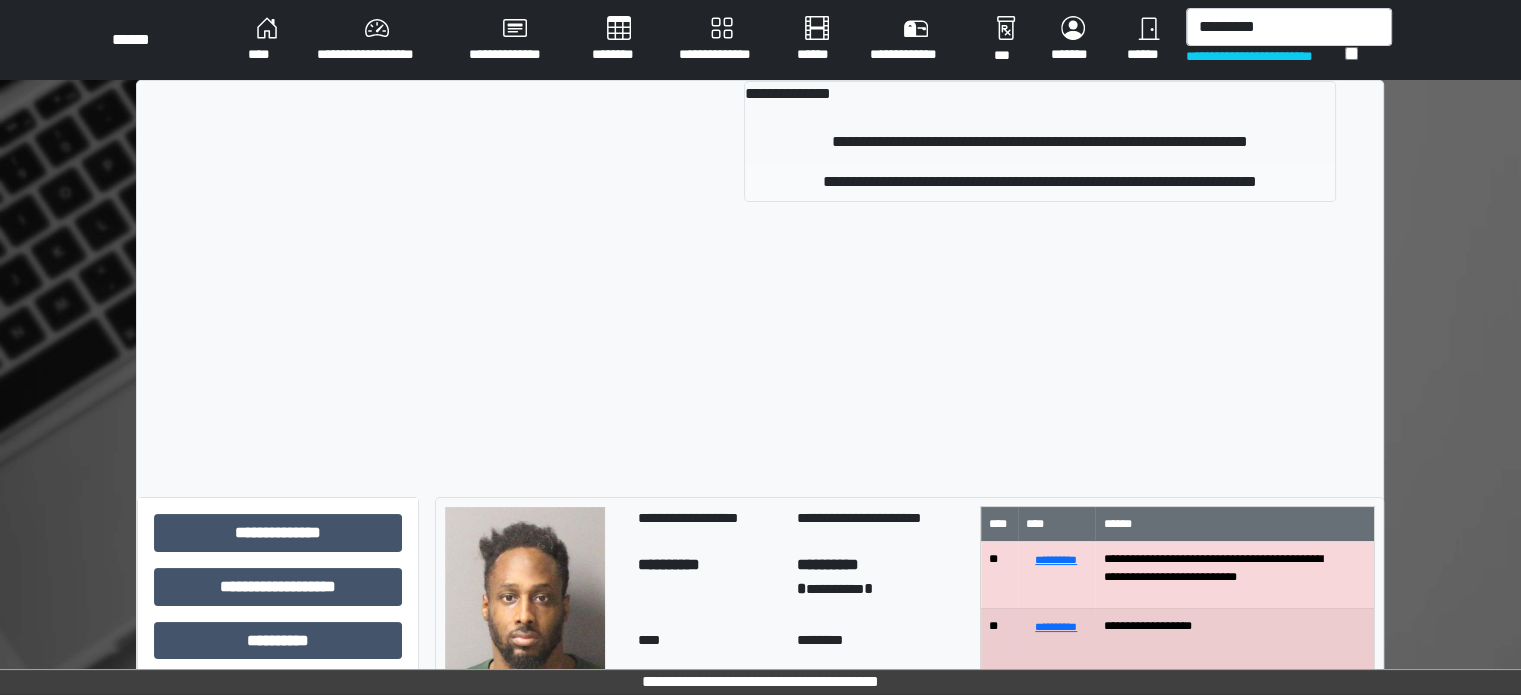 type 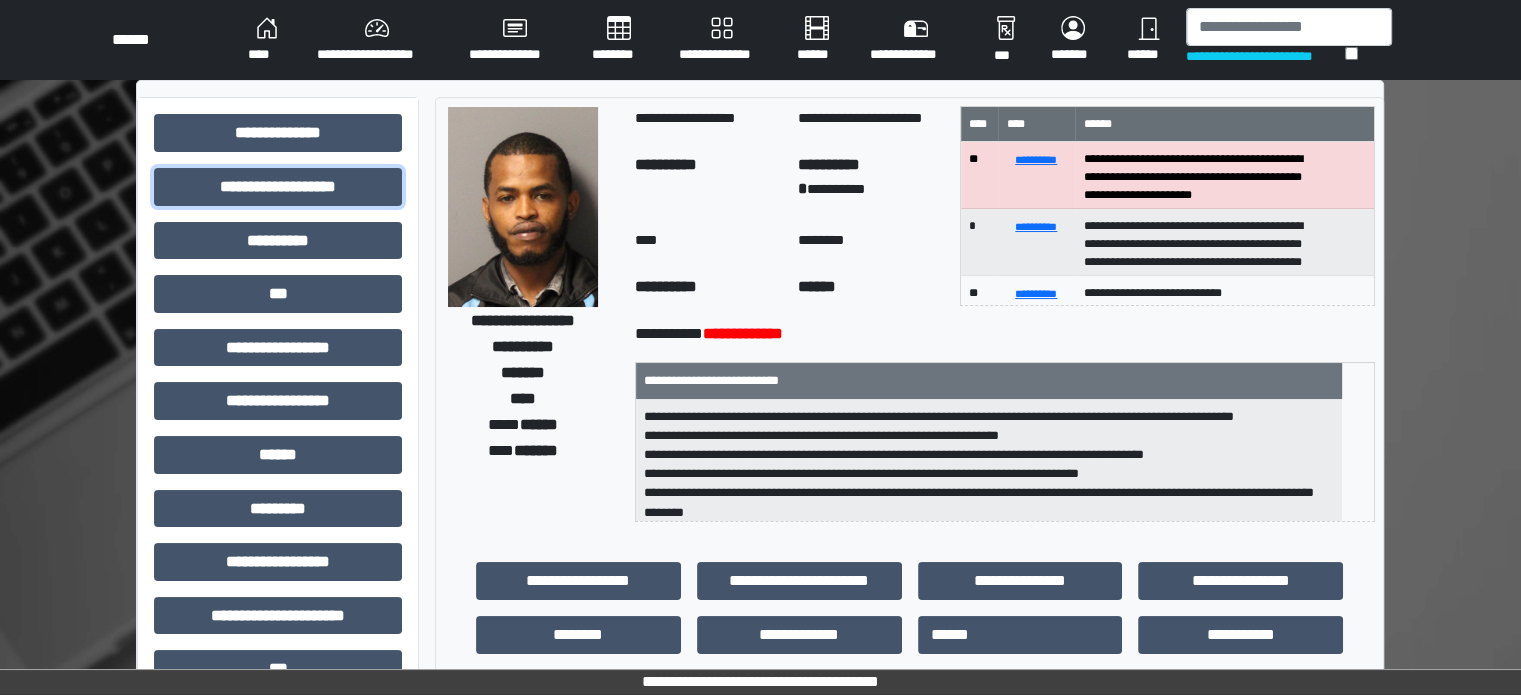 drag, startPoint x: 316, startPoint y: 180, endPoint x: 313, endPoint y: 166, distance: 14.3178215 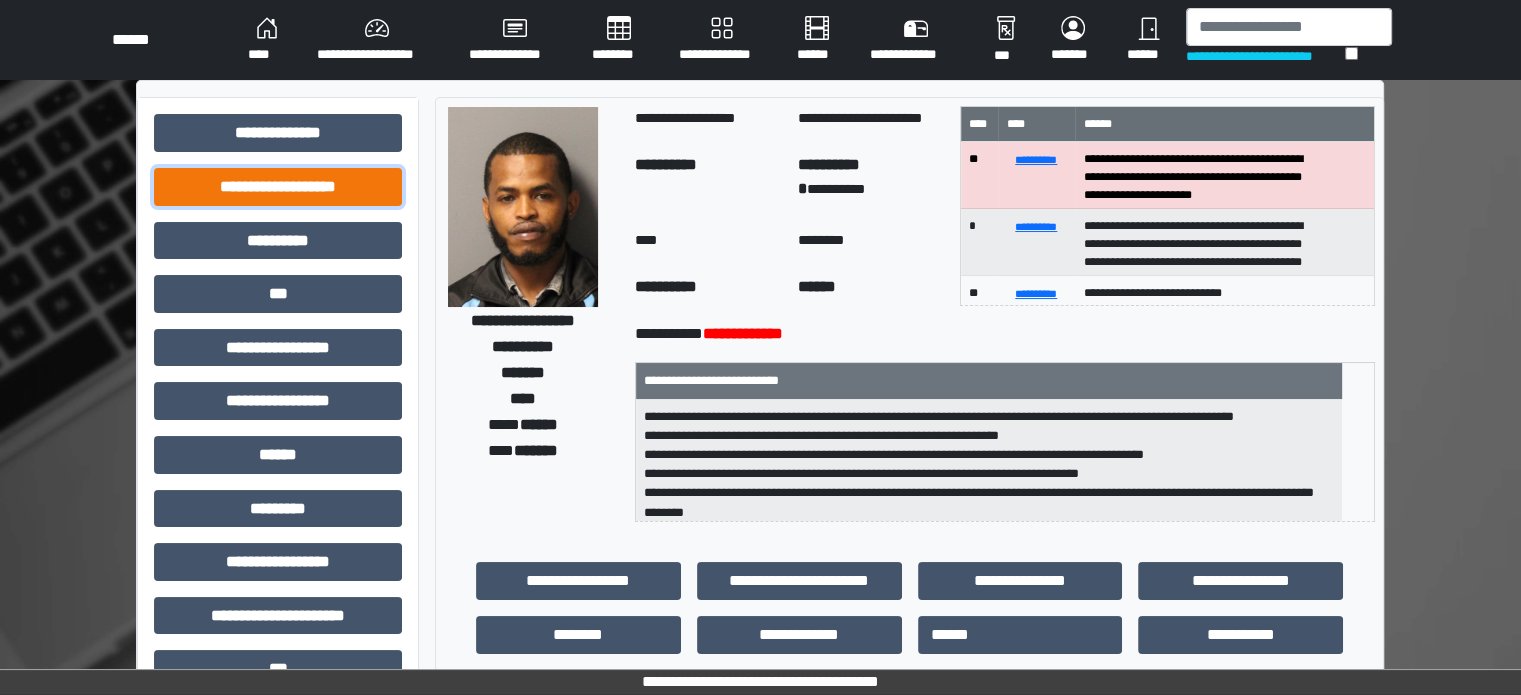 click on "**********" at bounding box center [278, 187] 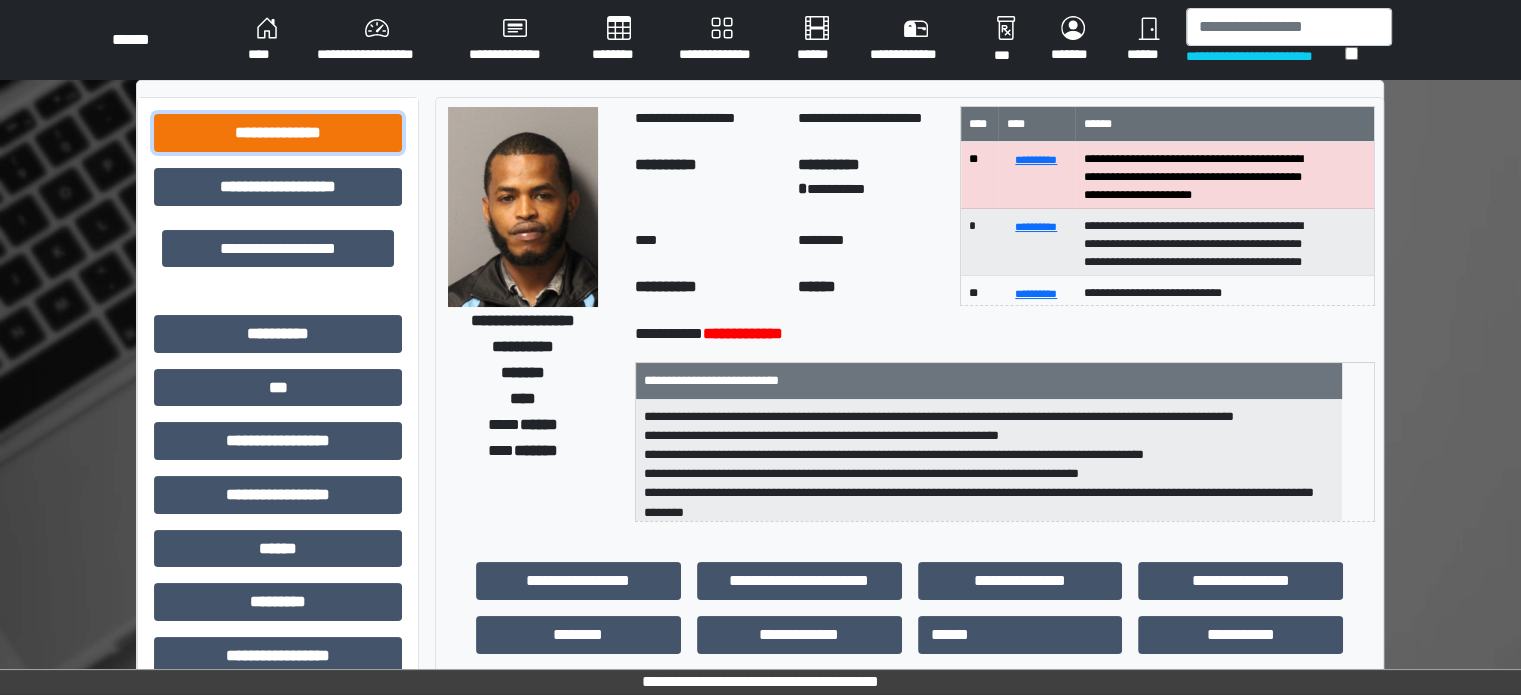 click on "**********" at bounding box center (278, 133) 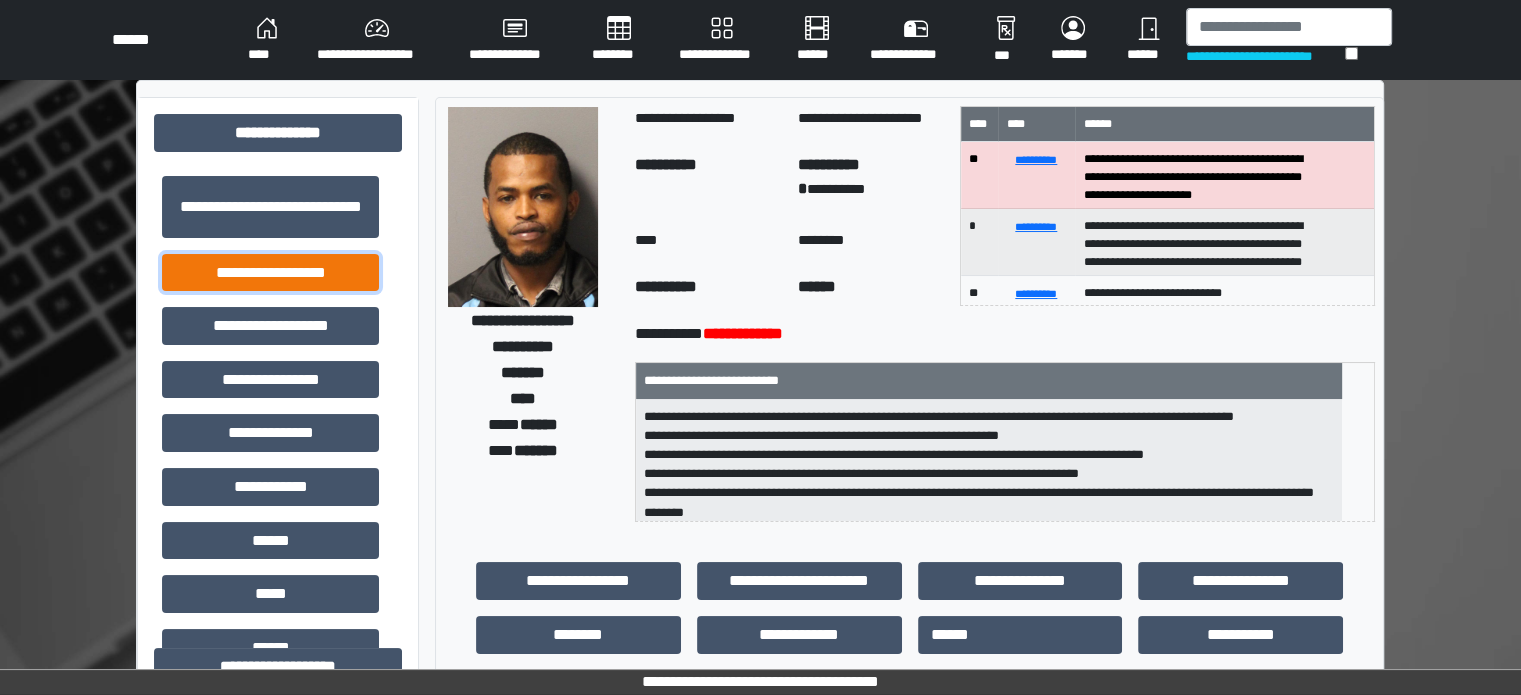 click on "**********" at bounding box center [270, 273] 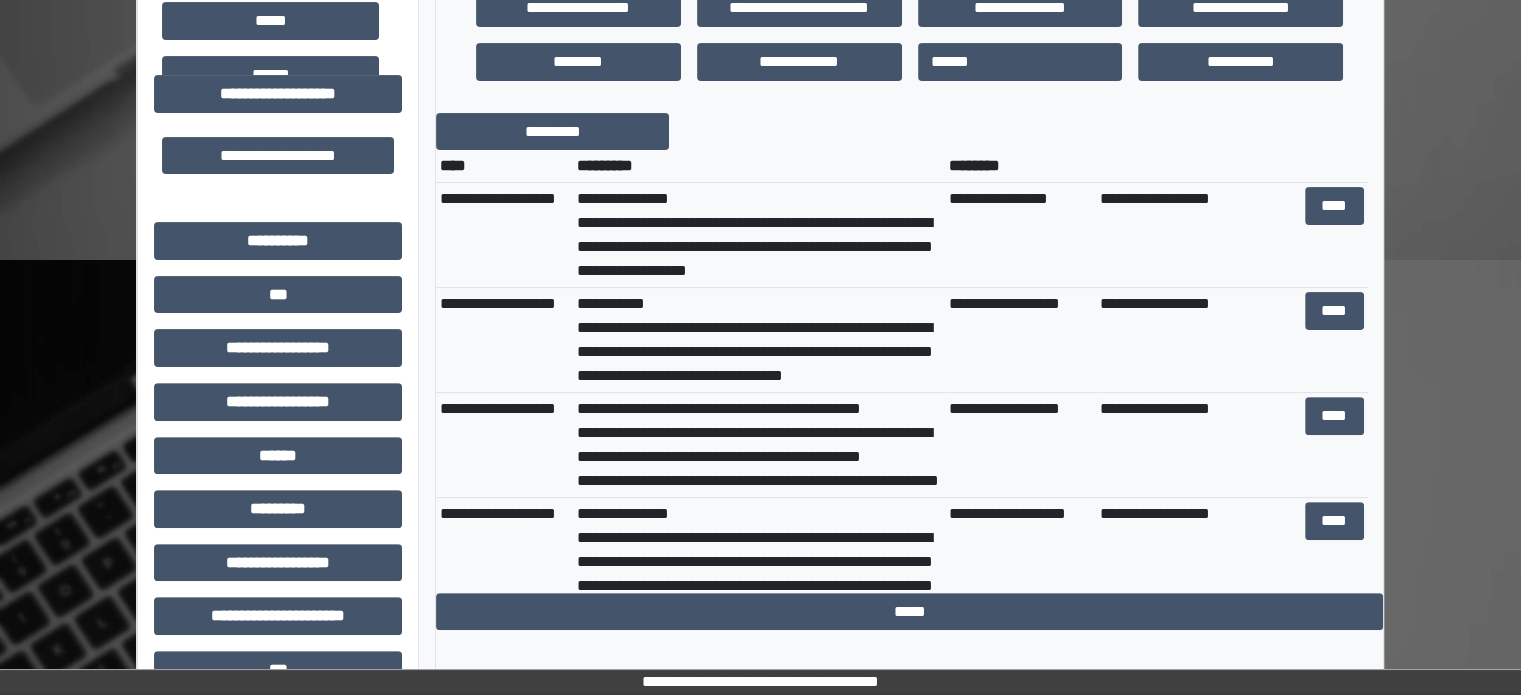 scroll, scrollTop: 577, scrollLeft: 0, axis: vertical 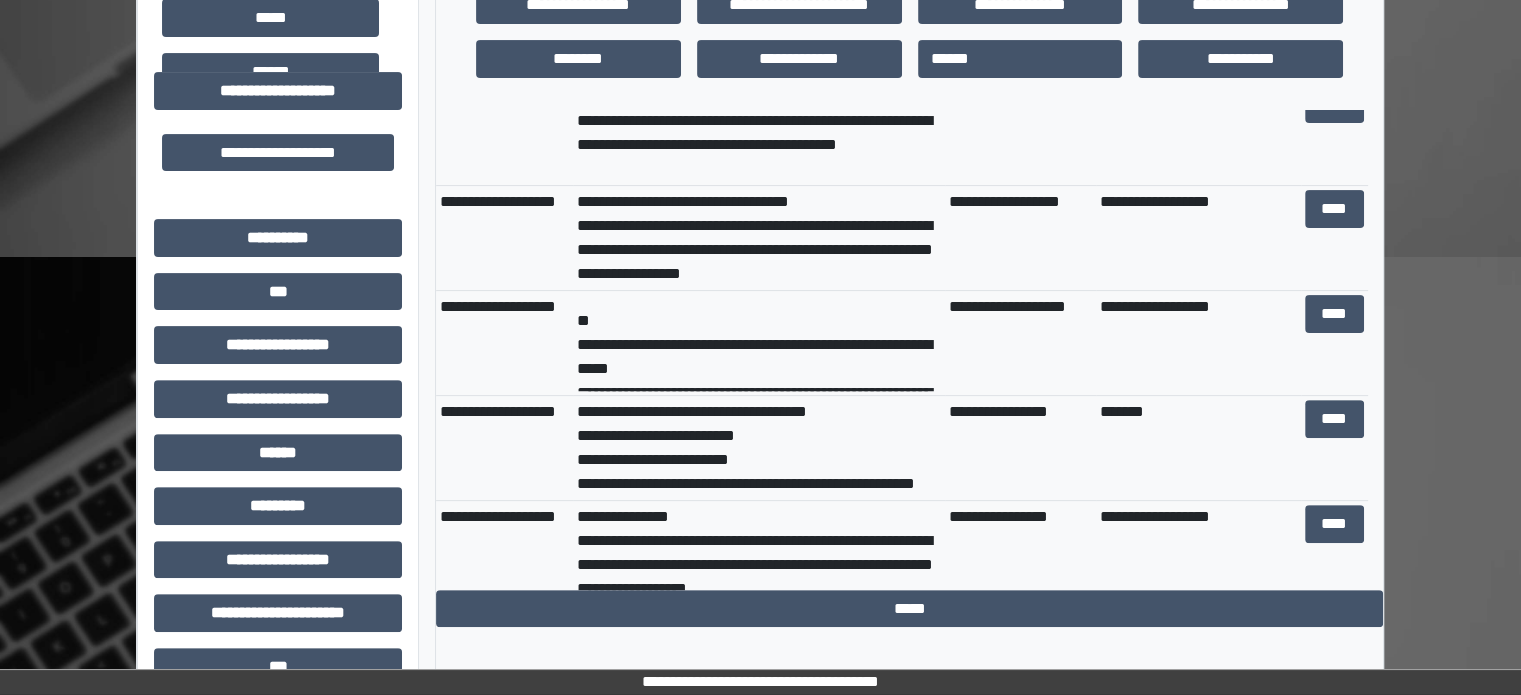 click on "**********" at bounding box center (909, 350) 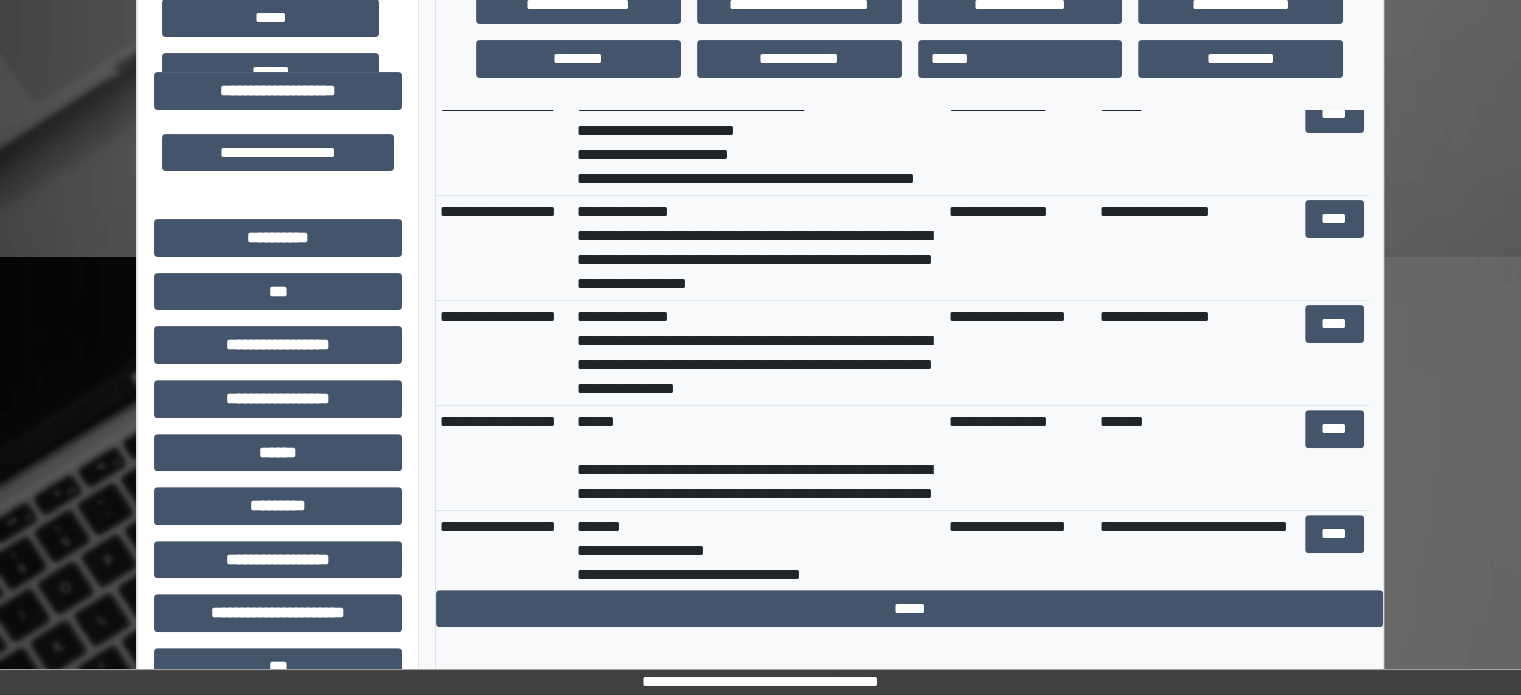scroll, scrollTop: 919, scrollLeft: 0, axis: vertical 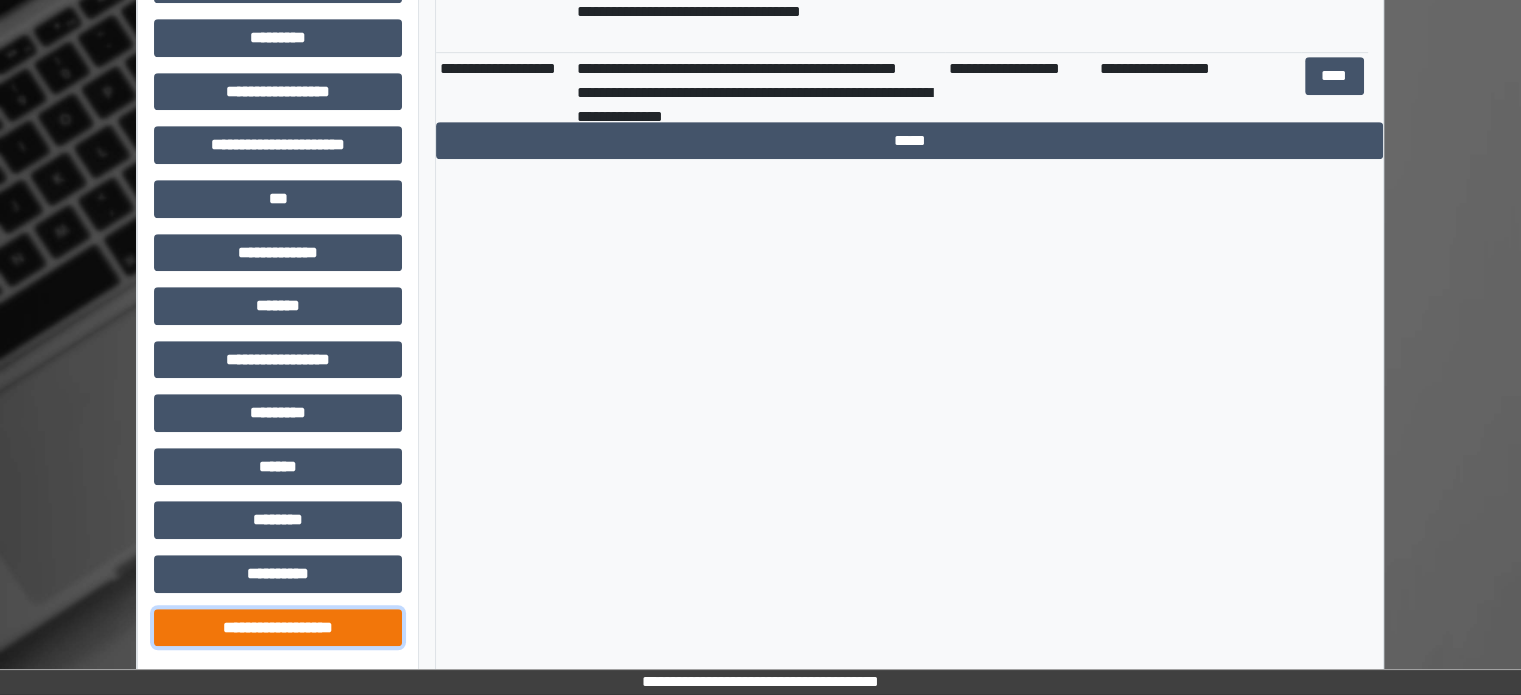 click on "**********" at bounding box center (278, 628) 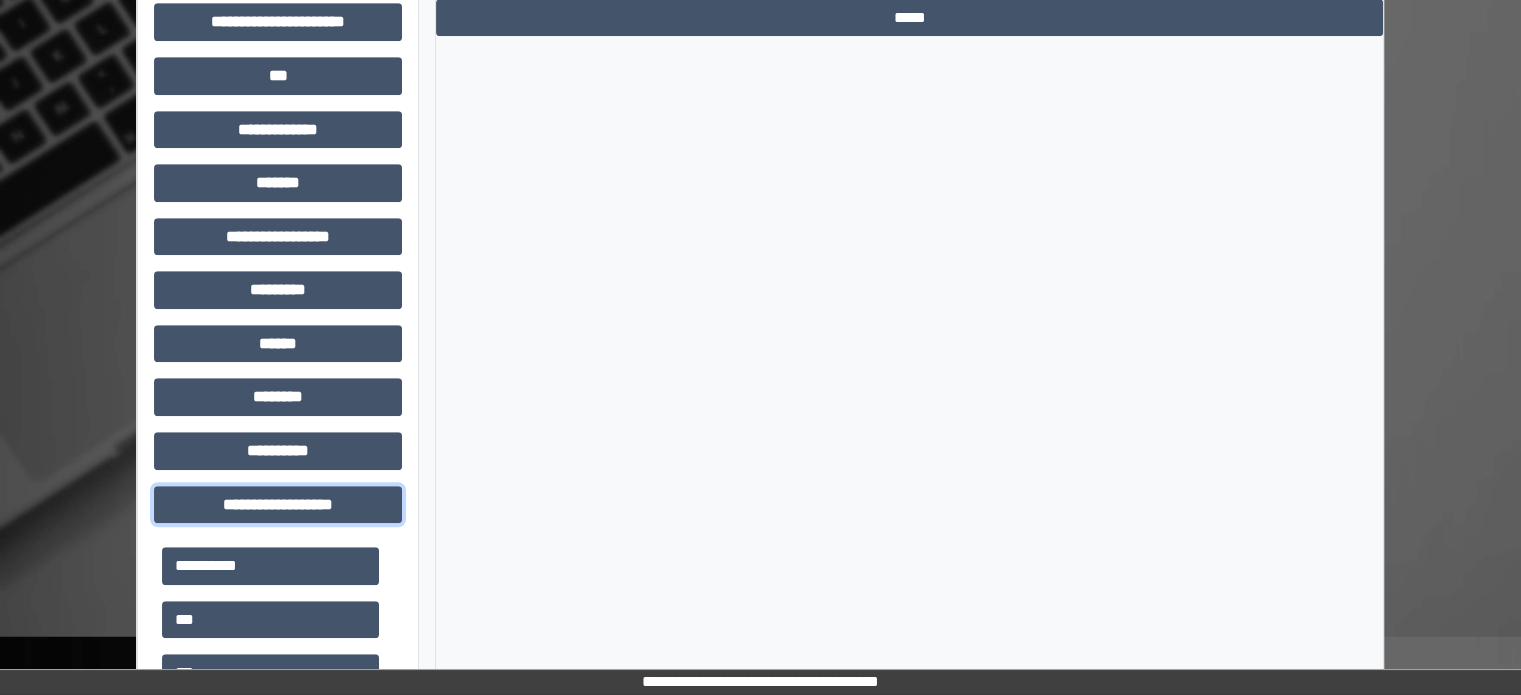 scroll, scrollTop: 1524, scrollLeft: 0, axis: vertical 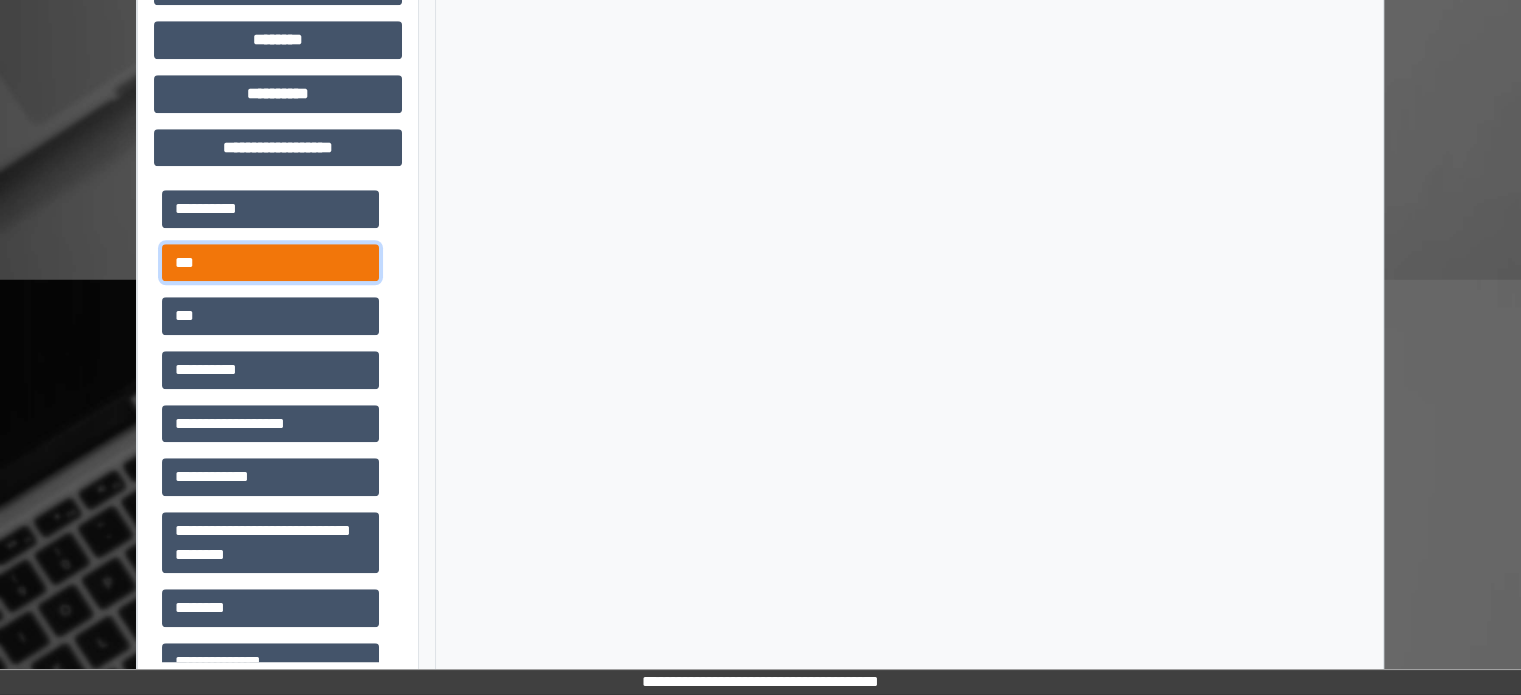 click on "***" at bounding box center [270, 263] 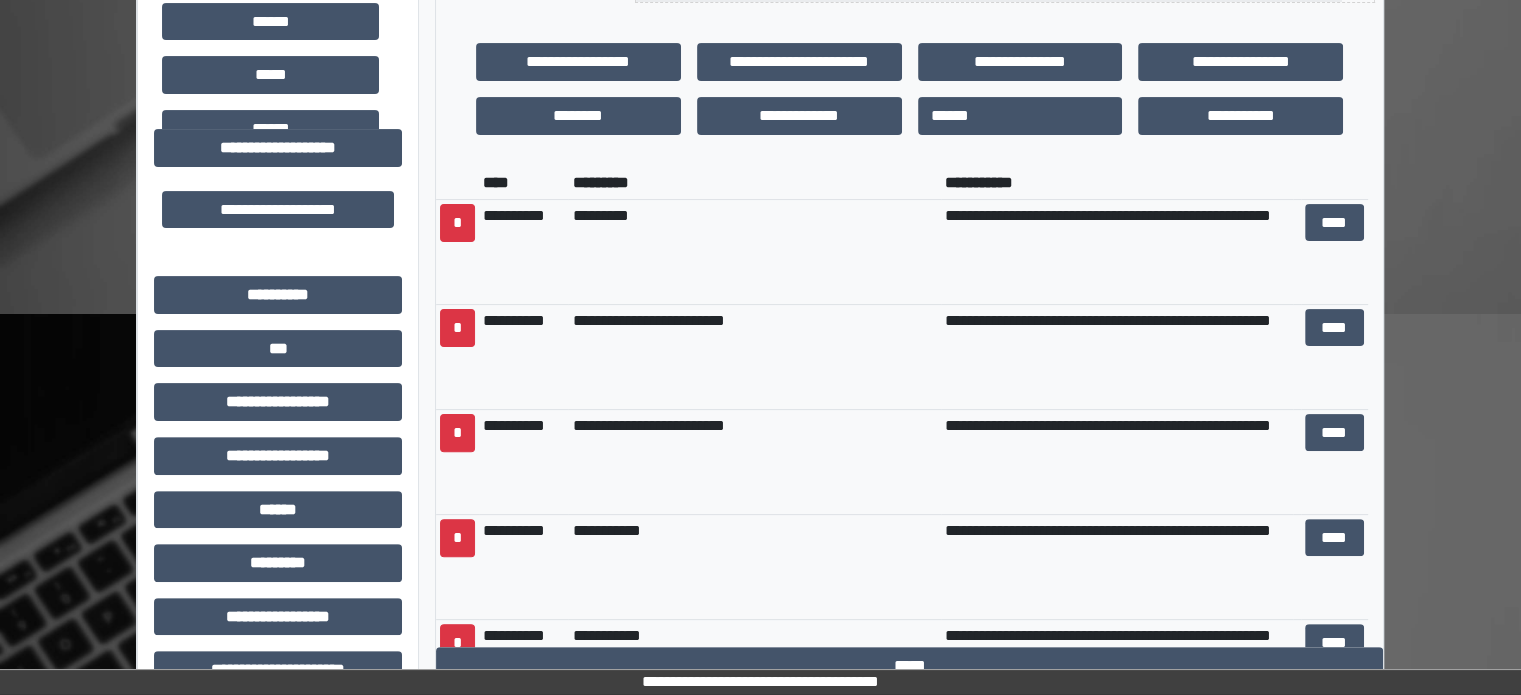 scroll, scrollTop: 508, scrollLeft: 0, axis: vertical 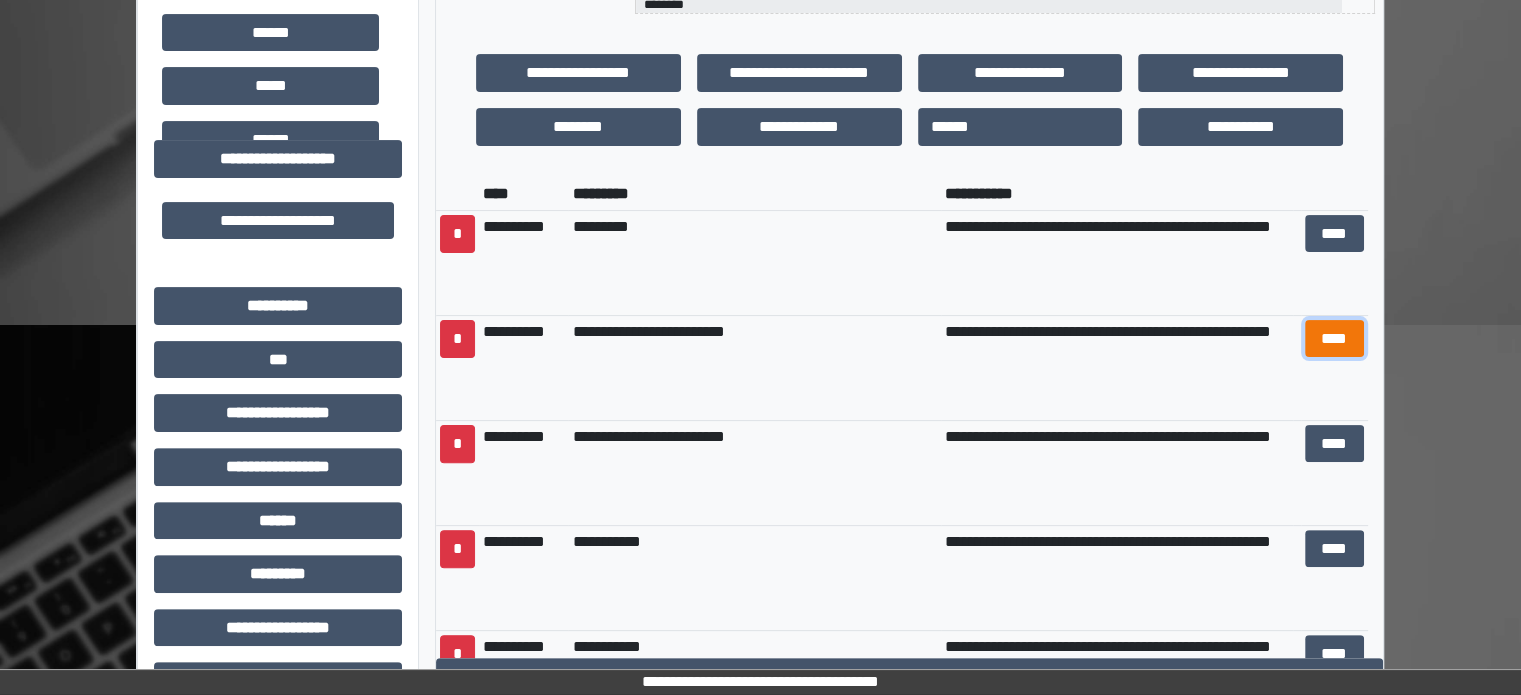 click on "****" at bounding box center [1334, 339] 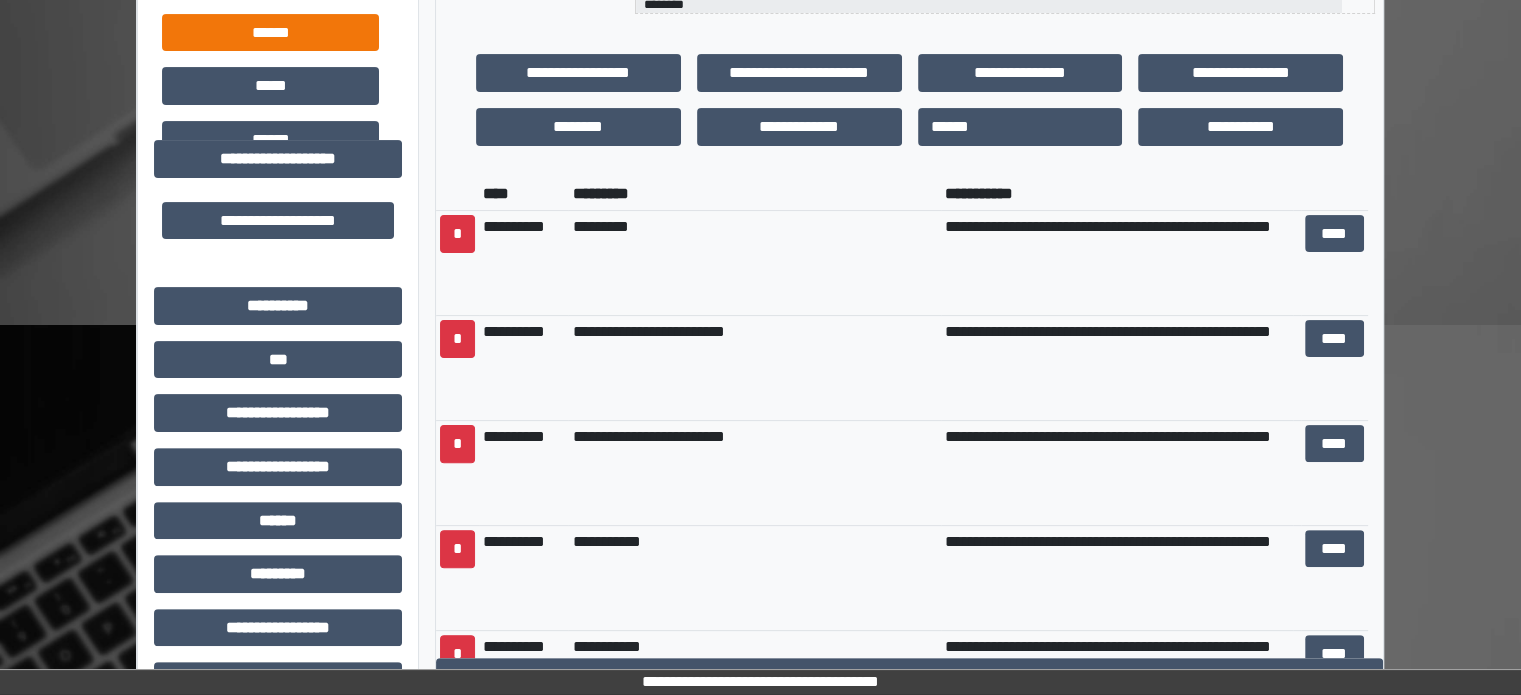 drag, startPoint x: 55, startPoint y: 266, endPoint x: 228, endPoint y: 21, distance: 299.9233 